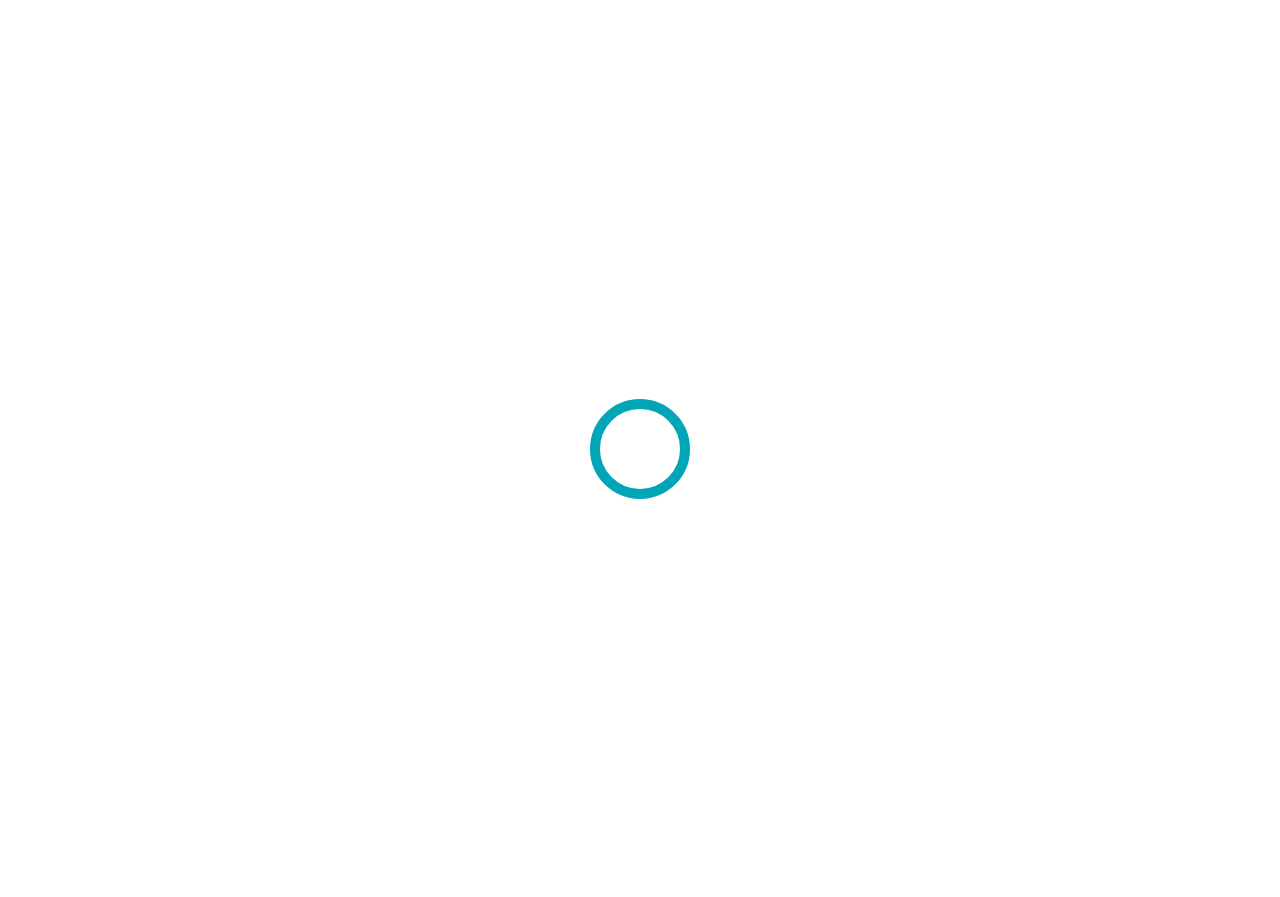 scroll, scrollTop: 0, scrollLeft: 0, axis: both 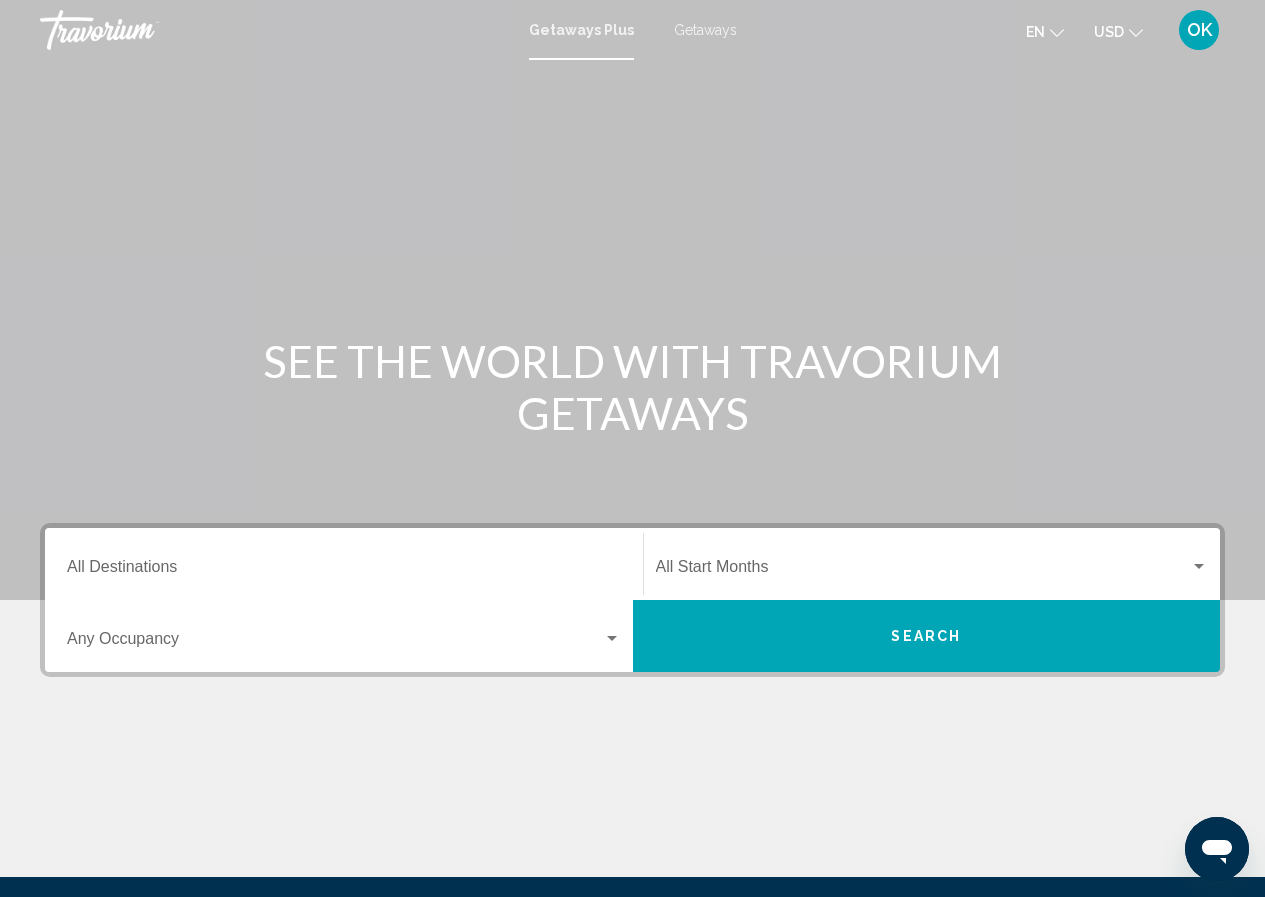 click on "Destination All Destinations" at bounding box center [344, 571] 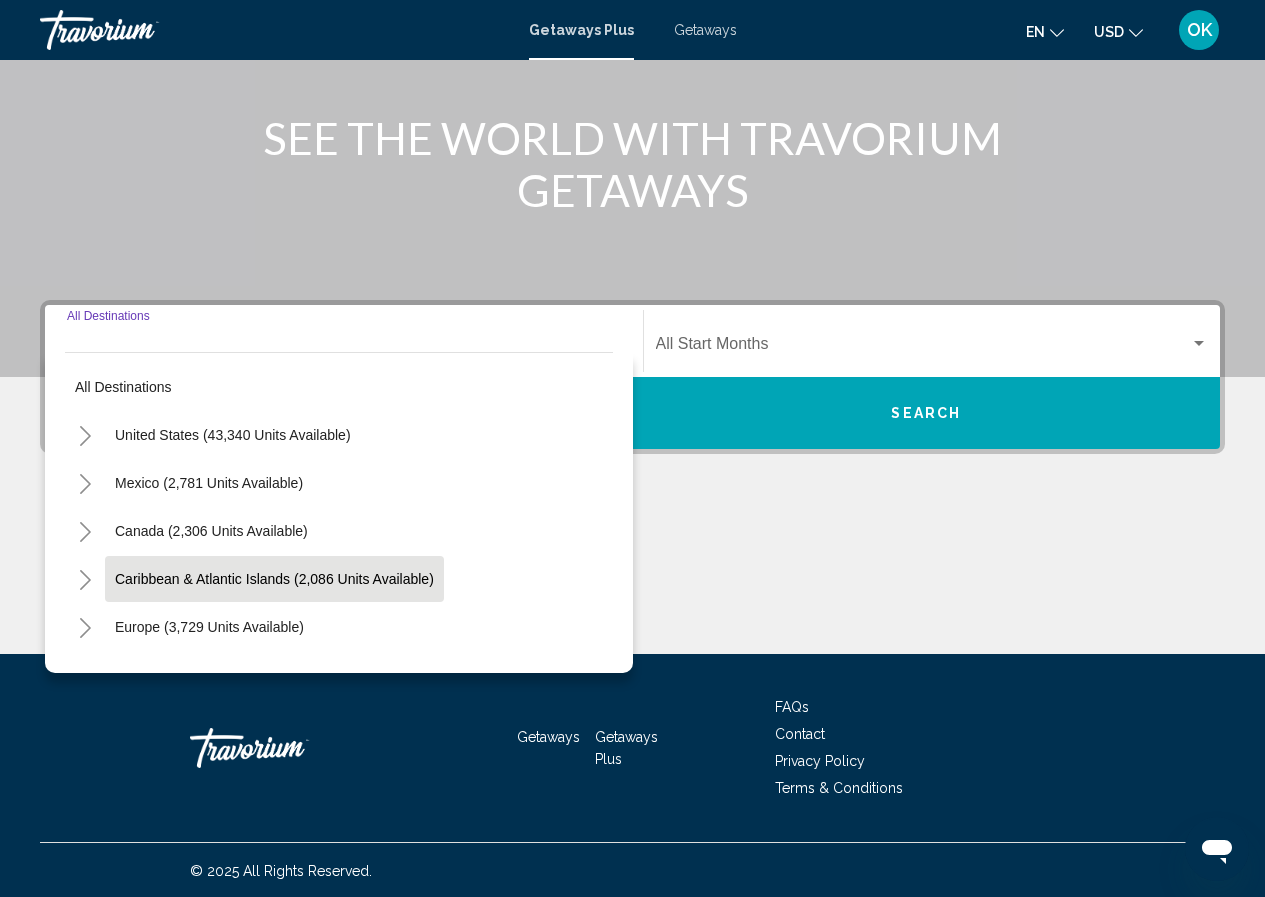 scroll, scrollTop: 225, scrollLeft: 0, axis: vertical 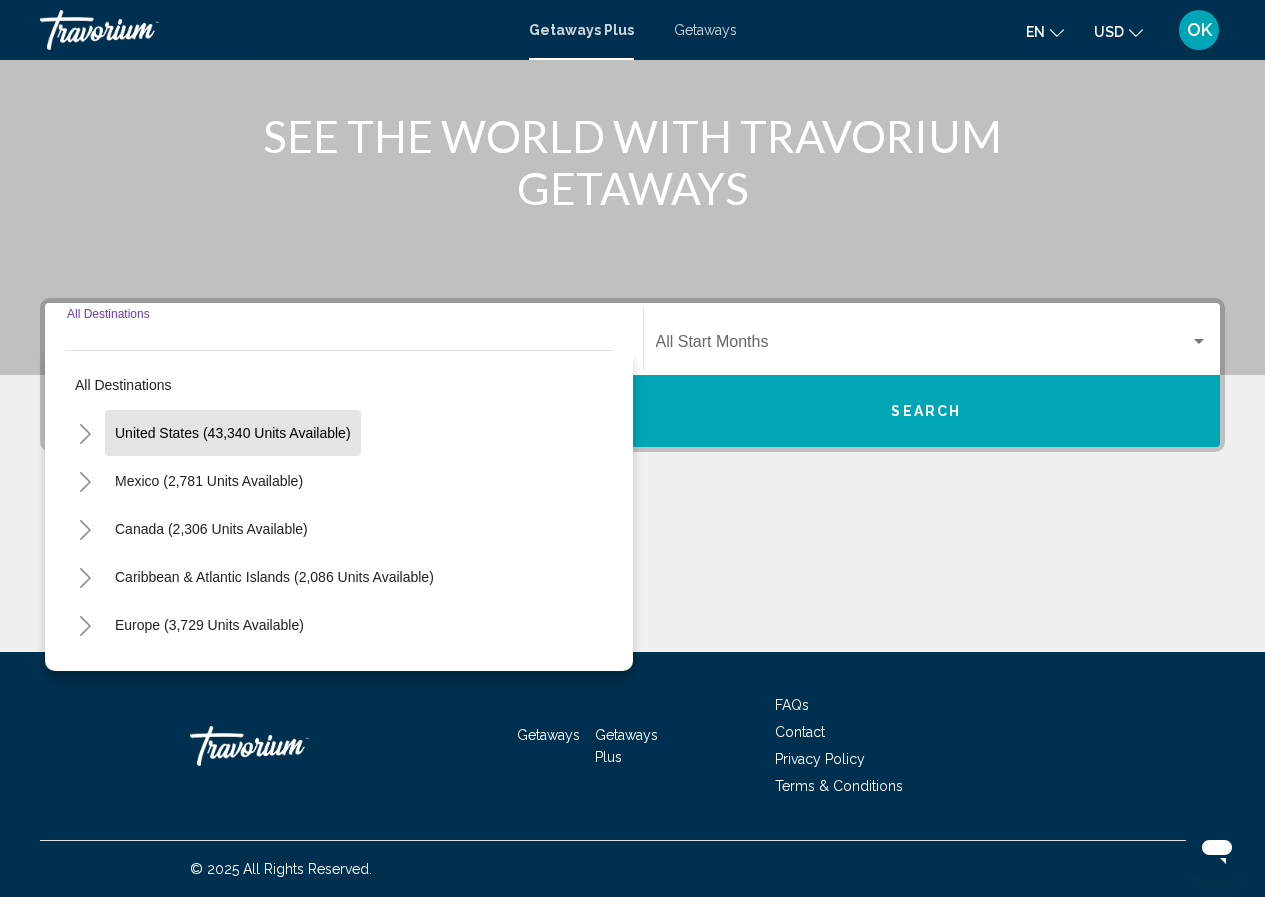click on "United States (43,340 units available)" at bounding box center [209, 481] 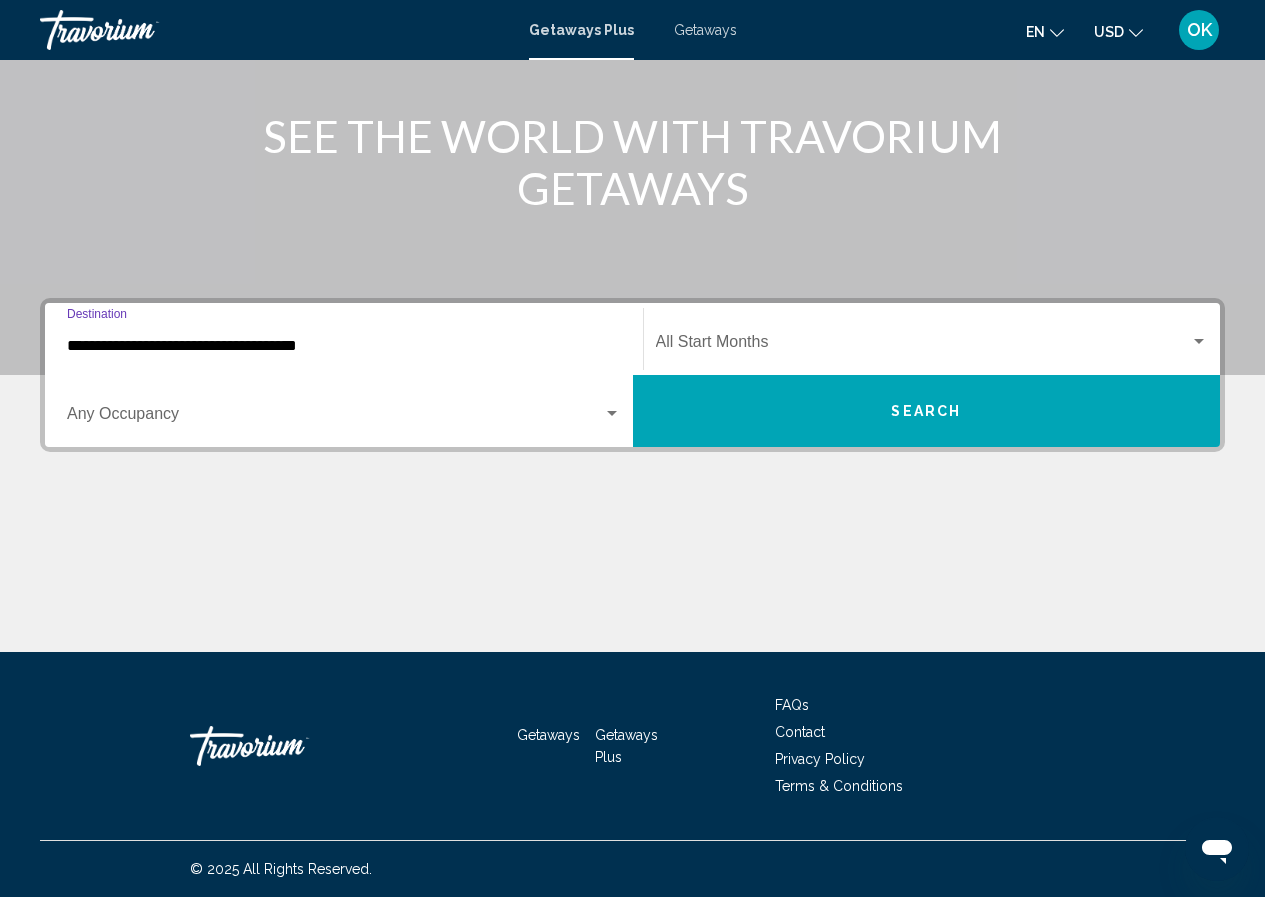 click at bounding box center [923, 346] 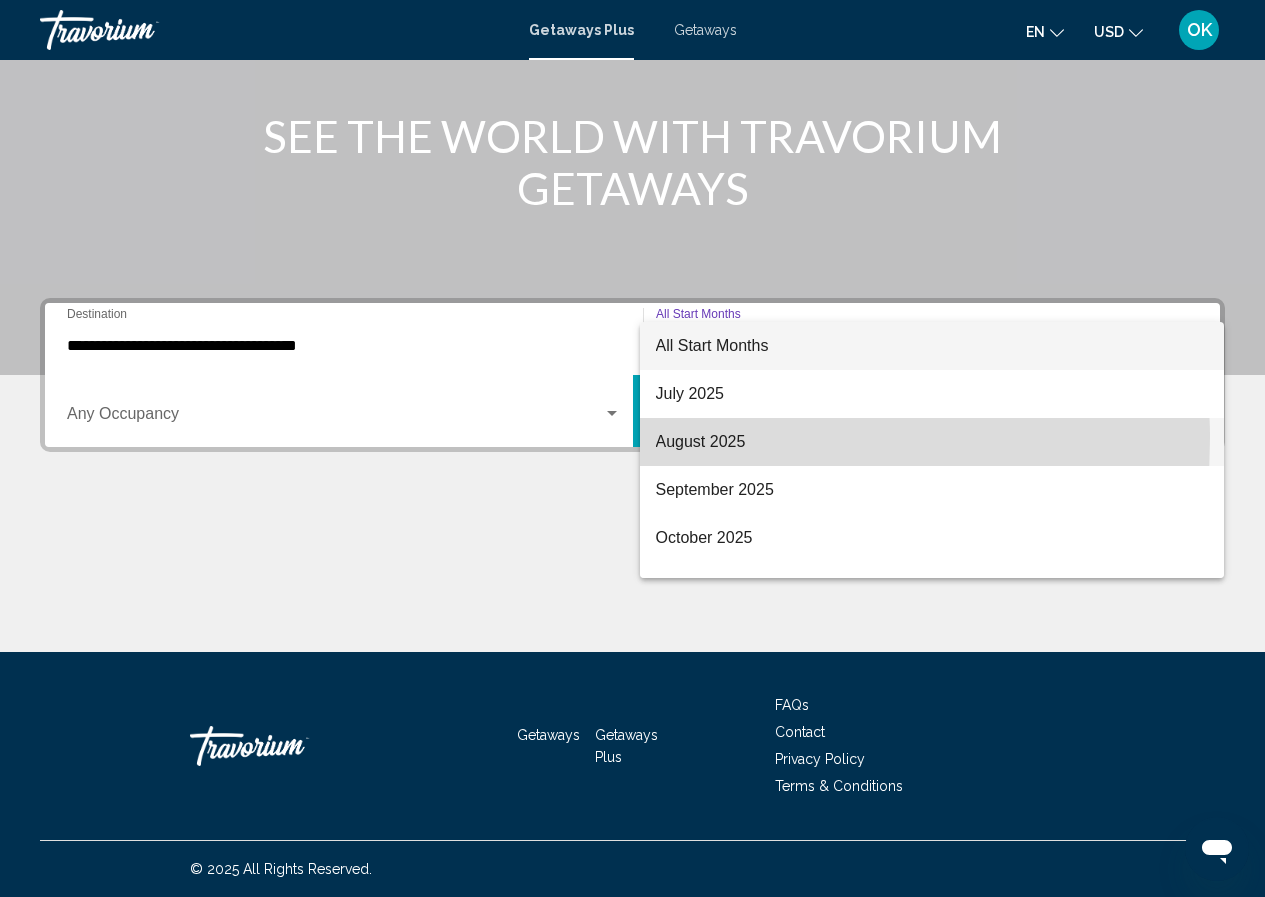 click on "August 2025" at bounding box center [932, 442] 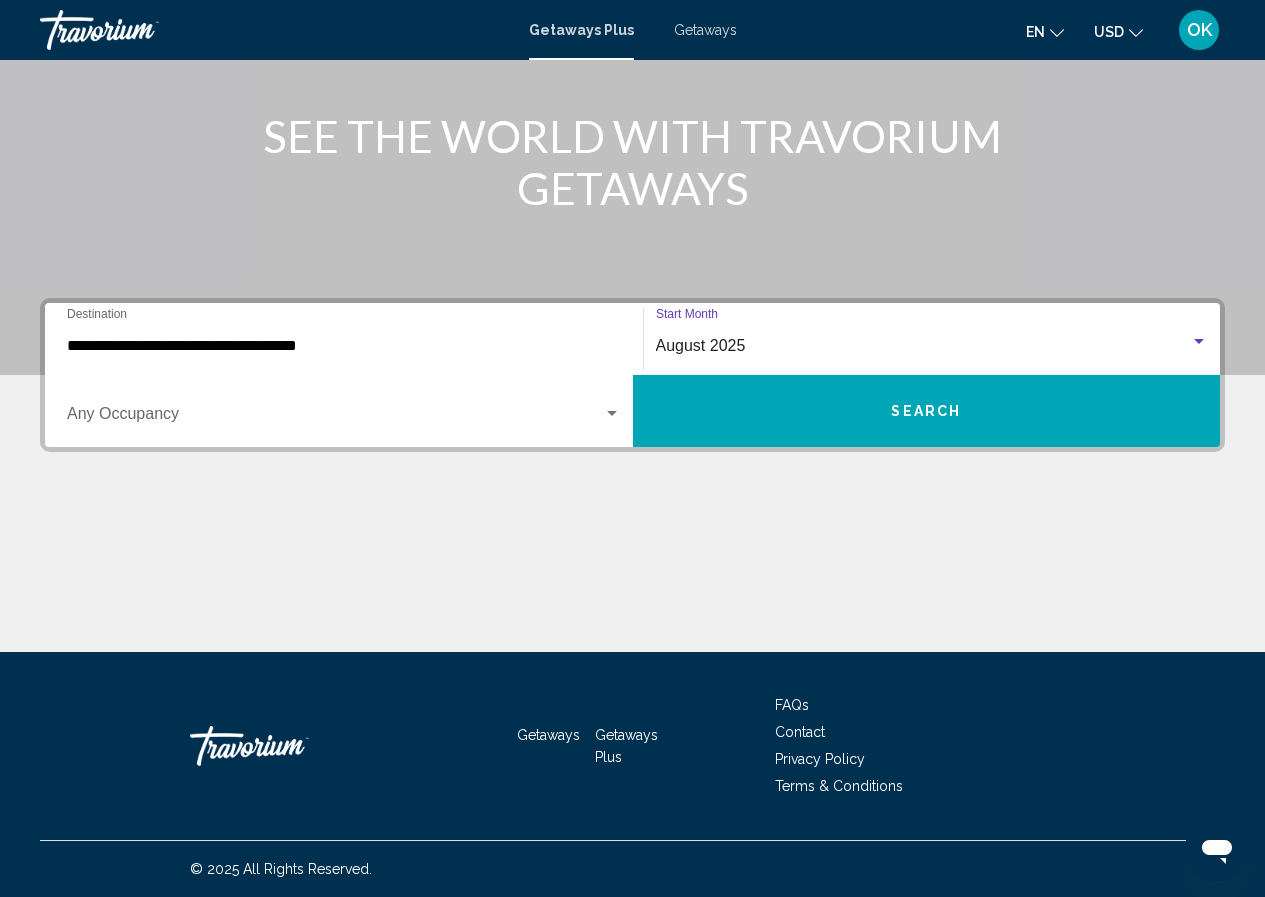 click on "Search" at bounding box center (927, 411) 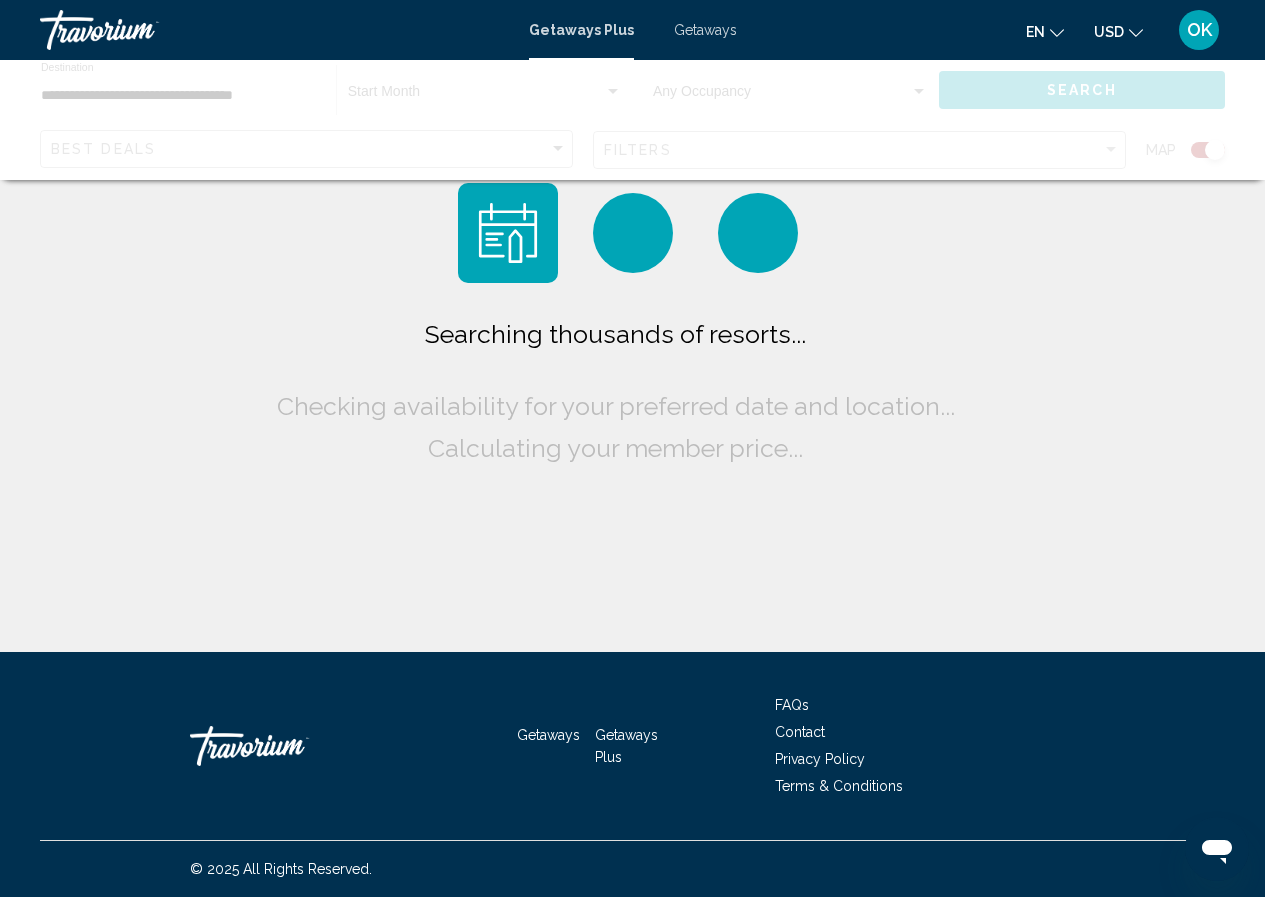 scroll, scrollTop: 0, scrollLeft: 0, axis: both 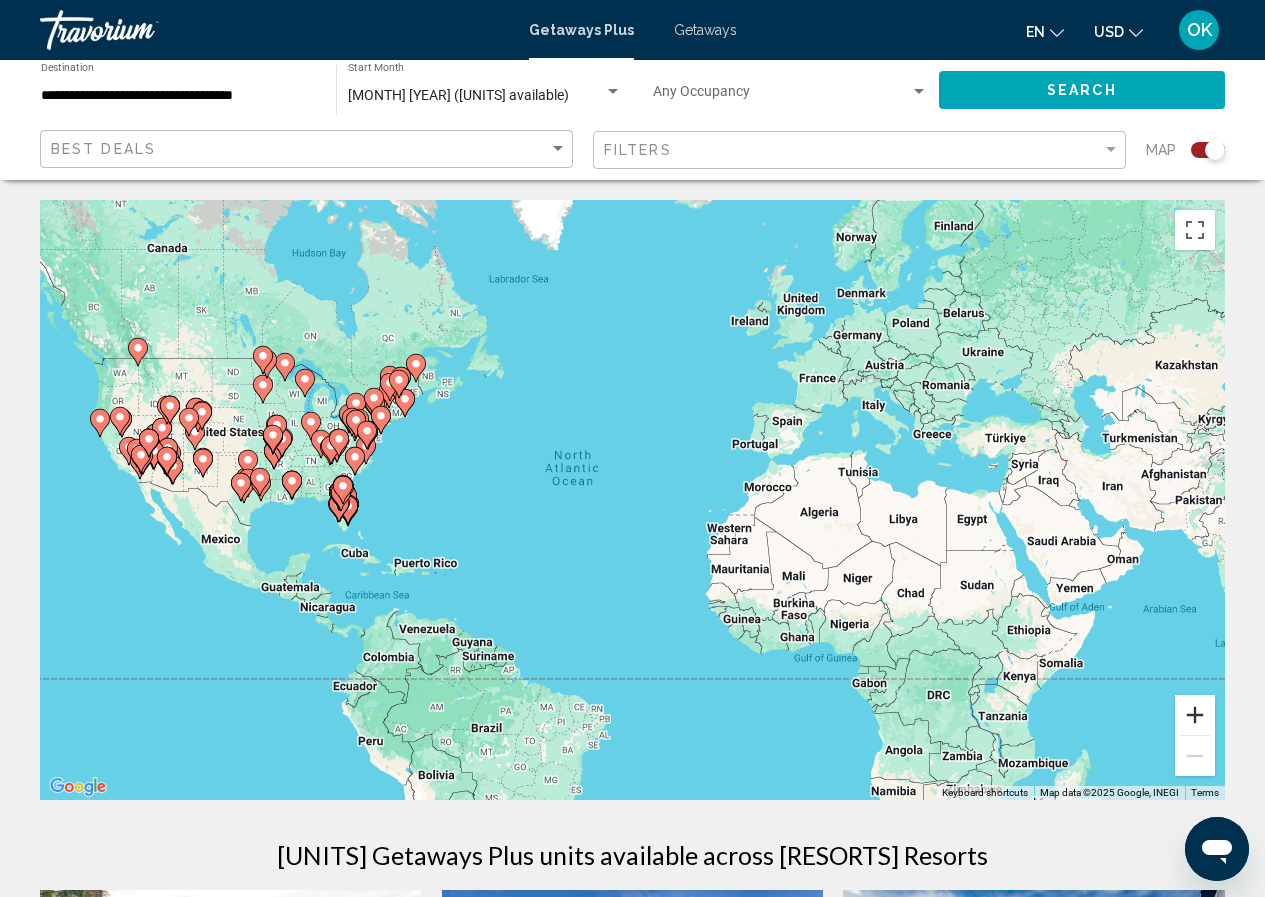 click at bounding box center (1195, 715) 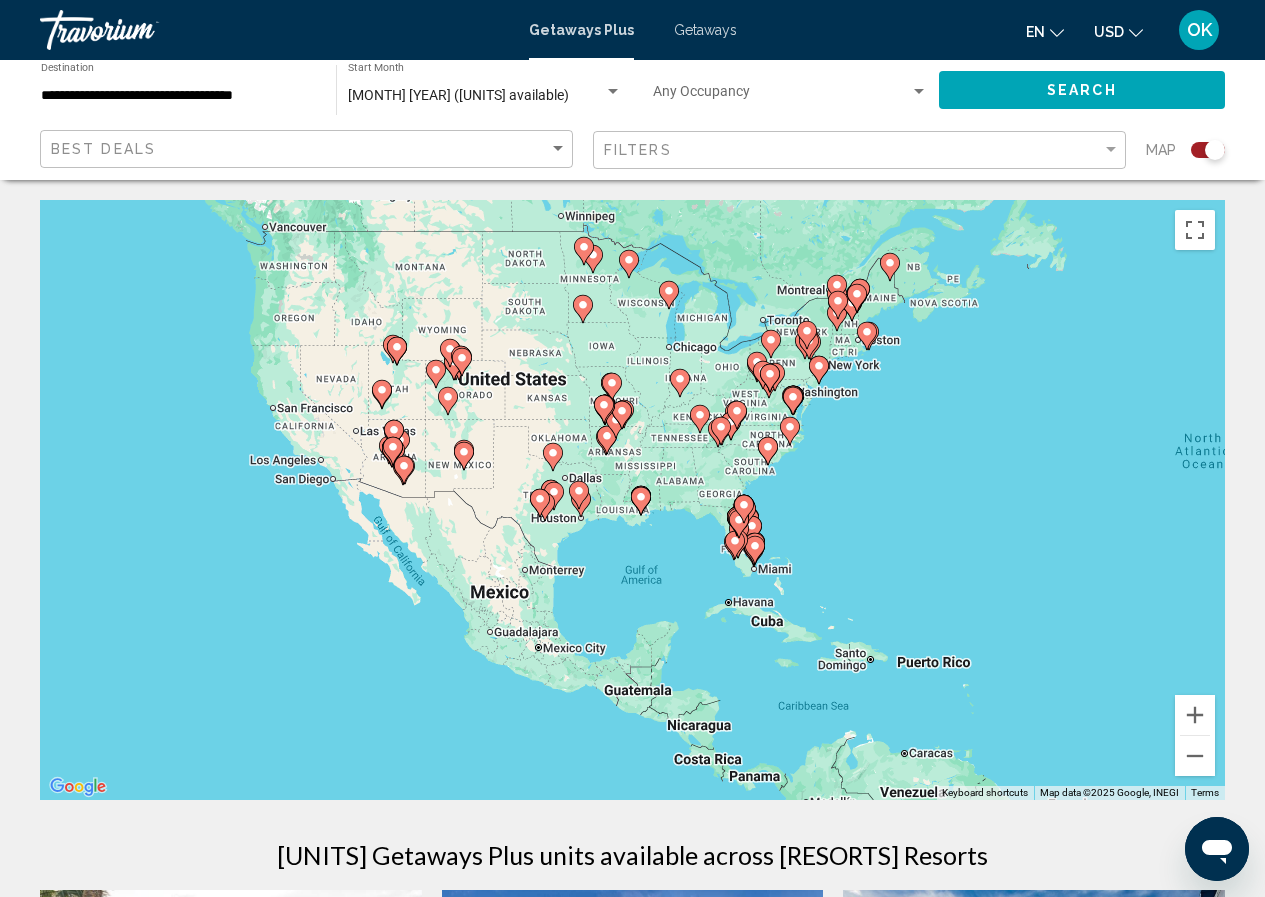 drag, startPoint x: 192, startPoint y: 587, endPoint x: 893, endPoint y: 602, distance: 701.16046 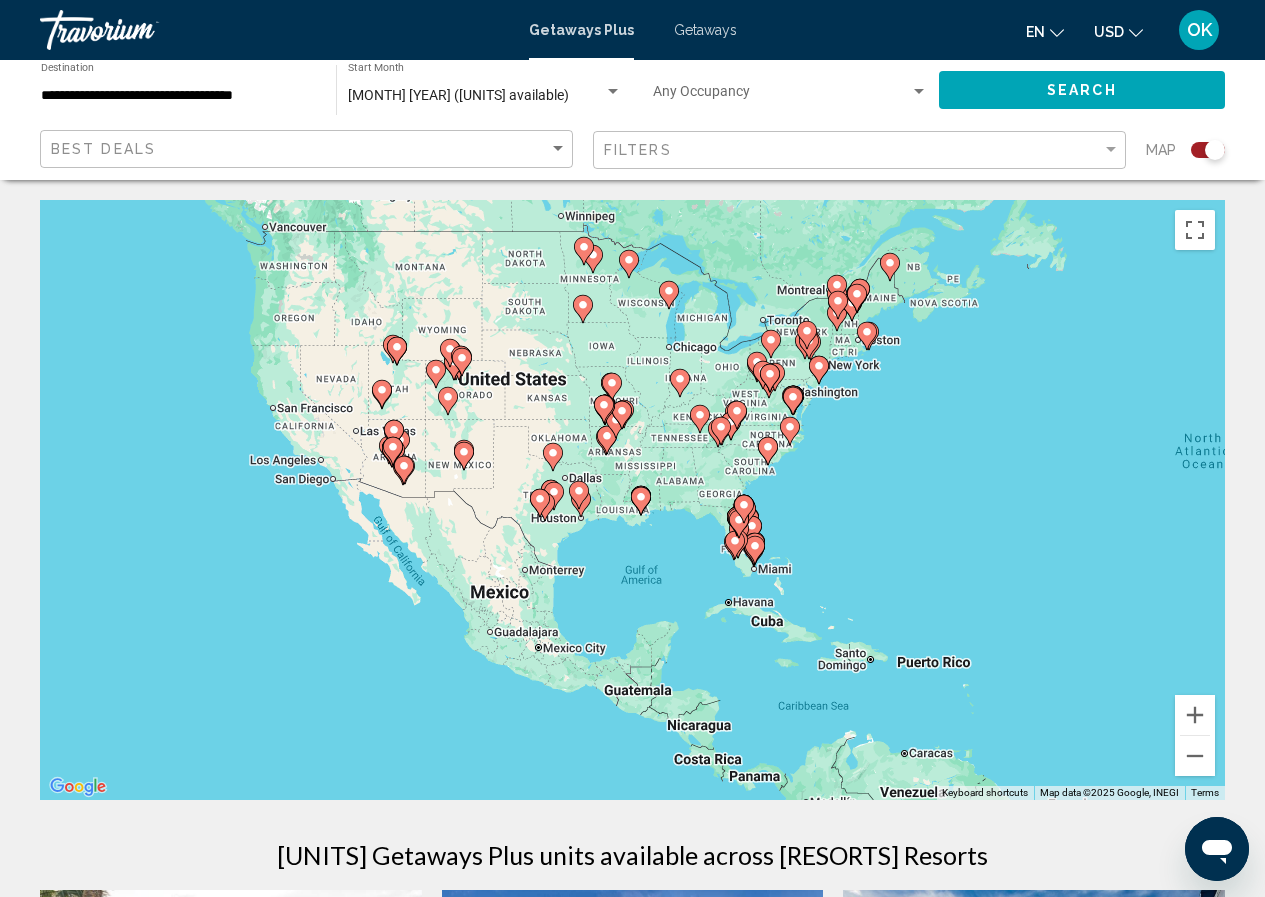 click on "To activate drag with keyboard, press Alt + Enter. Once in keyboard drag state, use the arrow keys to move the marker. To complete the drag, press the Enter key. To cancel, press Escape." at bounding box center (632, 500) 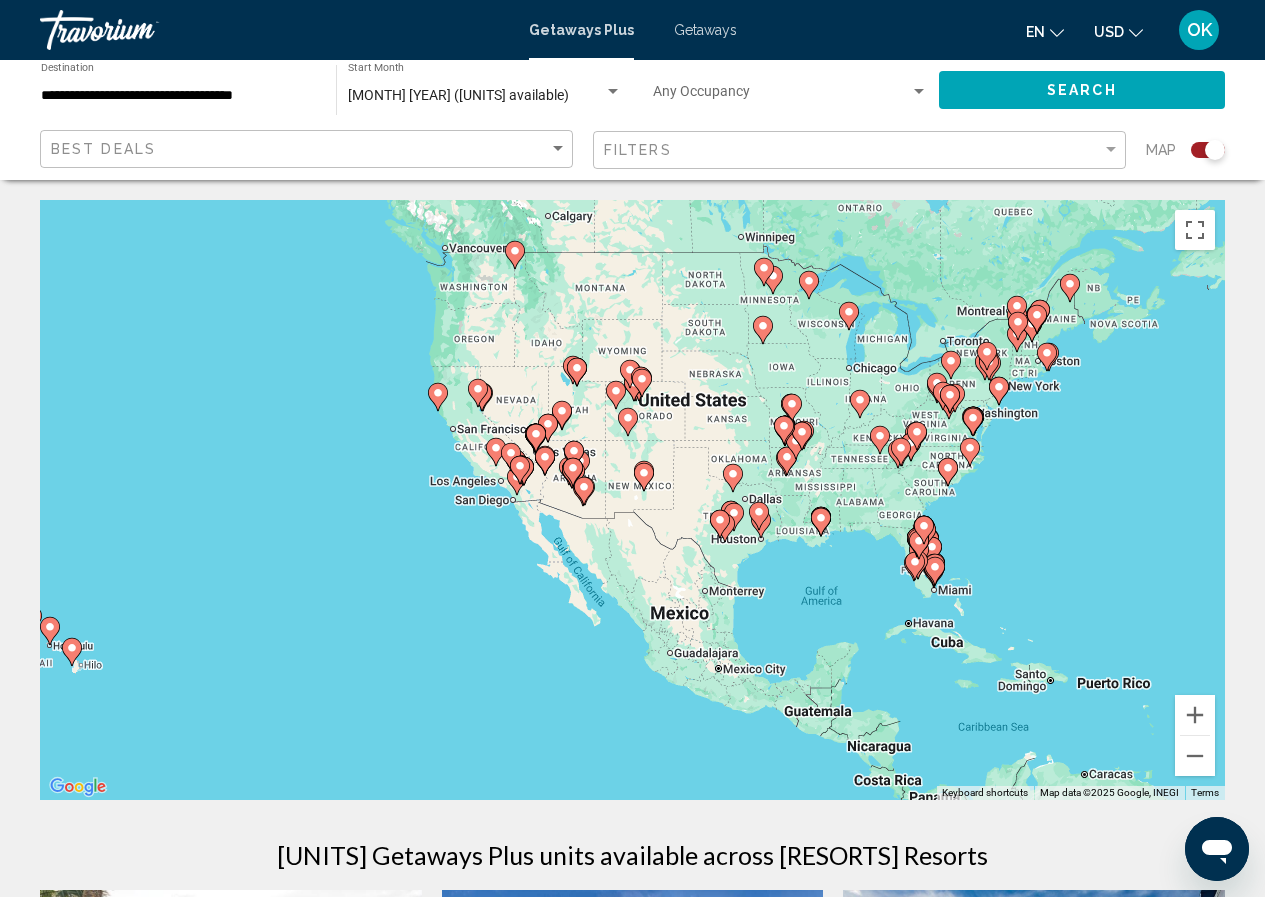 drag, startPoint x: 497, startPoint y: 536, endPoint x: 681, endPoint y: 557, distance: 185.19449 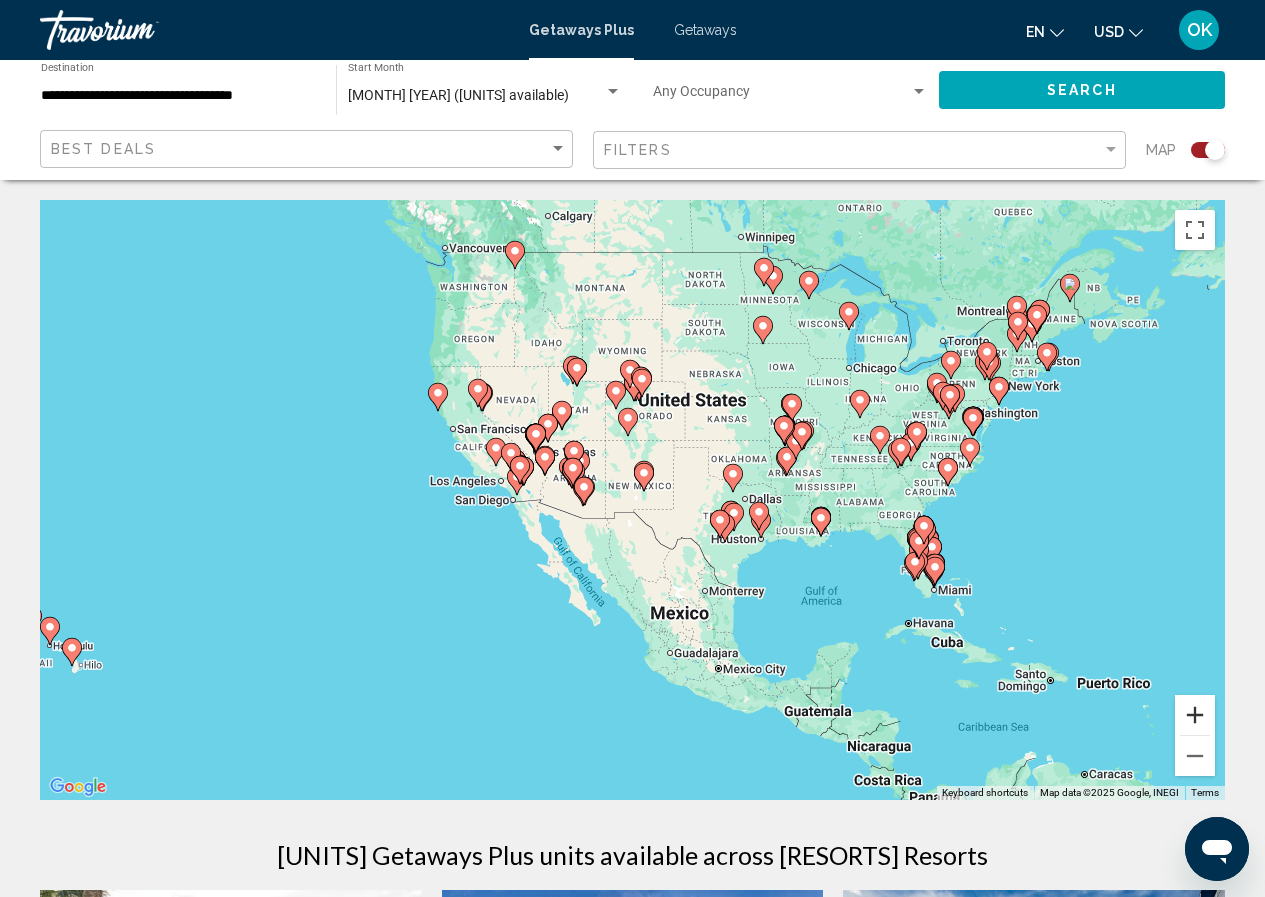 click at bounding box center [1195, 715] 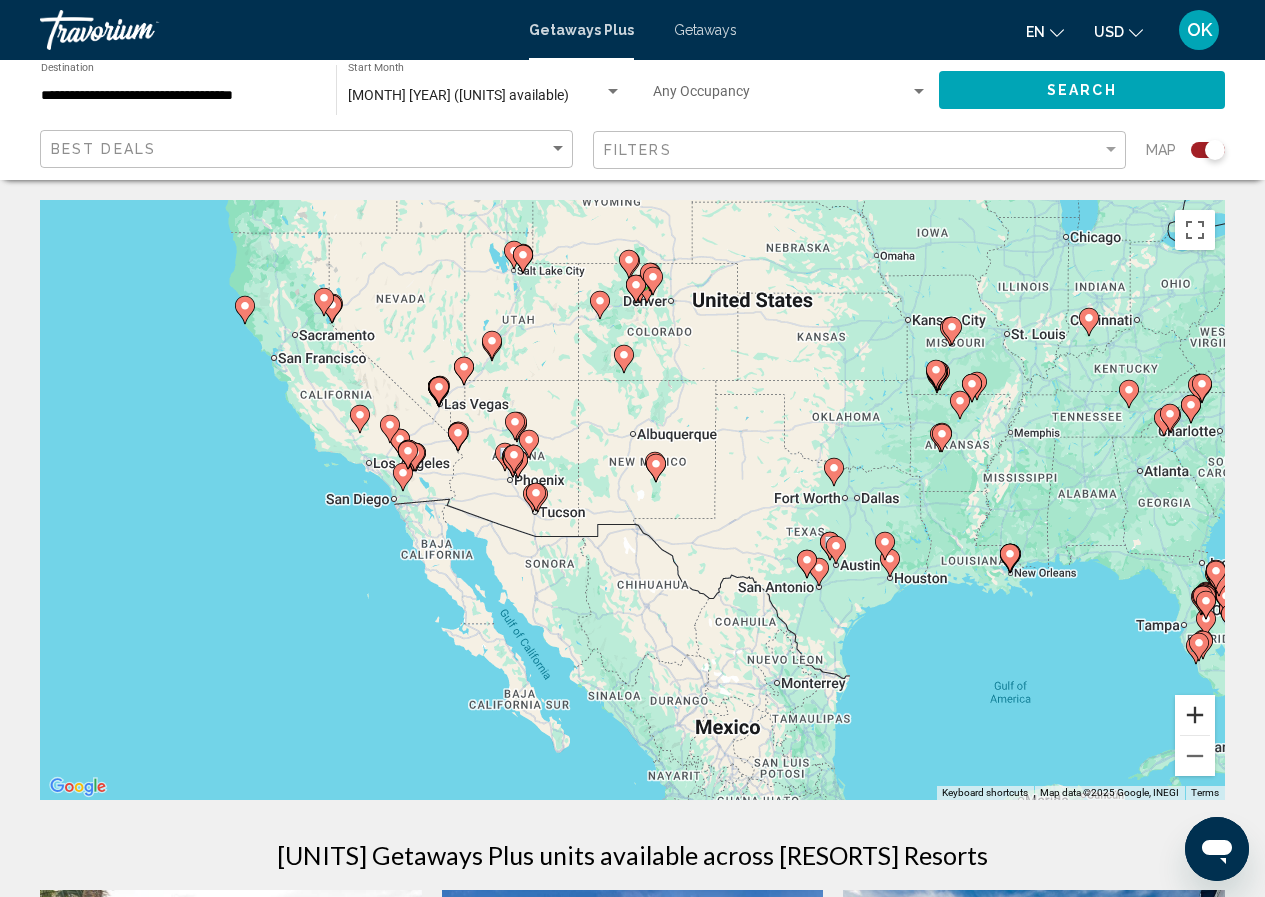 click at bounding box center [1195, 715] 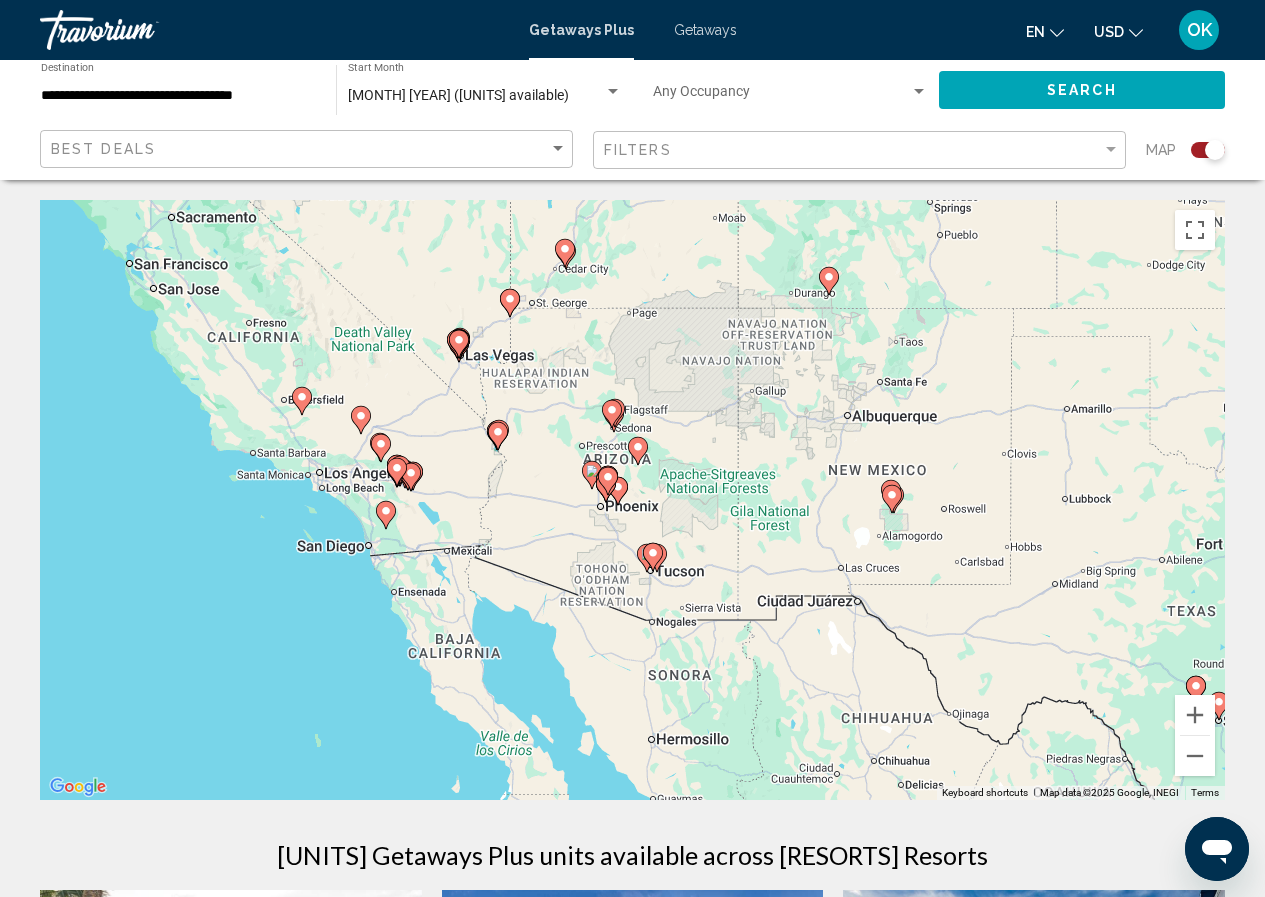 drag, startPoint x: 280, startPoint y: 633, endPoint x: 500, endPoint y: 679, distance: 224.75764 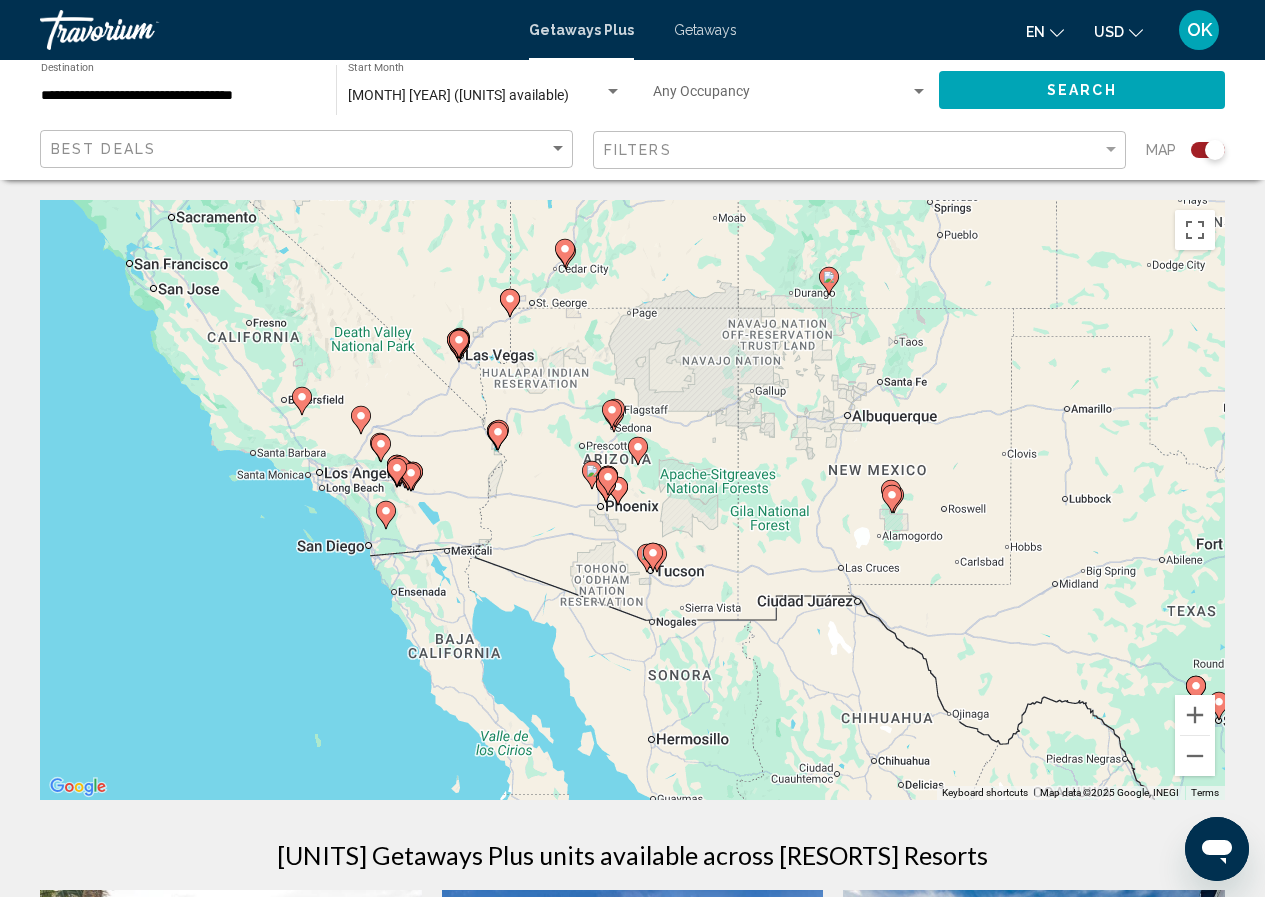 click on "To activate drag with keyboard, press Alt + Enter. Once in keyboard drag state, use the arrow keys to move the marker. To complete the drag, press the Enter key. To cancel, press Escape." at bounding box center (632, 500) 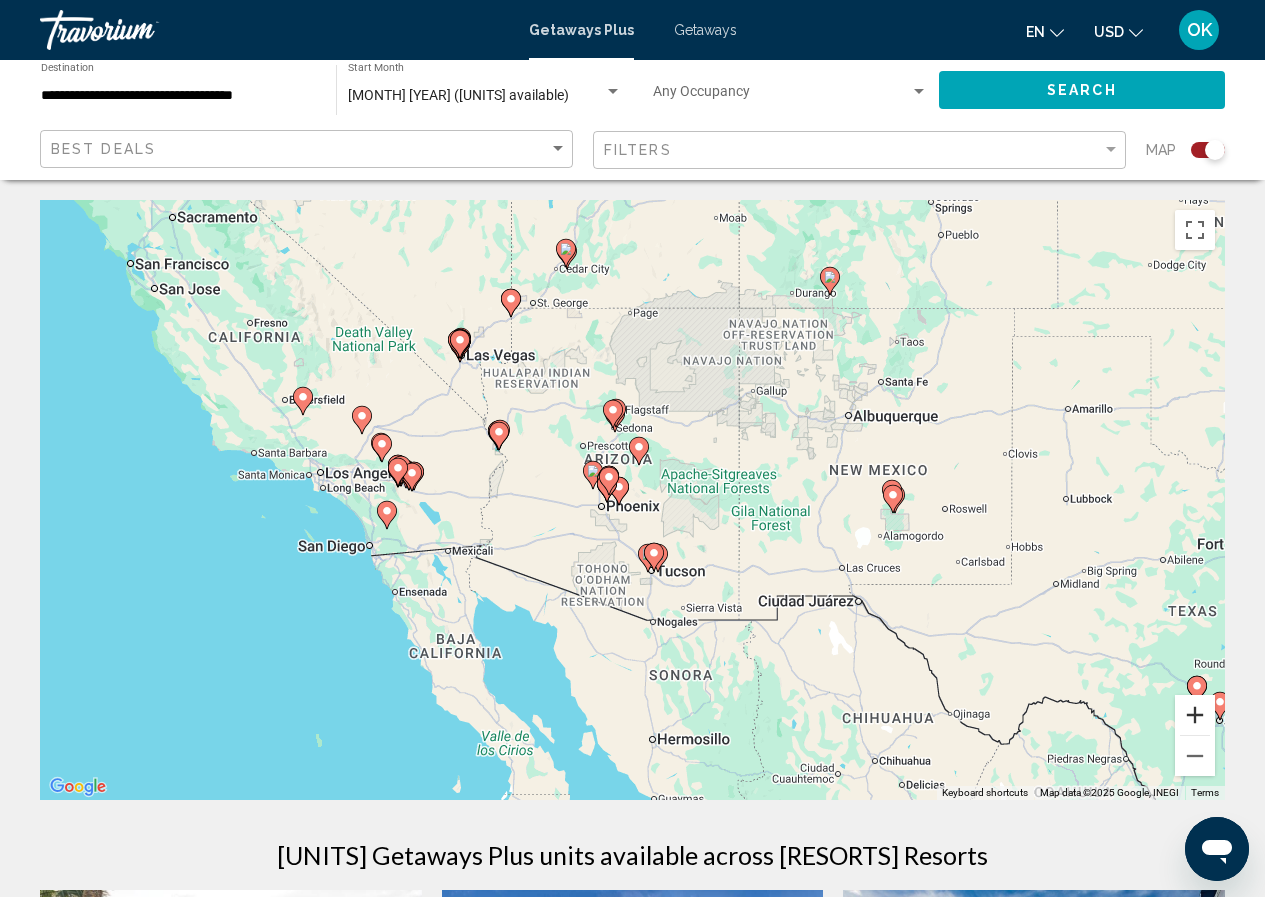 click at bounding box center (1195, 715) 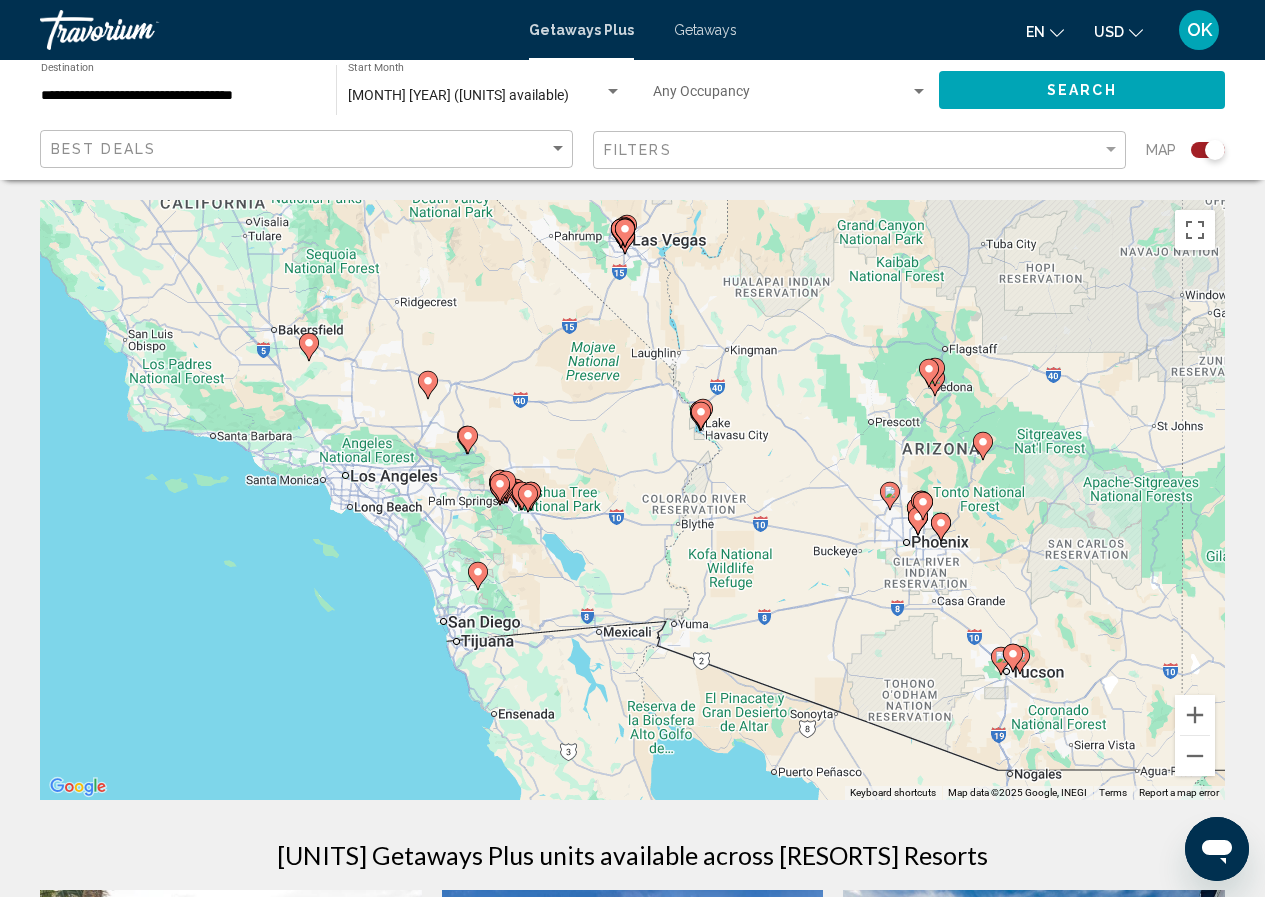 drag, startPoint x: 318, startPoint y: 533, endPoint x: 631, endPoint y: 556, distance: 313.8439 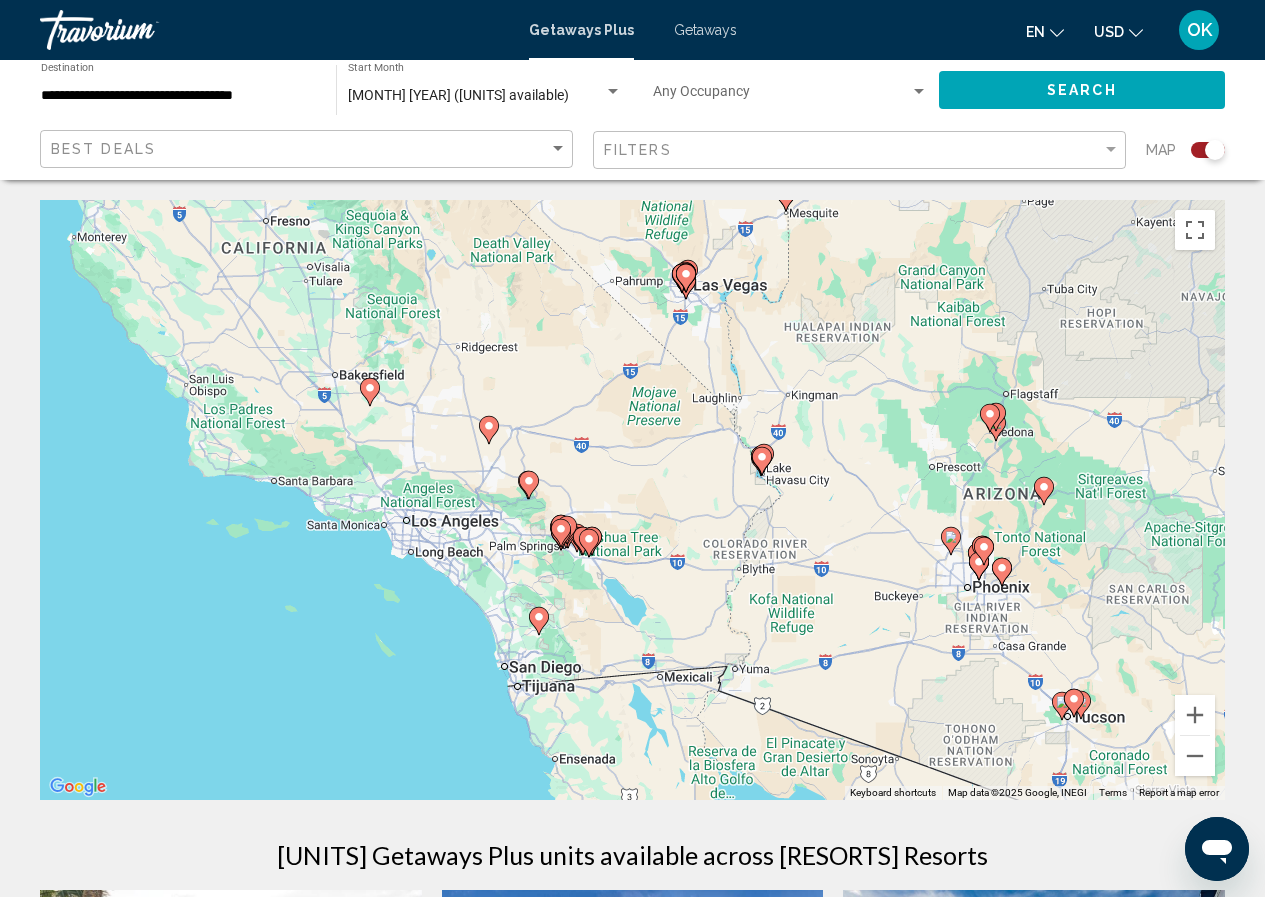 drag, startPoint x: 168, startPoint y: 555, endPoint x: 239, endPoint y: 612, distance: 91.04944 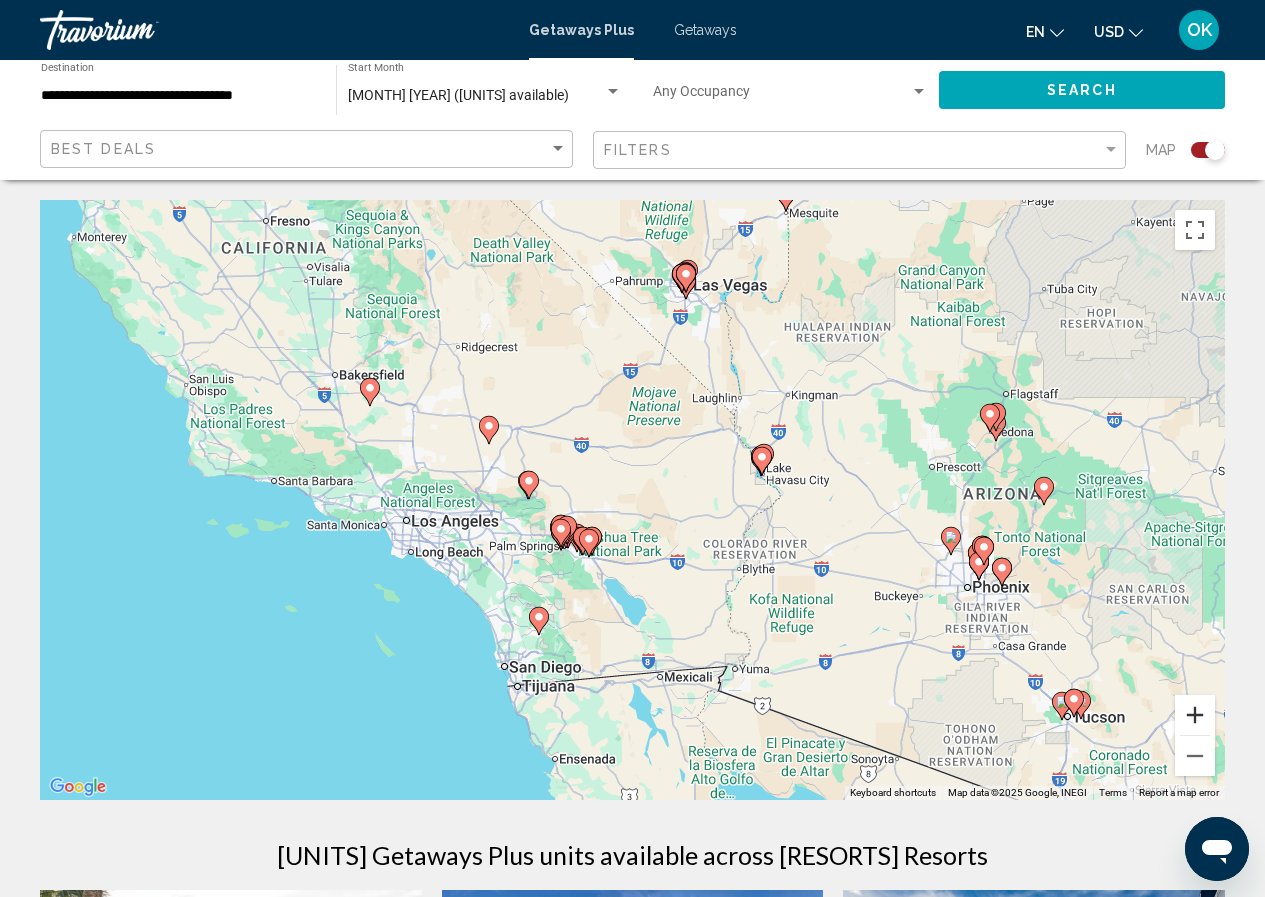 click at bounding box center [1195, 715] 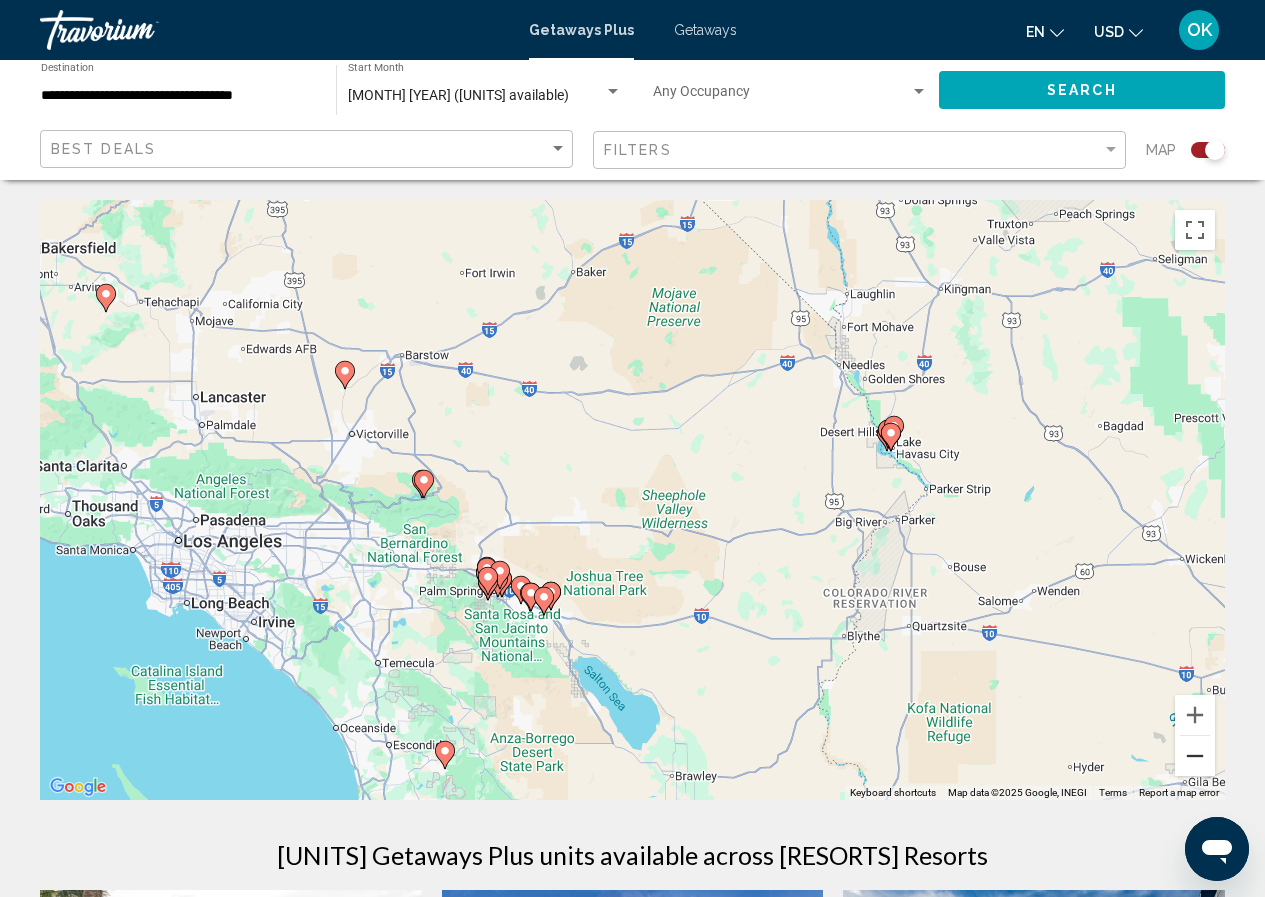 click at bounding box center (1195, 756) 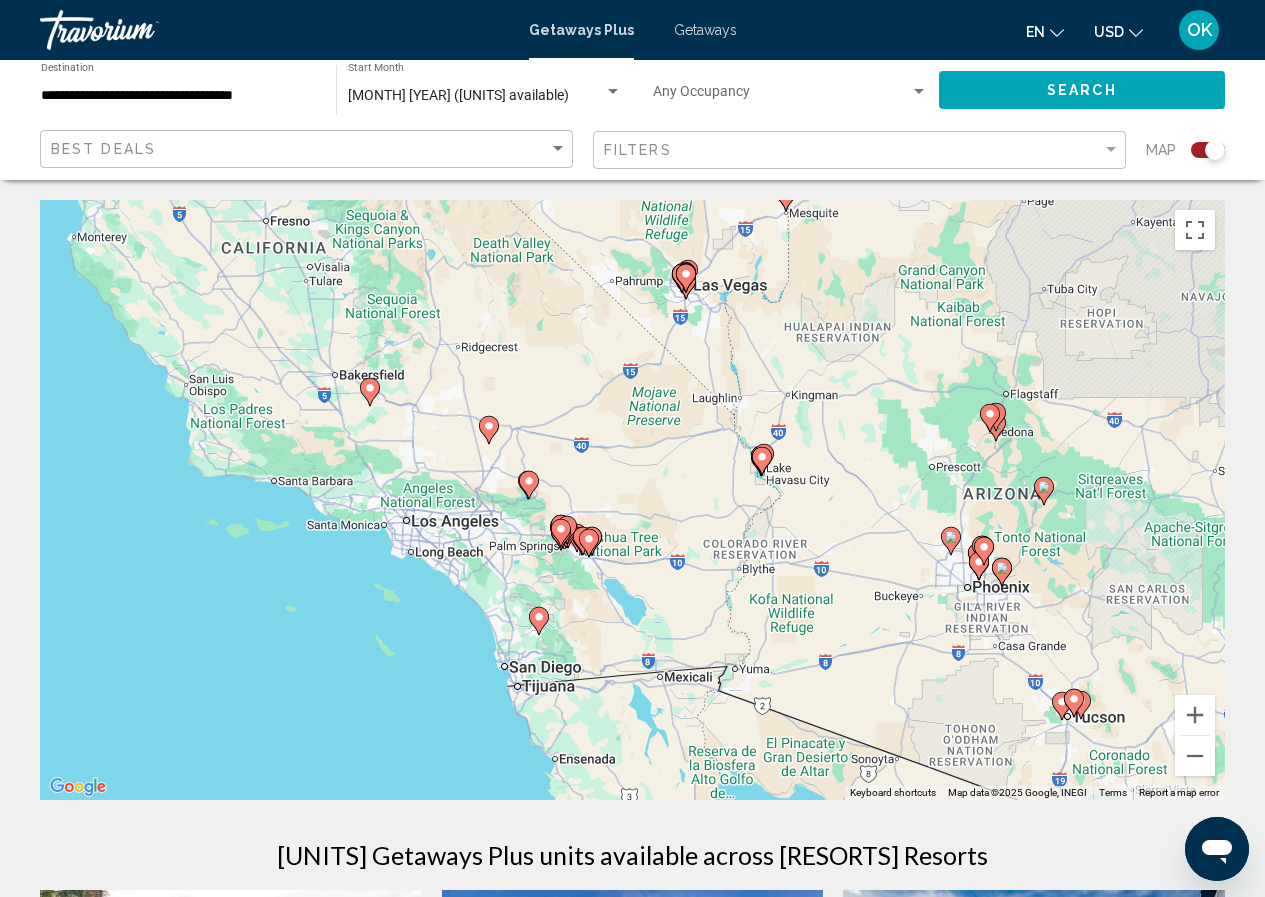 click on "Search" 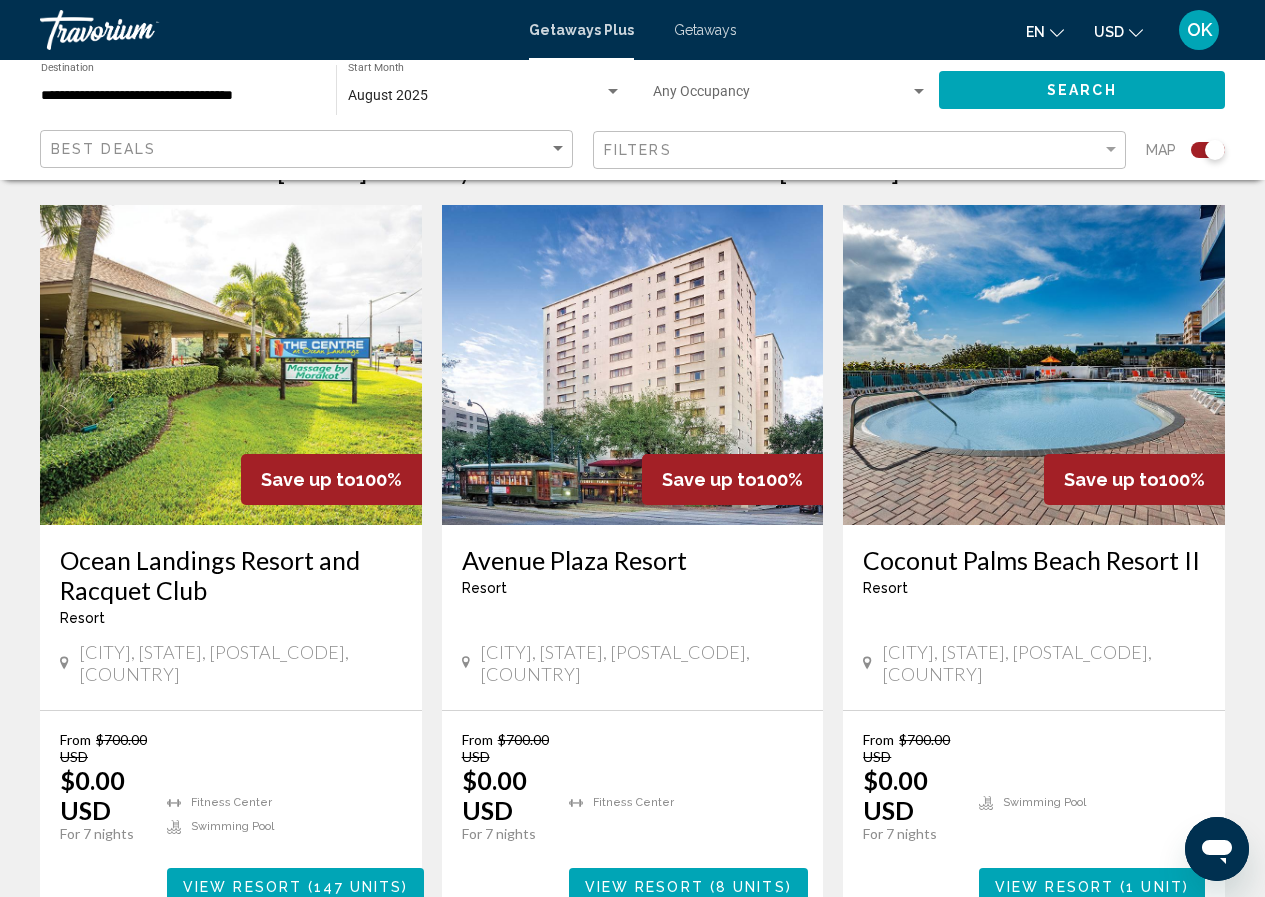 scroll, scrollTop: 900, scrollLeft: 0, axis: vertical 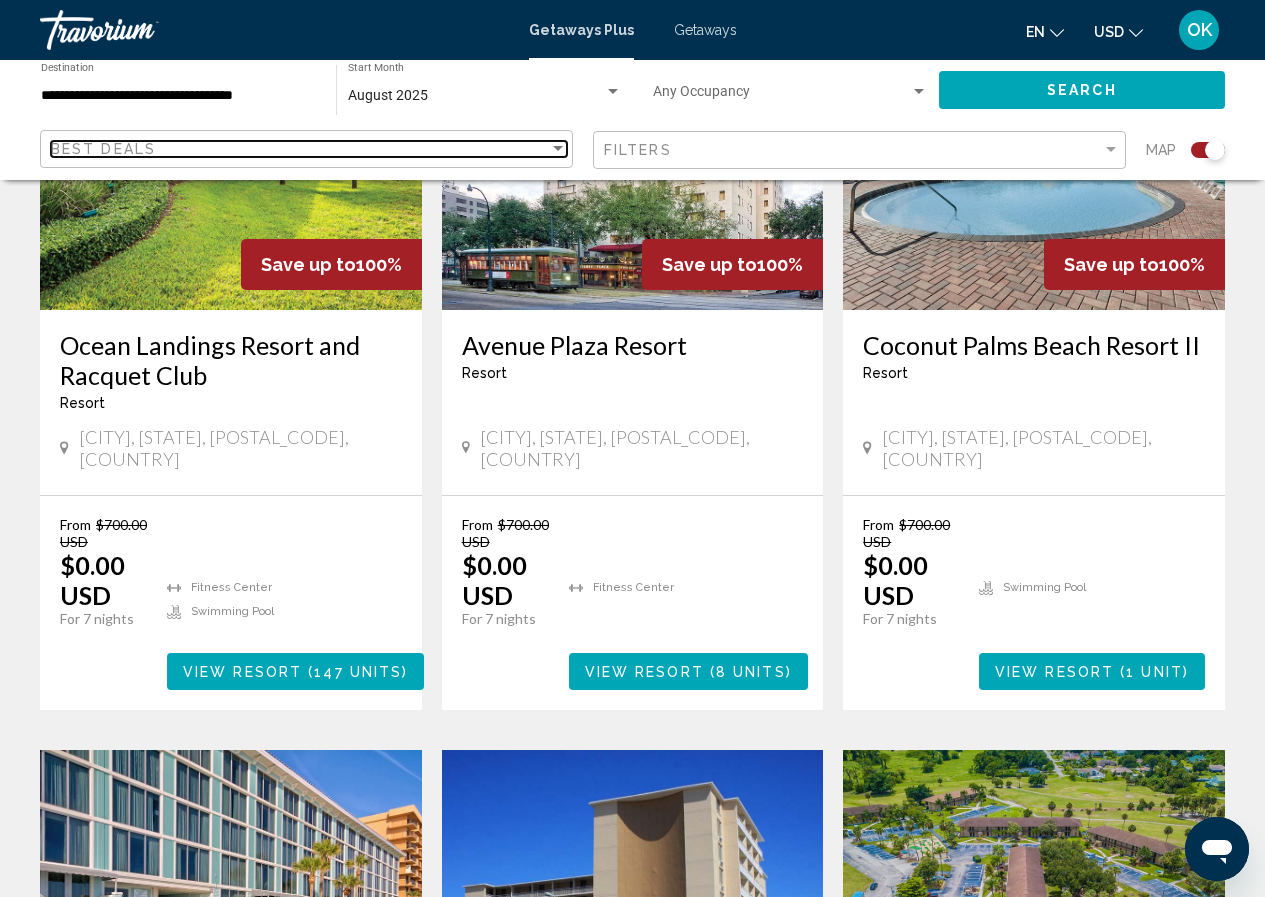 click at bounding box center (558, 149) 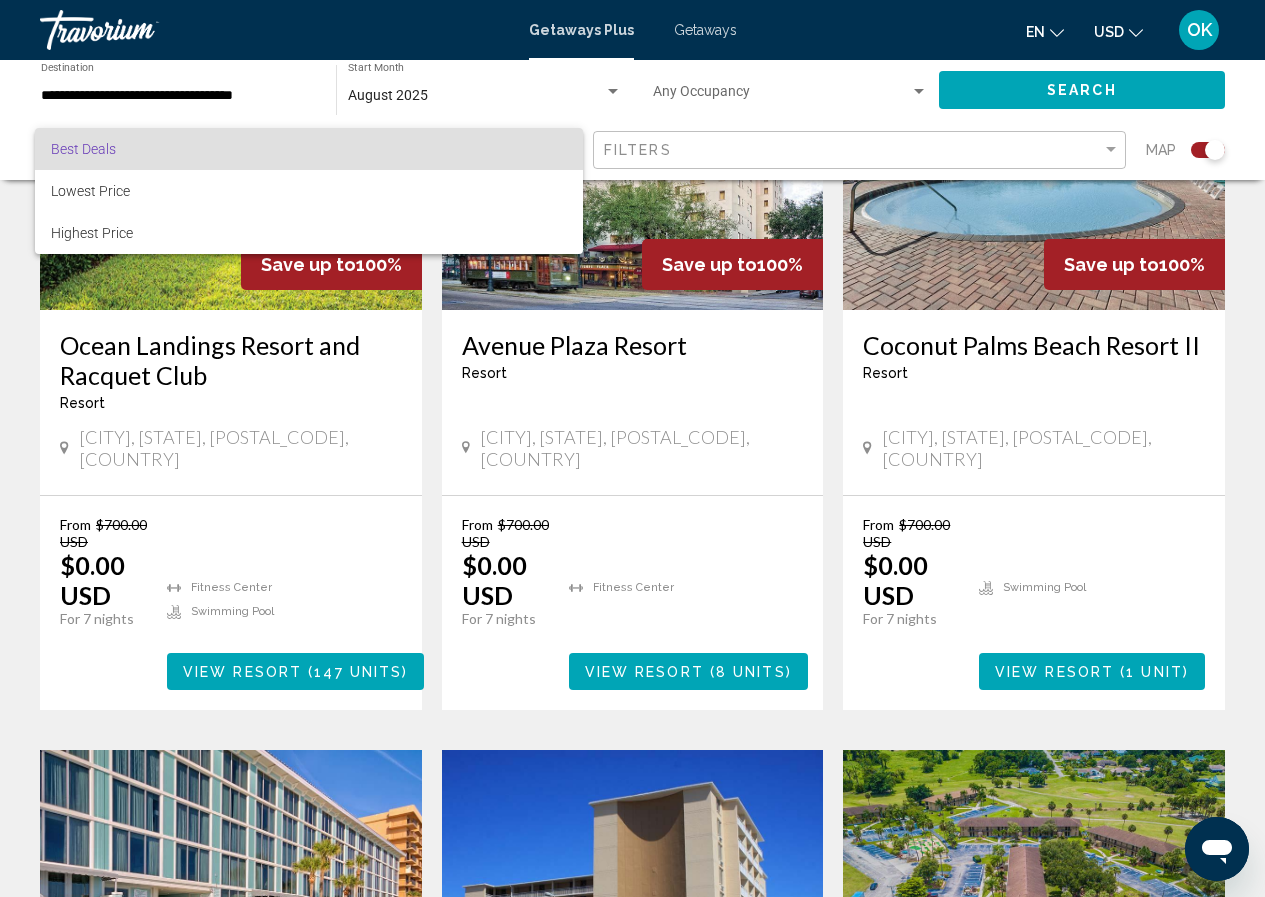 click on "Best Deals" at bounding box center (309, 149) 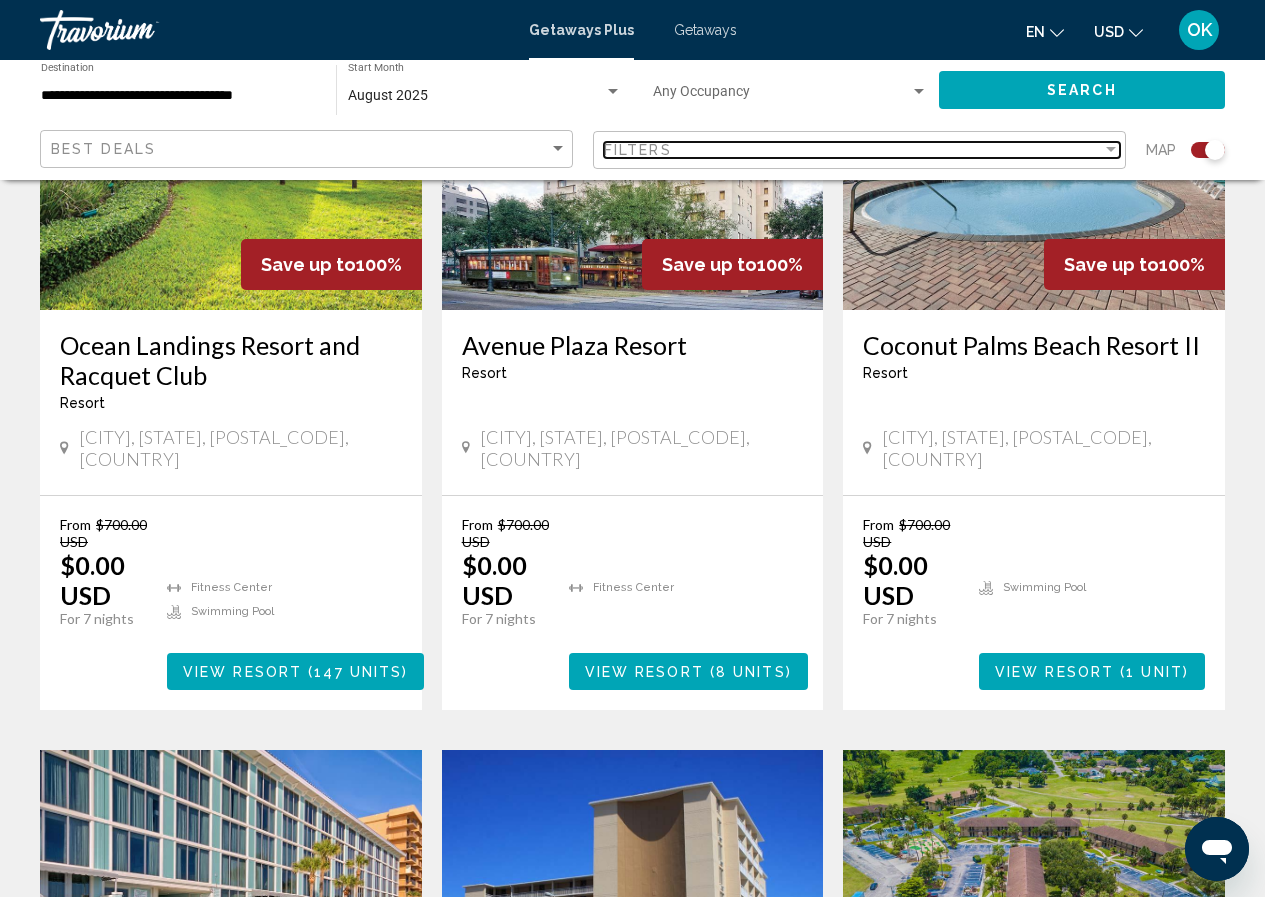 click on "Filters" at bounding box center [853, 150] 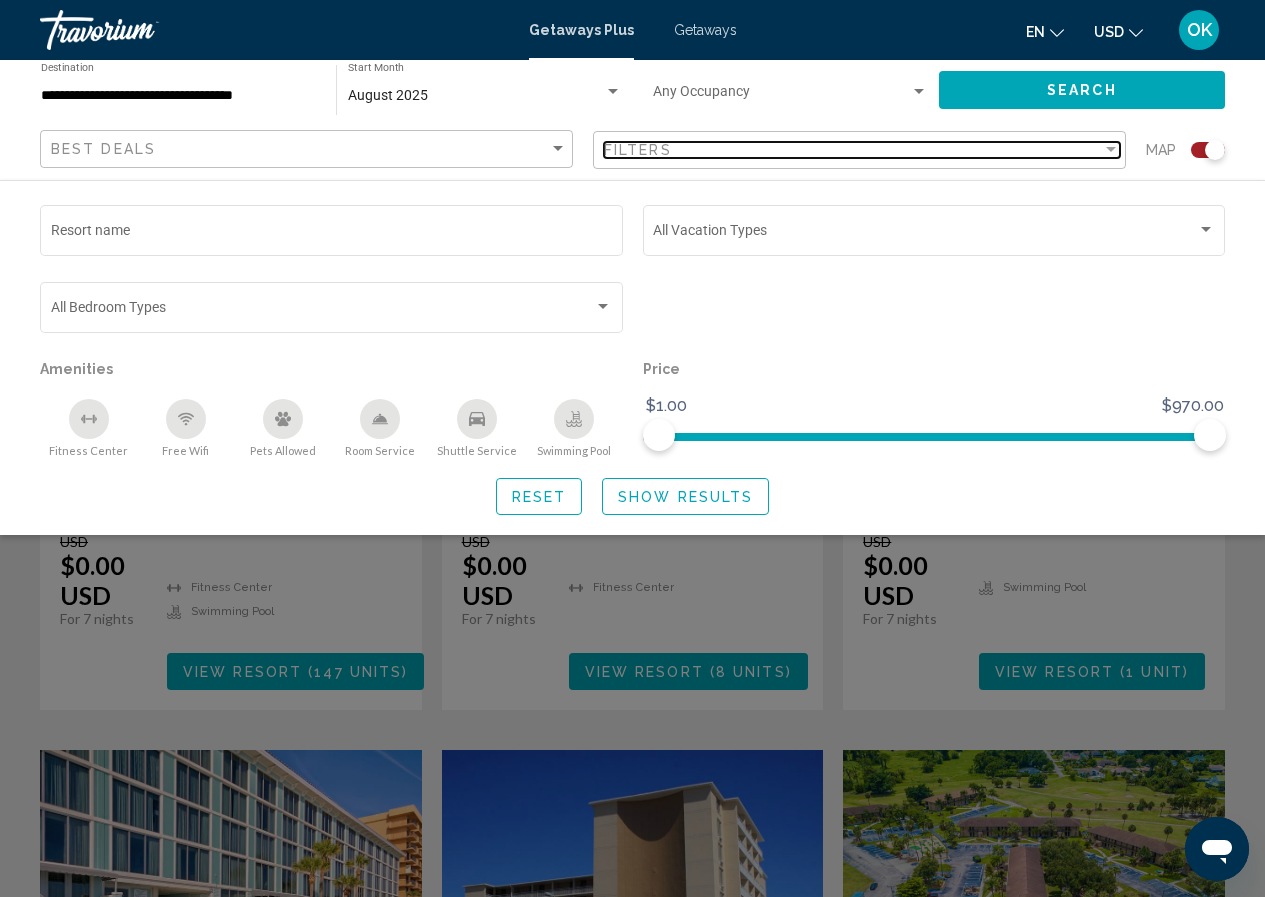 click at bounding box center [1111, 149] 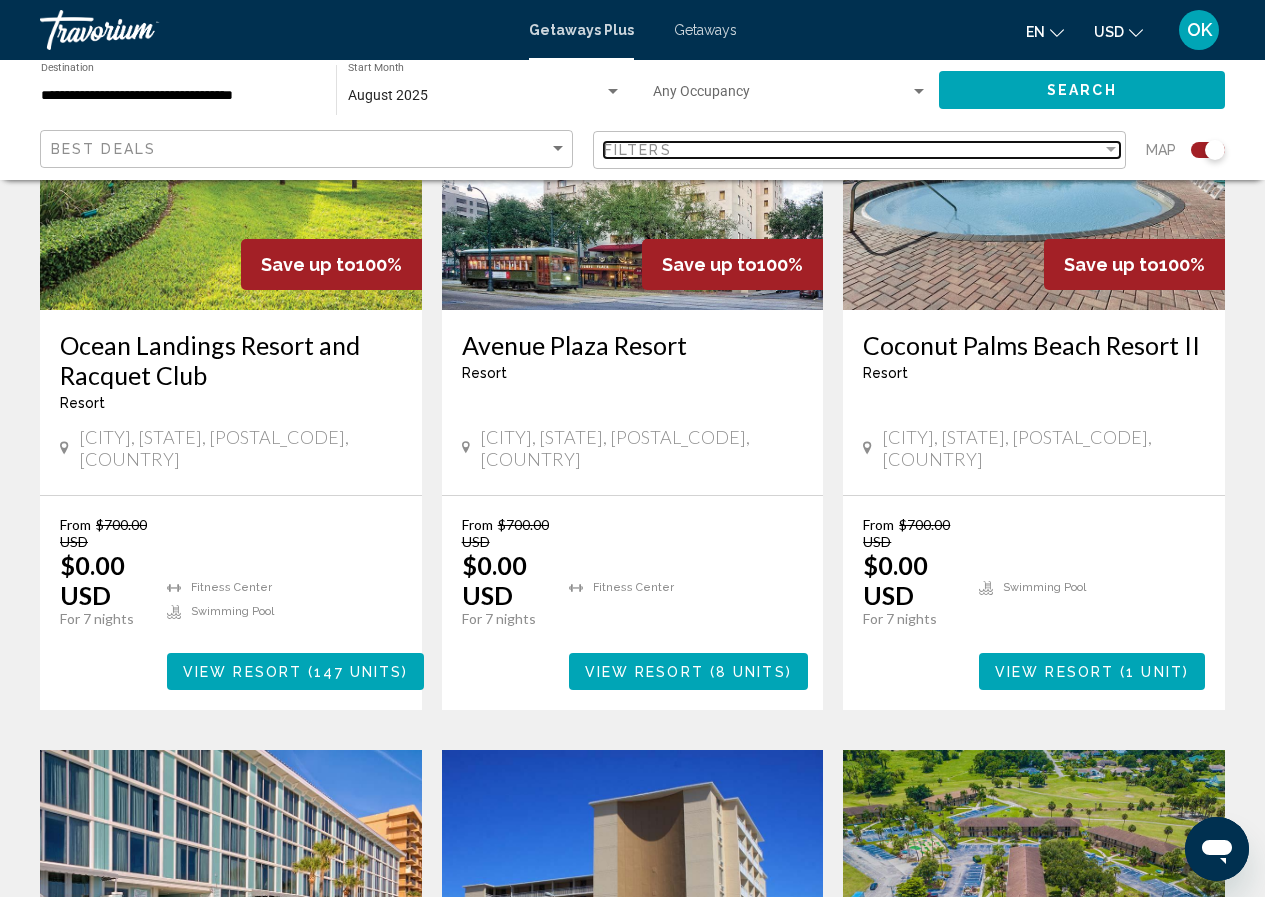 click at bounding box center [1111, 150] 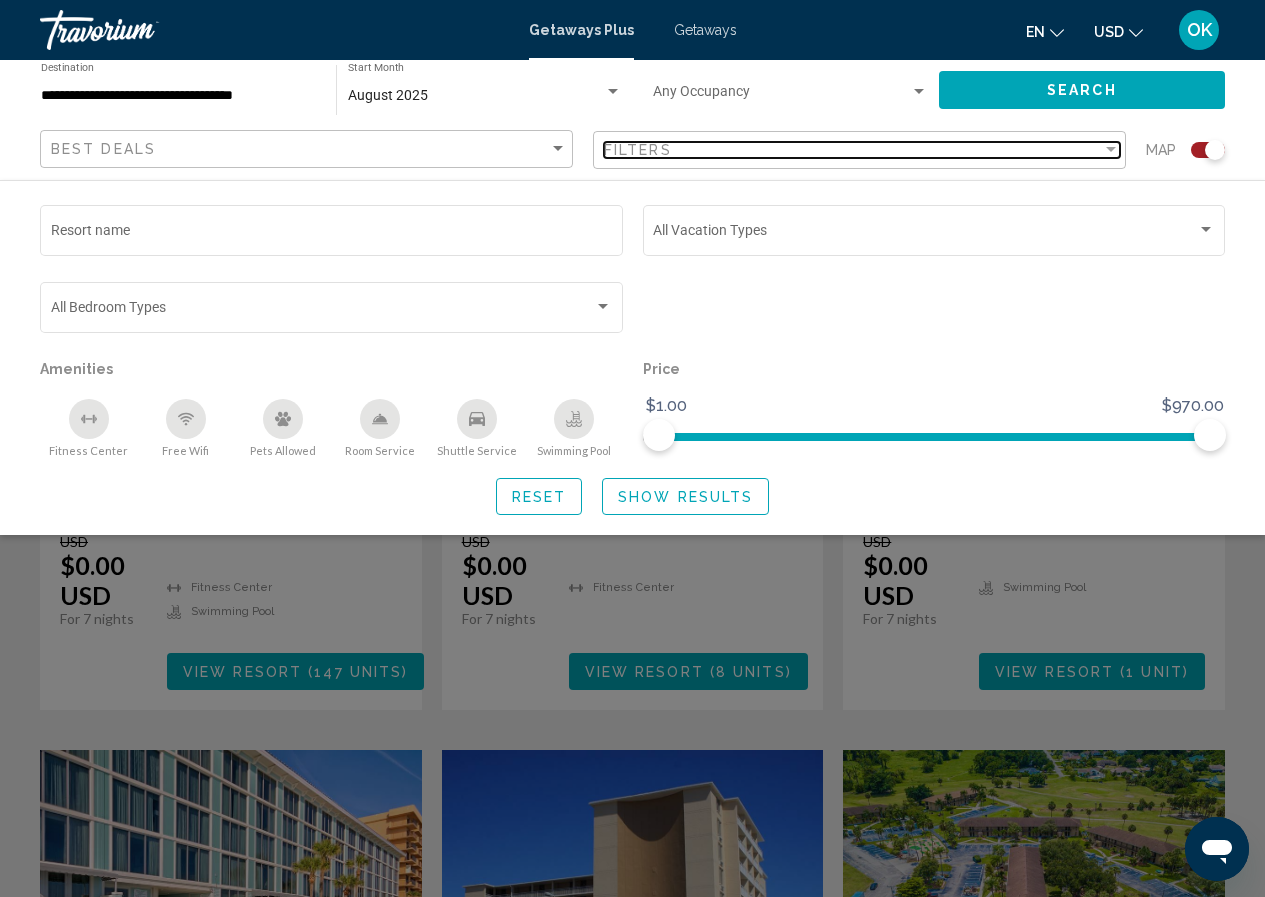 scroll, scrollTop: 500, scrollLeft: 0, axis: vertical 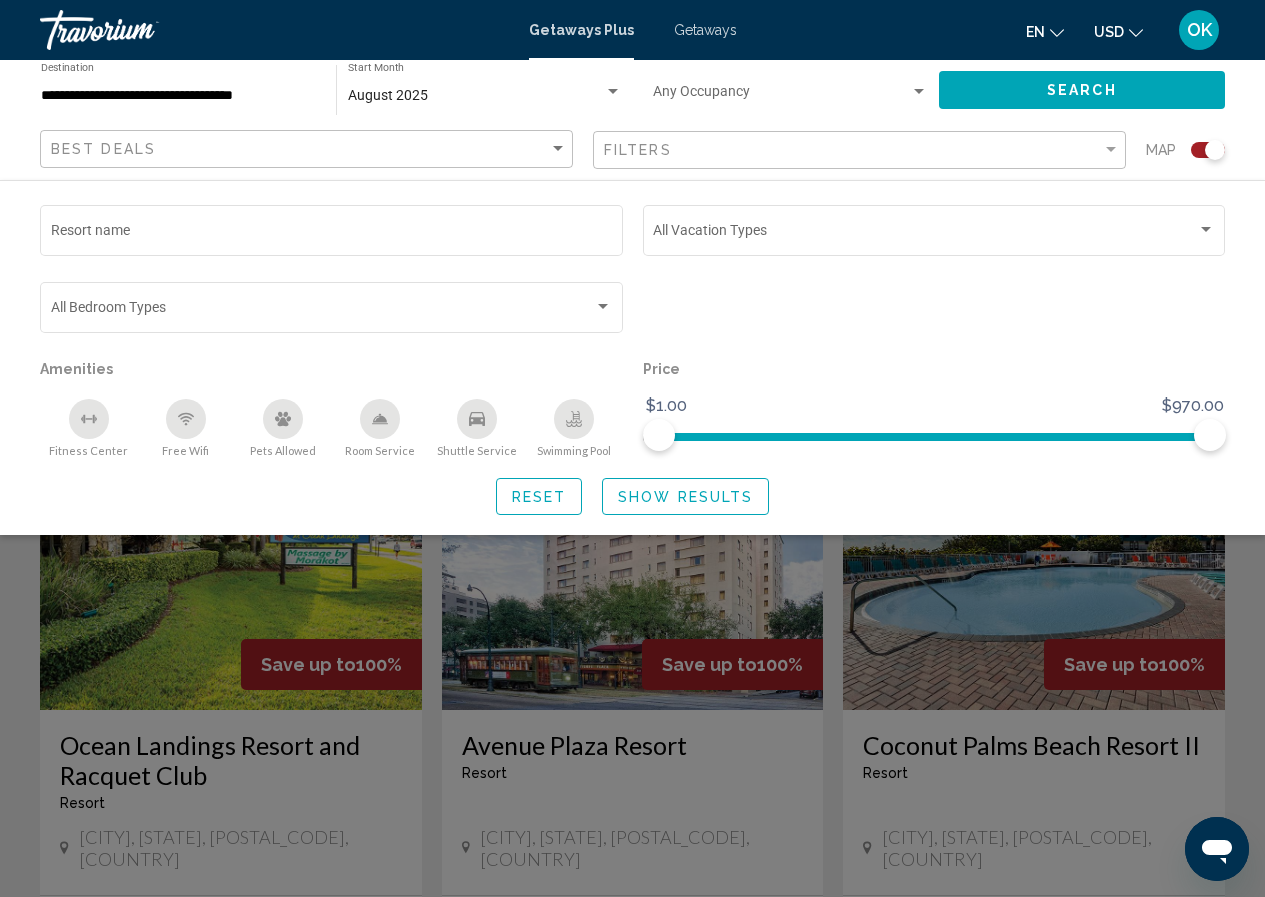 click at bounding box center [919, 92] 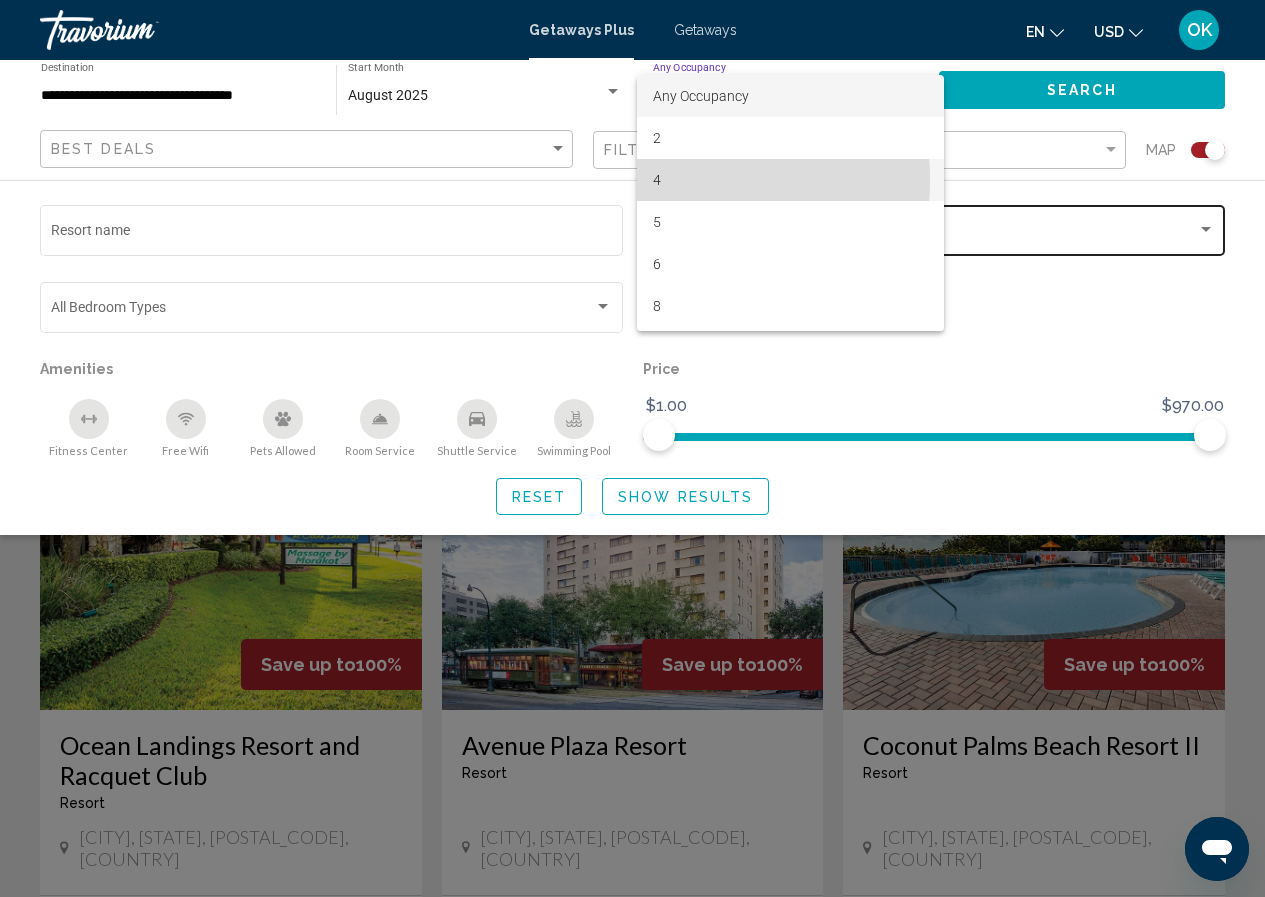 drag, startPoint x: 665, startPoint y: 180, endPoint x: 891, endPoint y: 214, distance: 228.54321 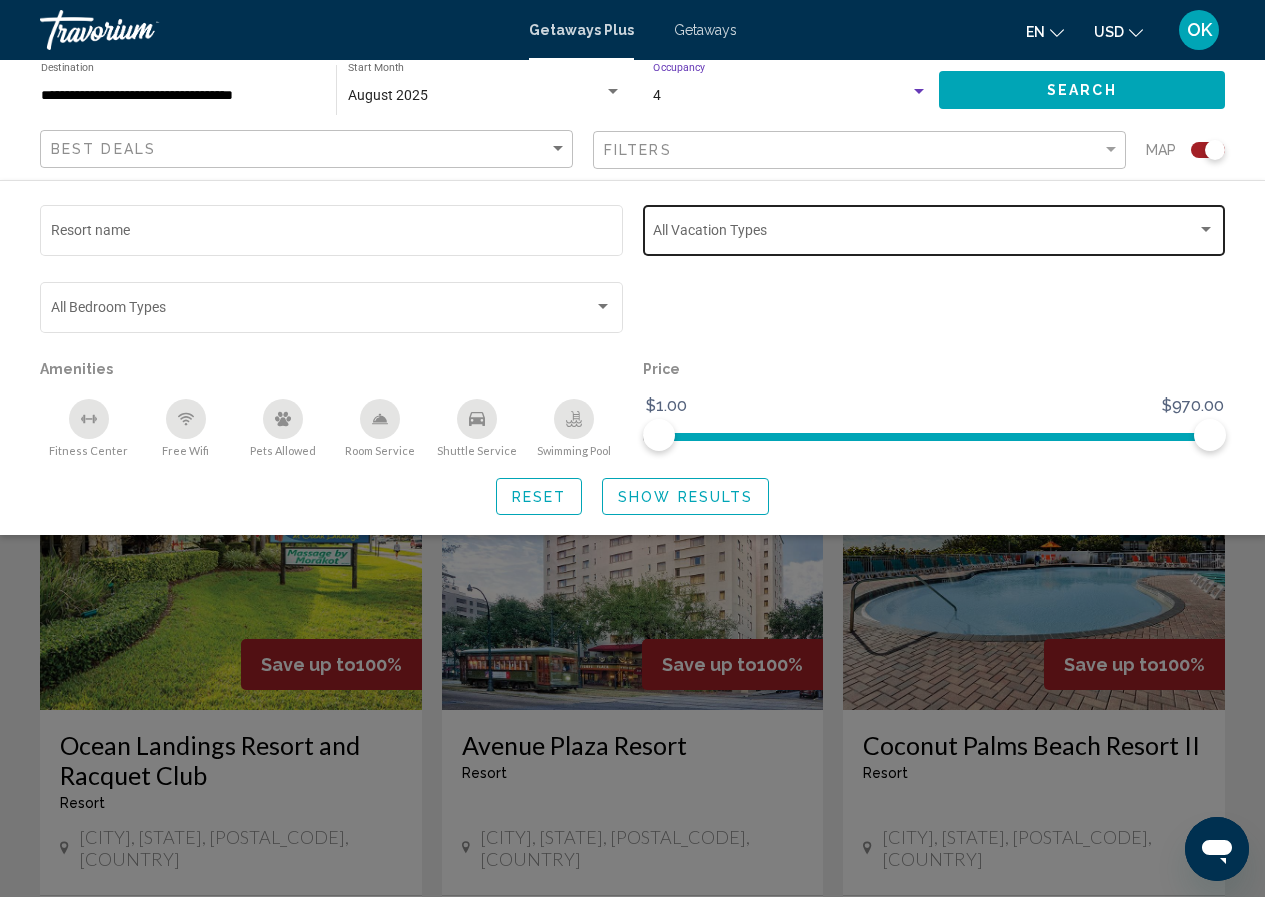 click at bounding box center (1206, 230) 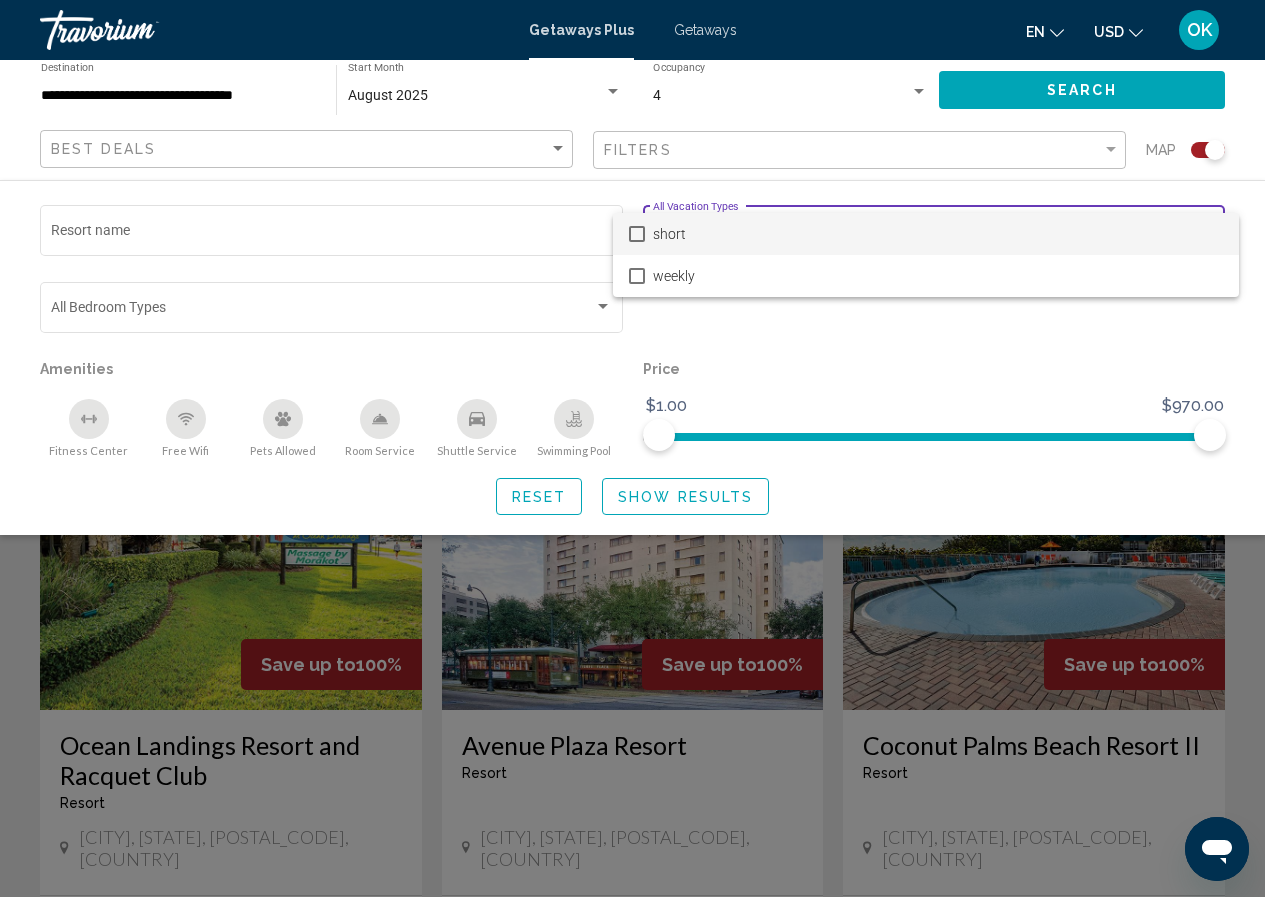 click at bounding box center [637, 234] 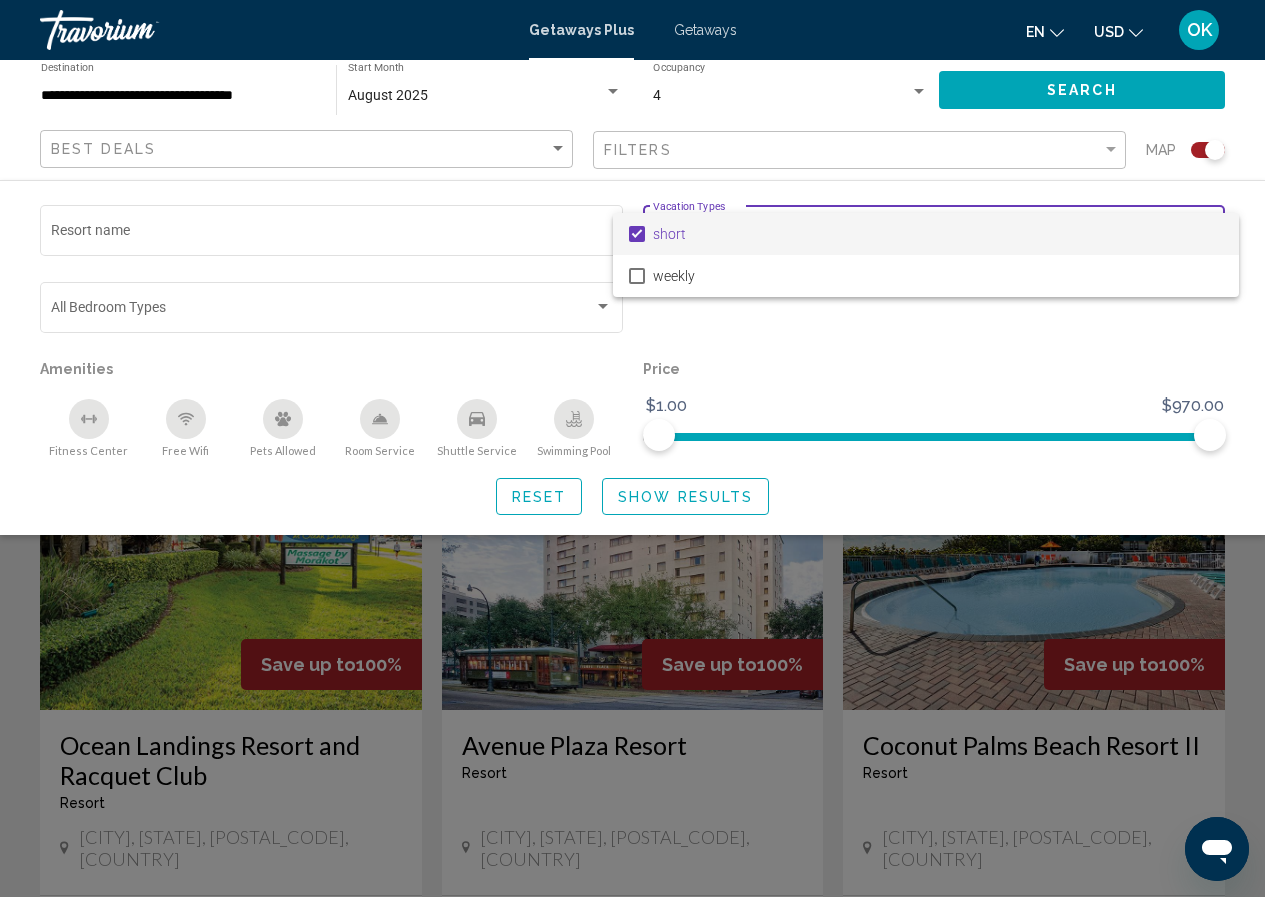 click at bounding box center (632, 448) 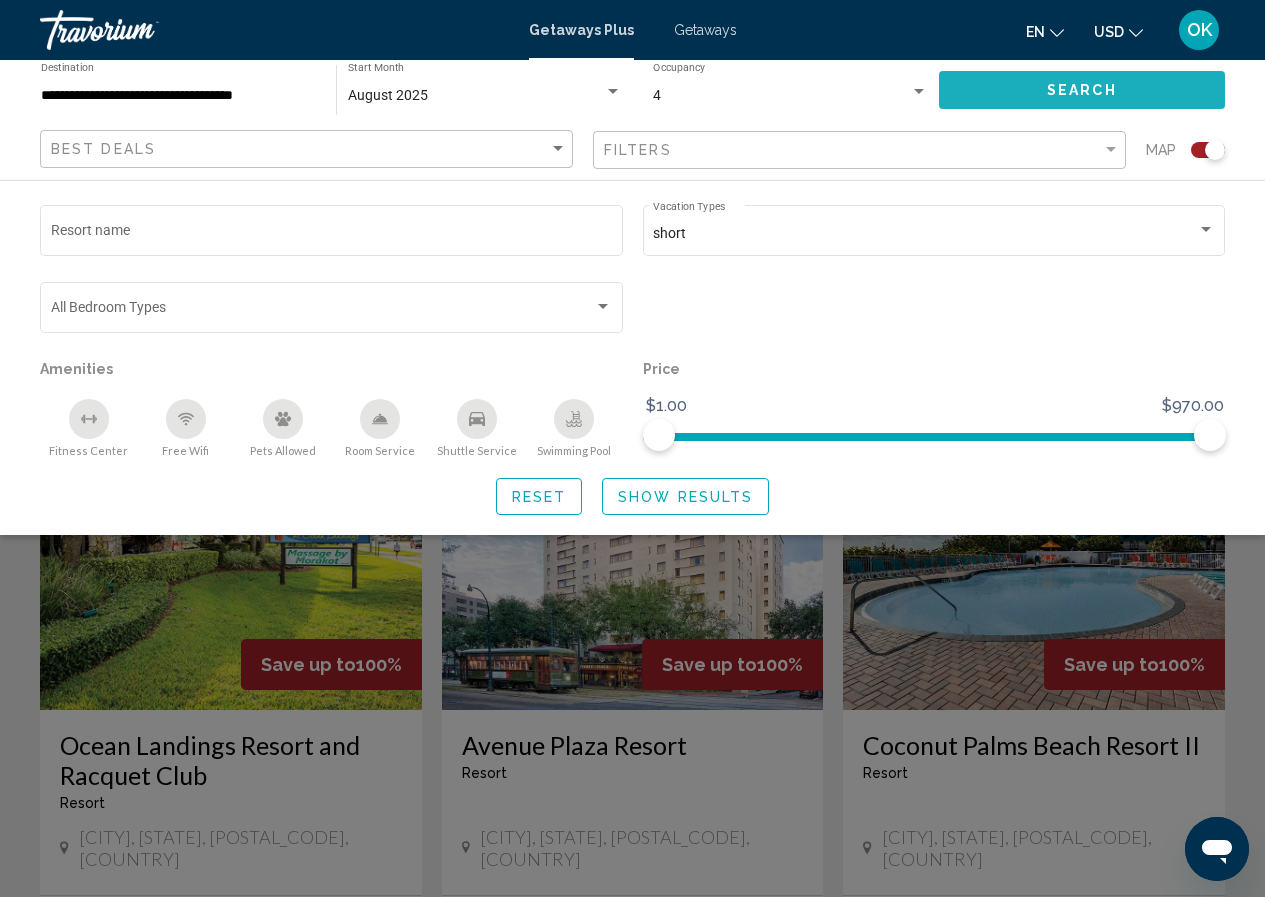 click on "Search" 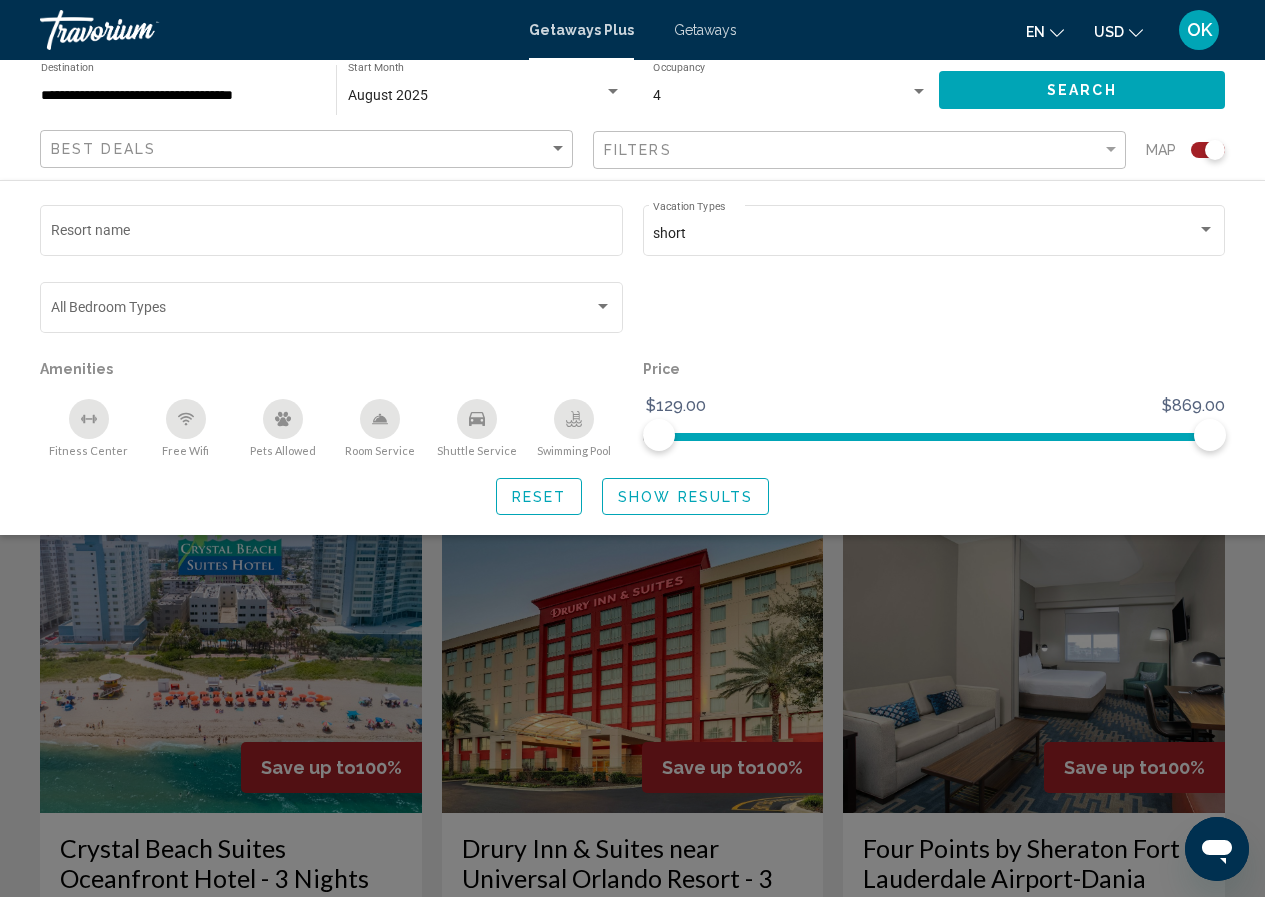 scroll, scrollTop: 400, scrollLeft: 0, axis: vertical 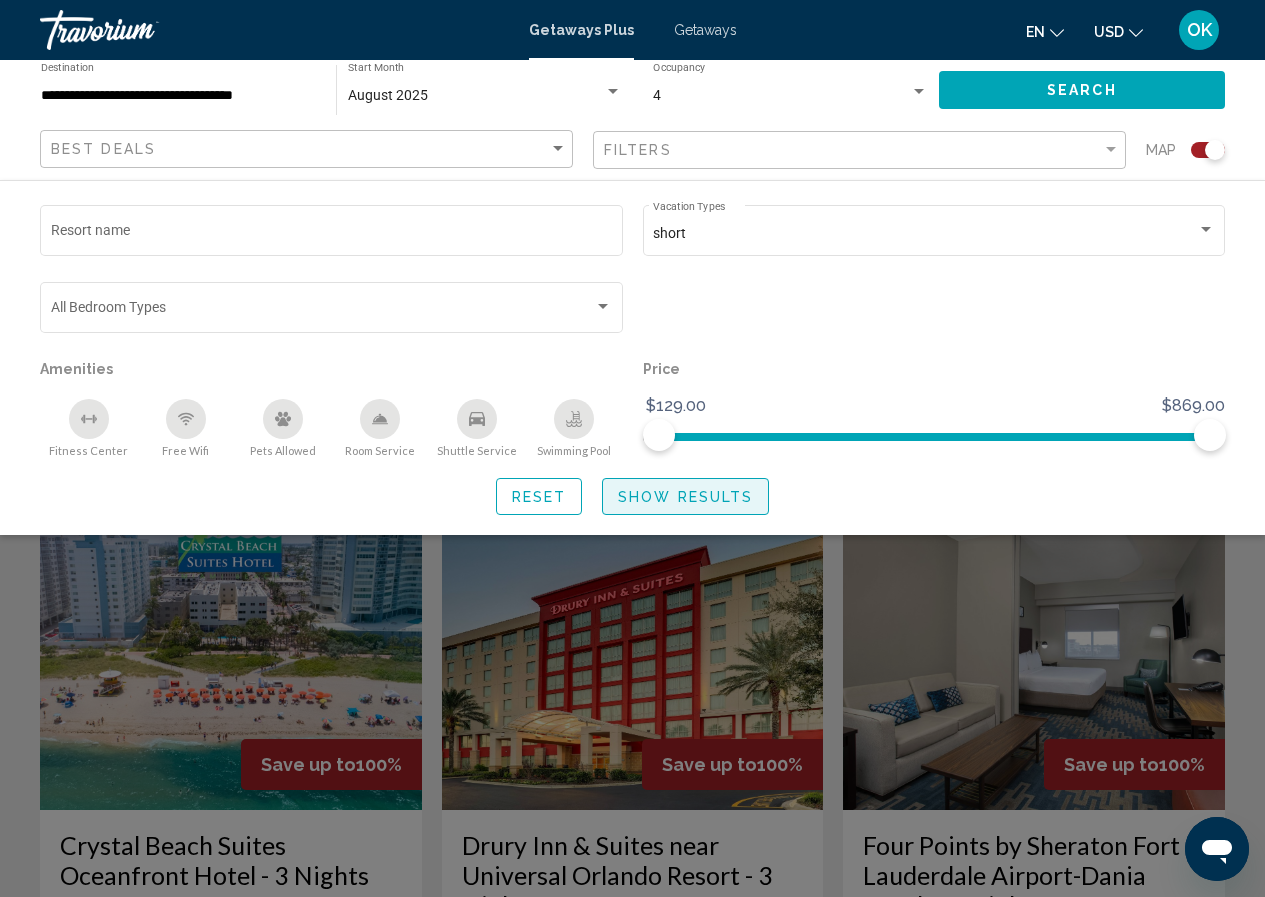 click on "Show Results" 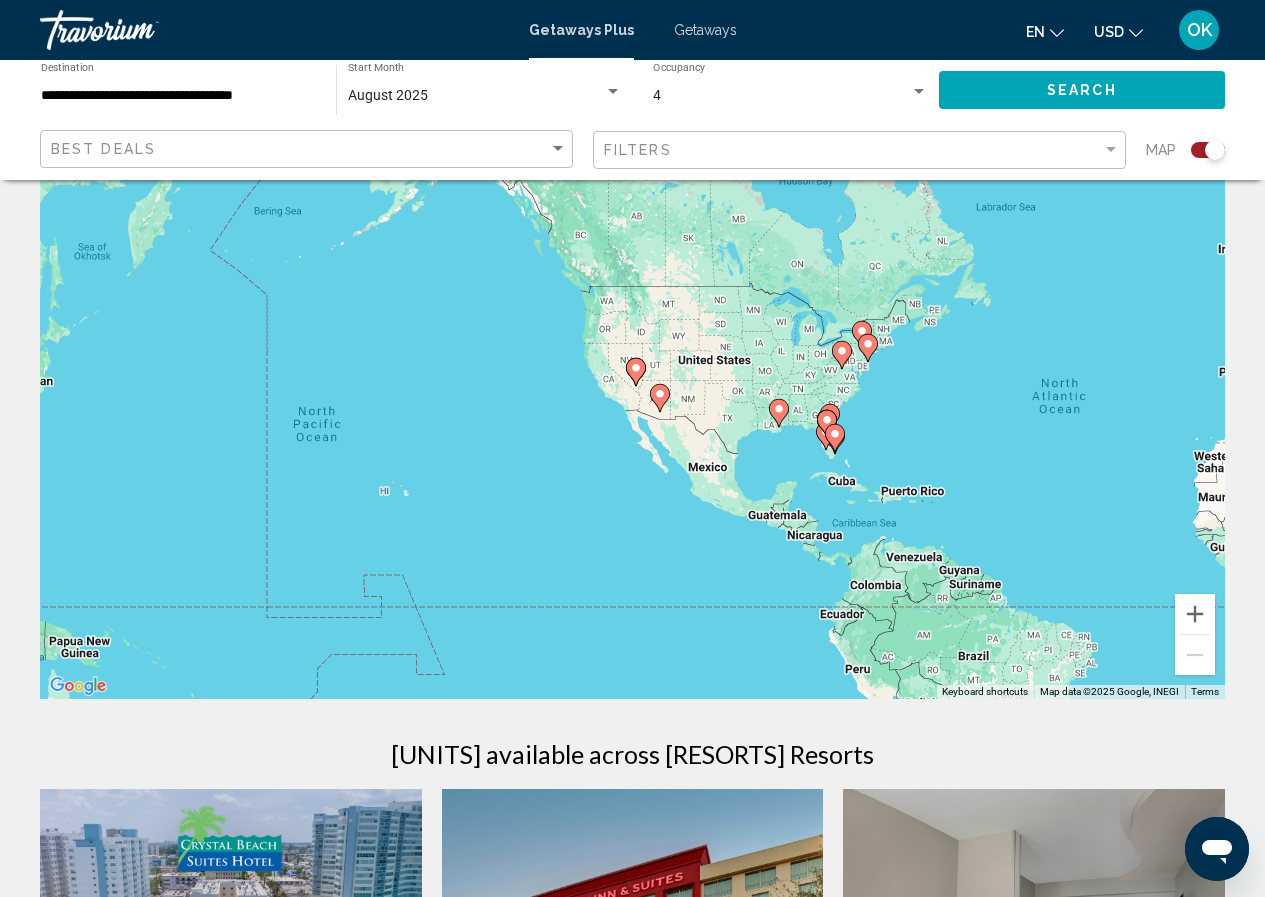 scroll, scrollTop: 100, scrollLeft: 0, axis: vertical 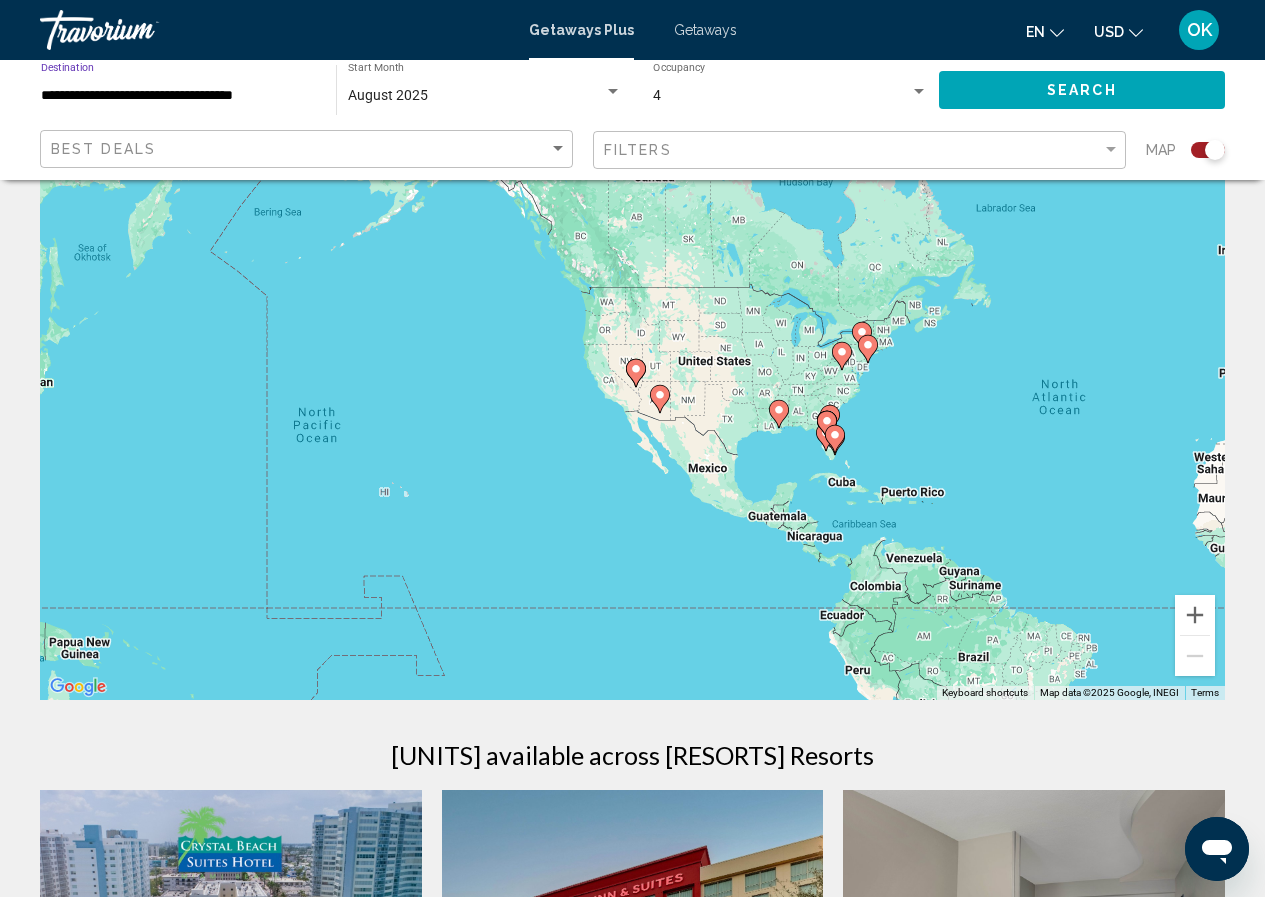 click on "**********" at bounding box center (178, 96) 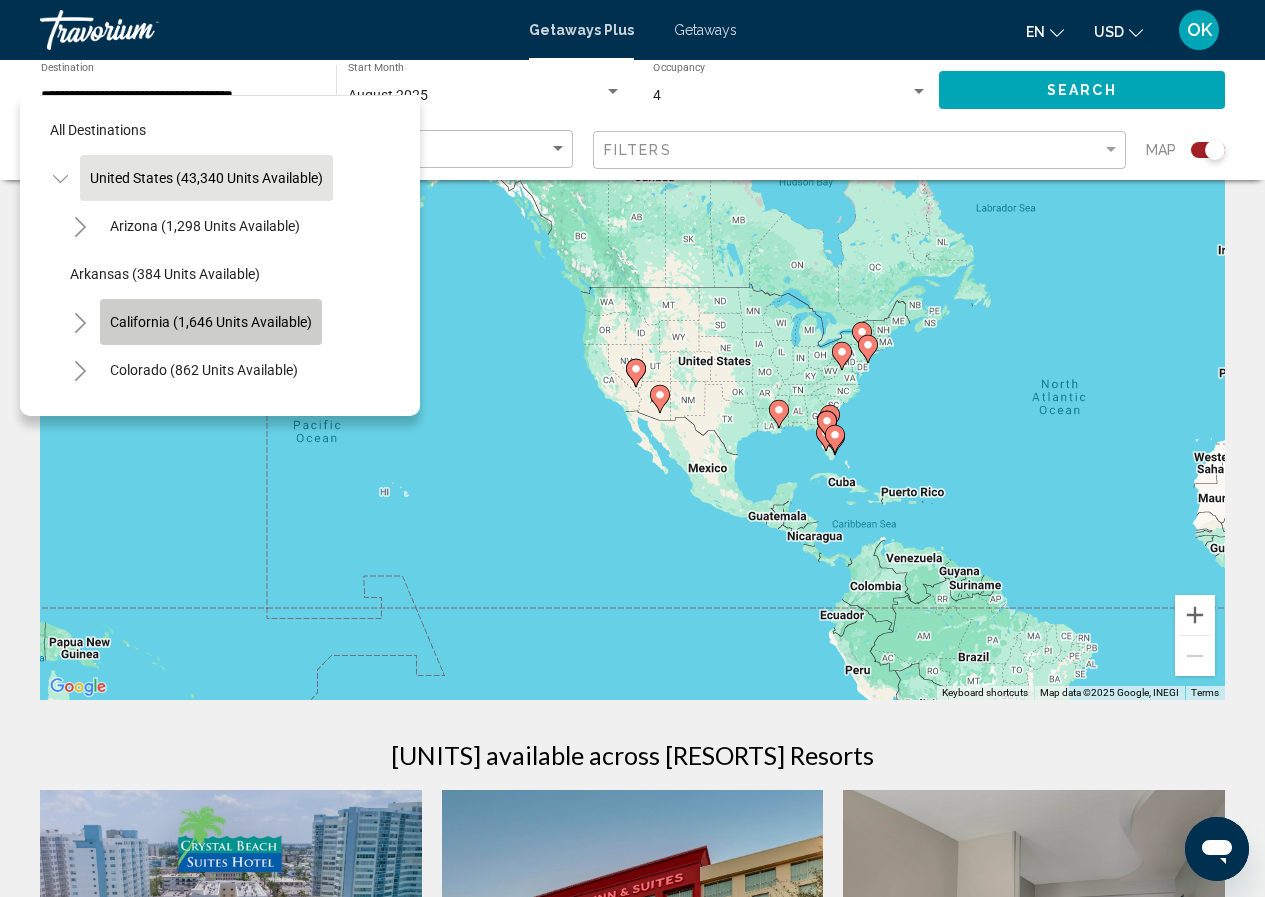 click on "California (1,646 units available)" 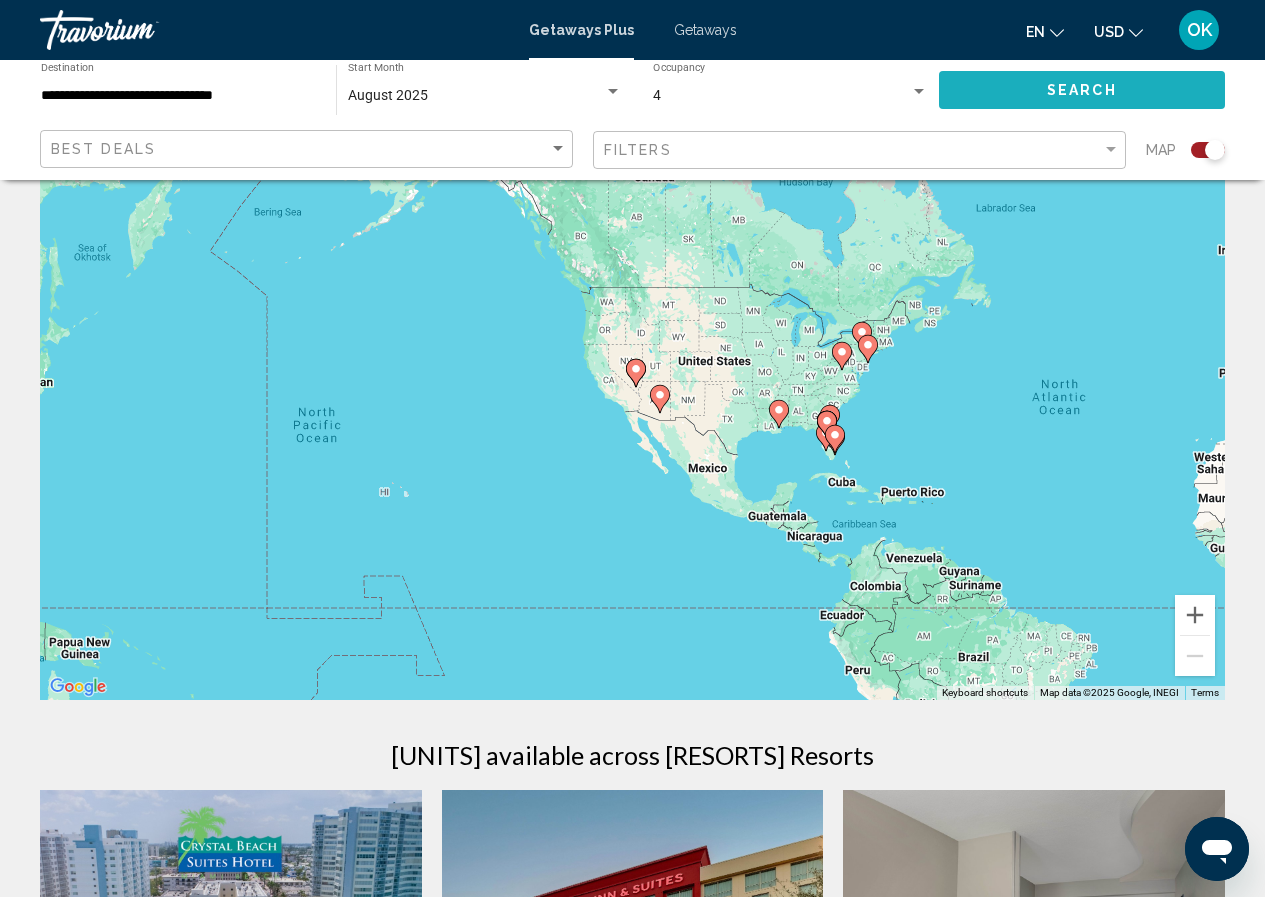 click on "Search" 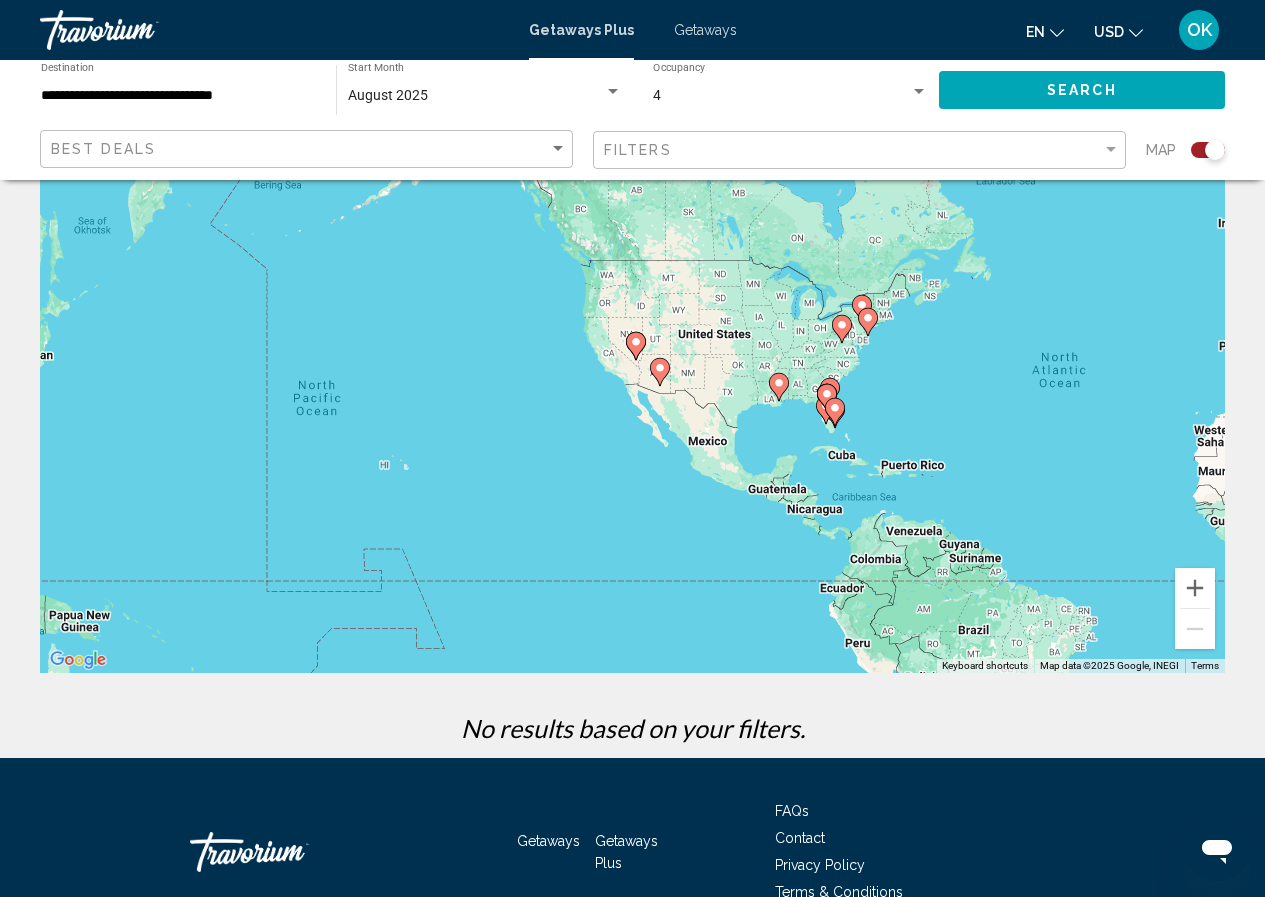 scroll, scrollTop: 0, scrollLeft: 0, axis: both 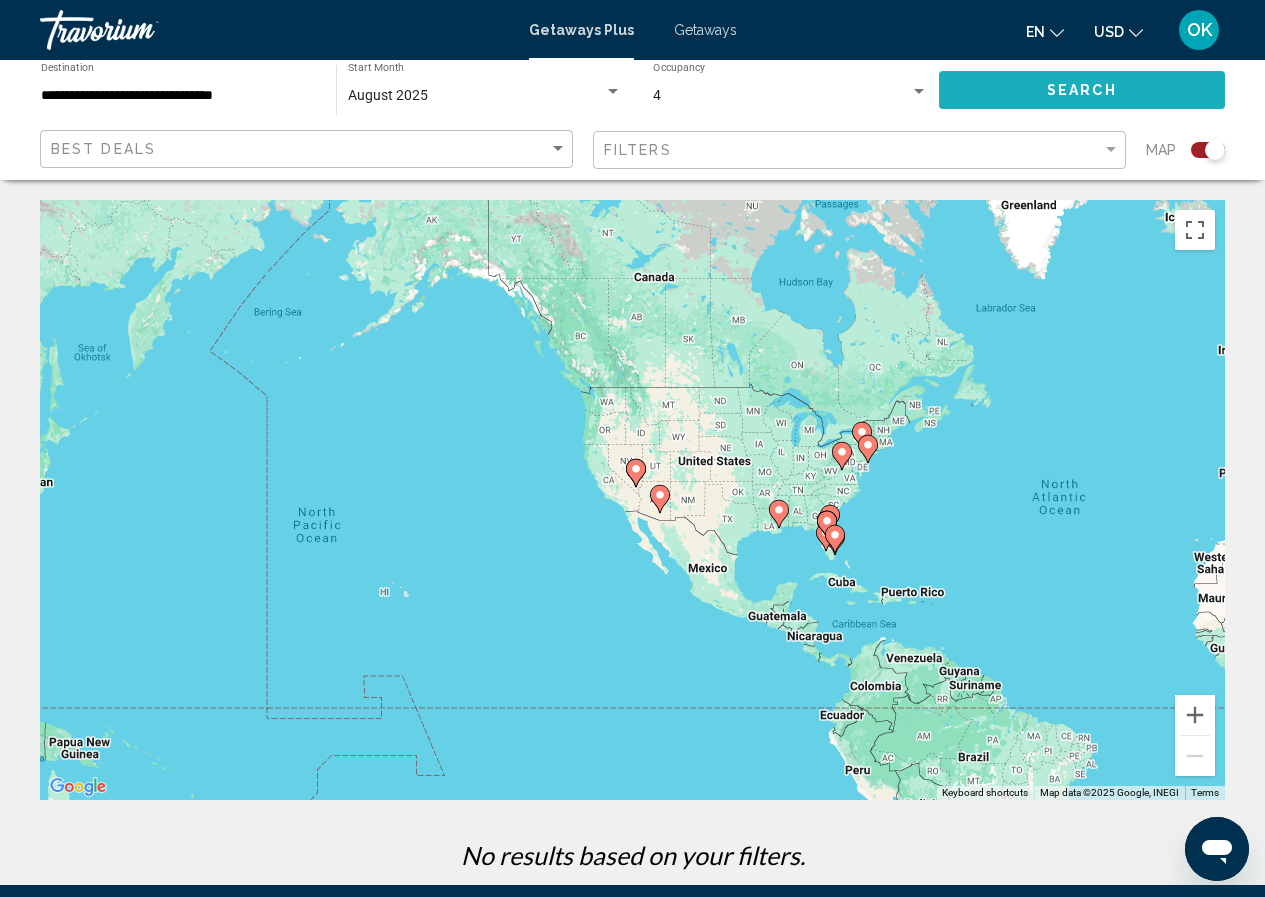 click on "Search" 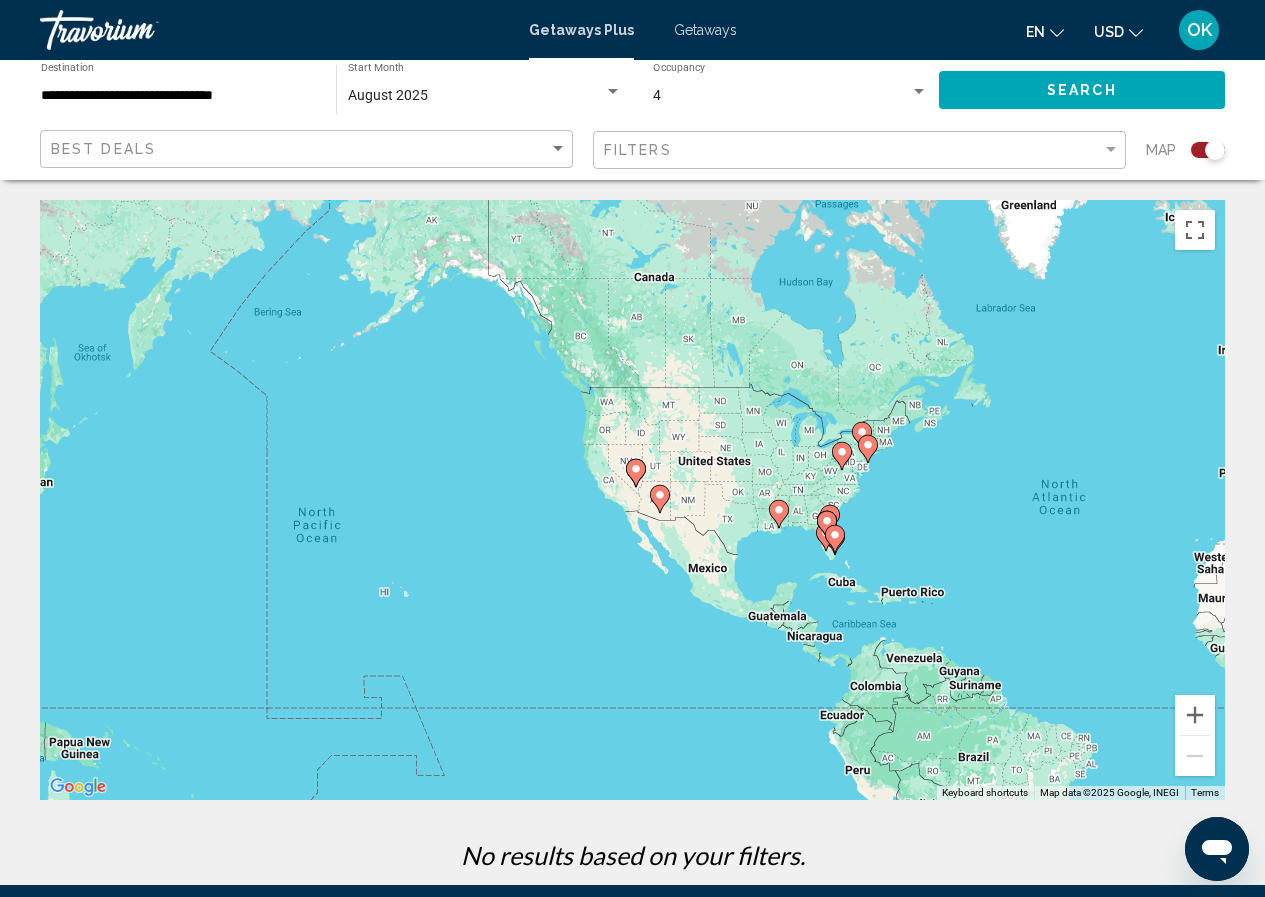 click on "Best Deals" 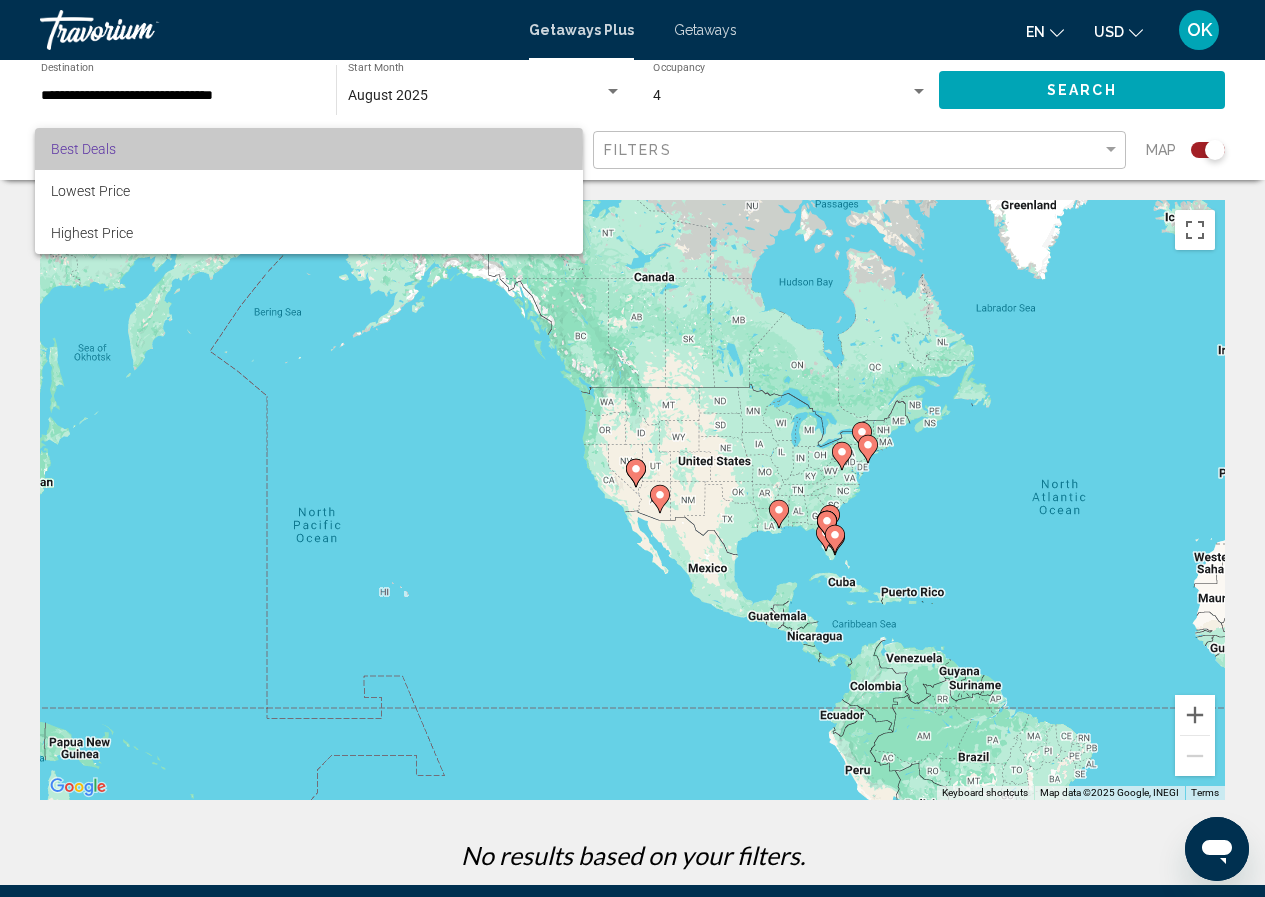 drag, startPoint x: 123, startPoint y: 148, endPoint x: 326, endPoint y: 147, distance: 203.00246 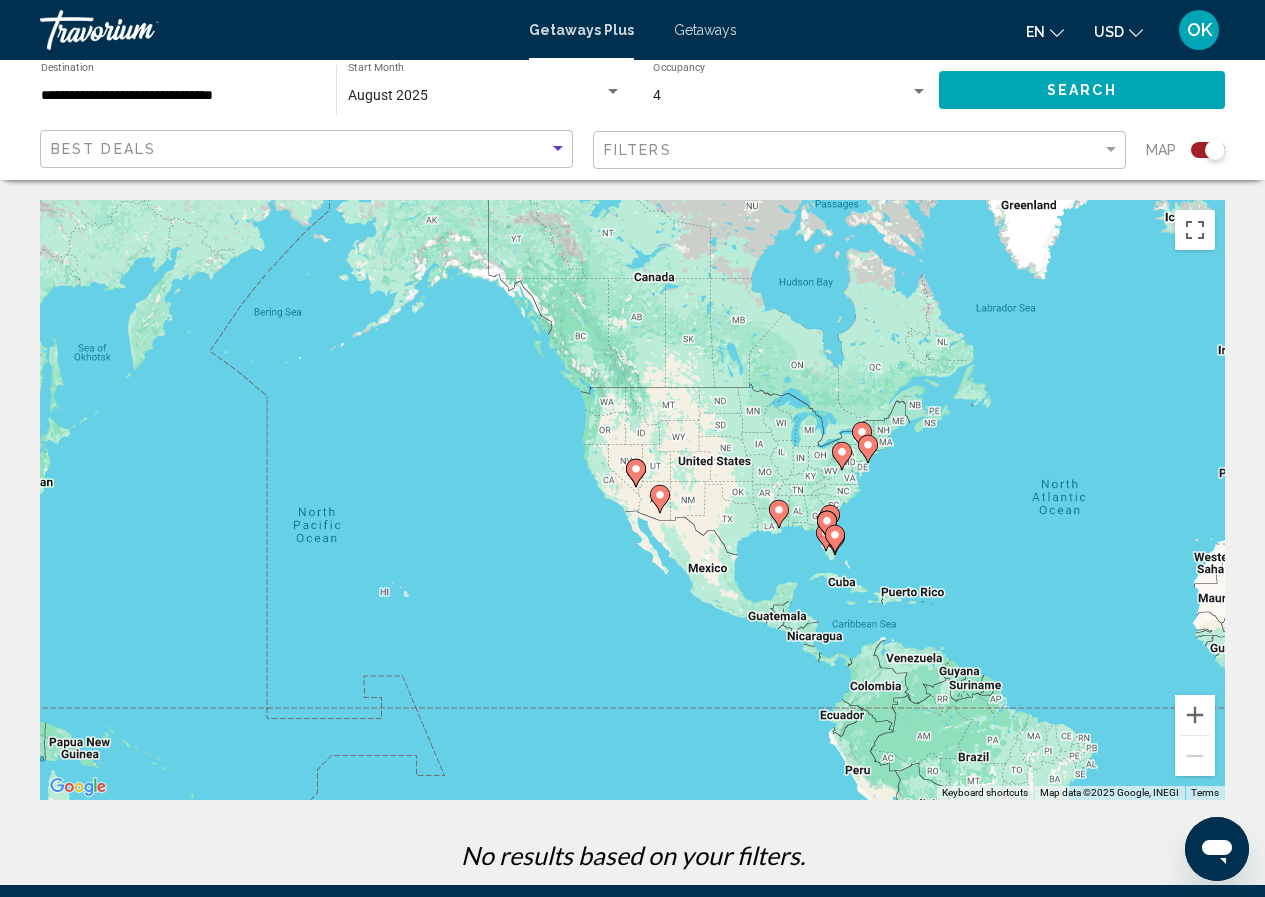 click 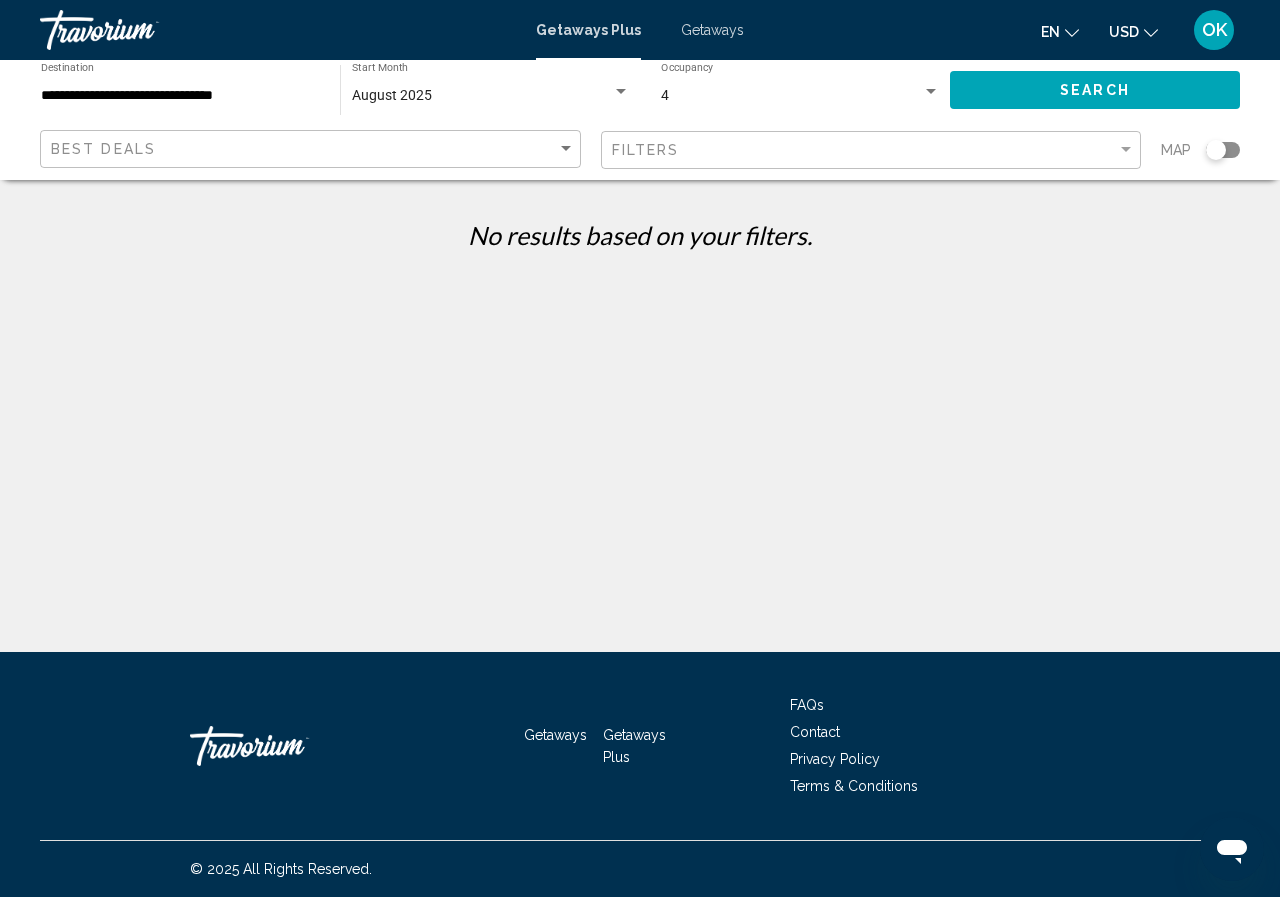 click 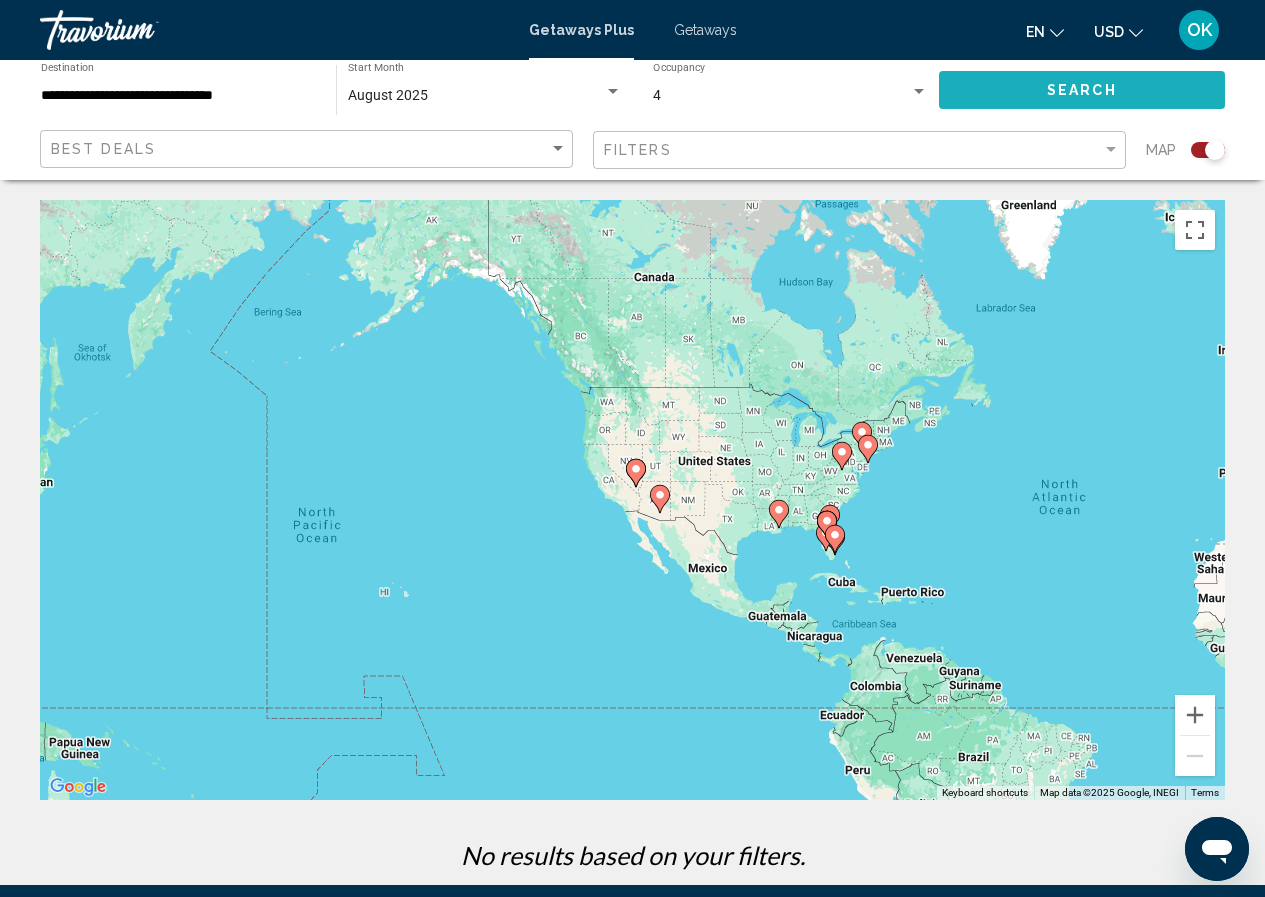 click on "Search" 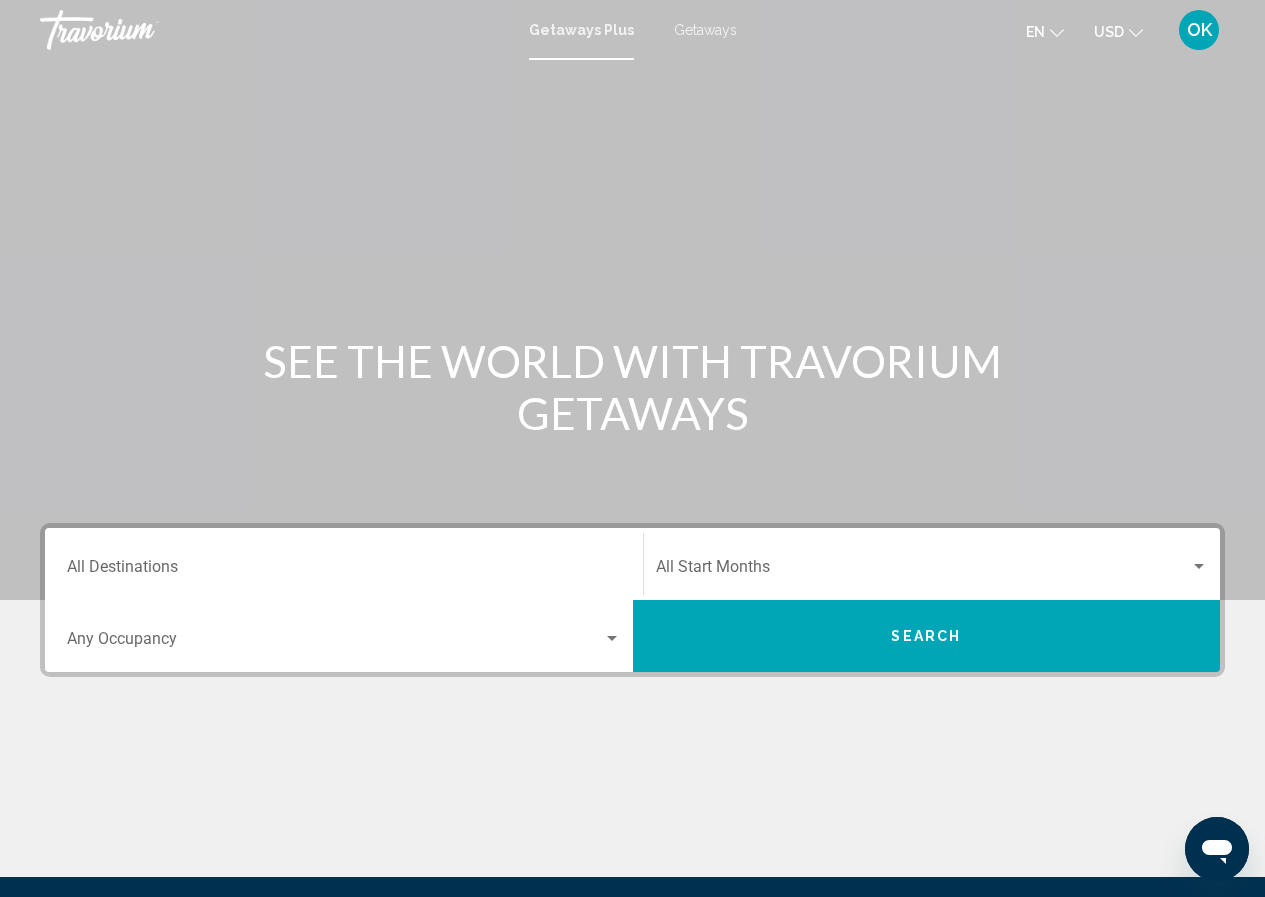 click on "Destination All Destinations" at bounding box center [344, 564] 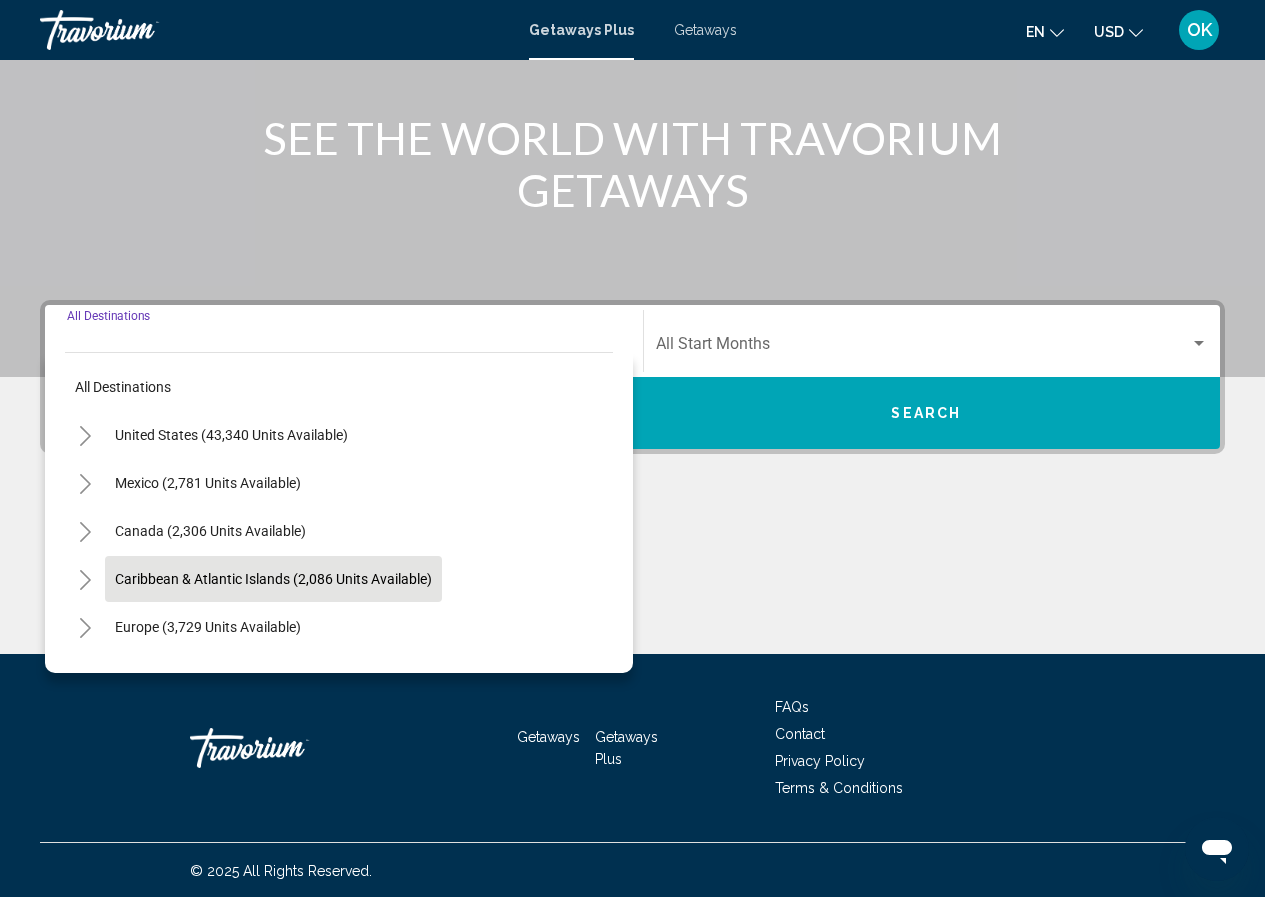 scroll, scrollTop: 225, scrollLeft: 0, axis: vertical 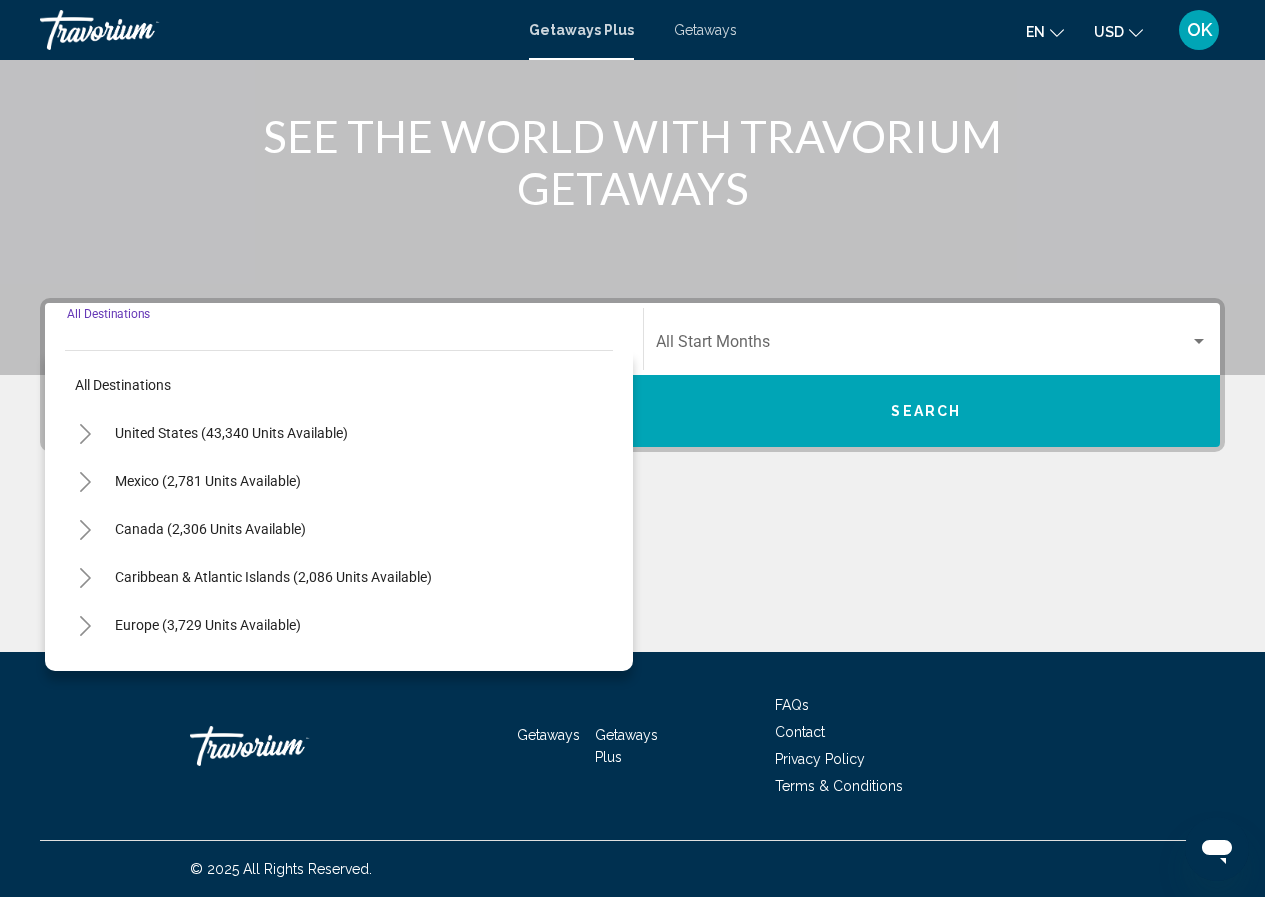 click 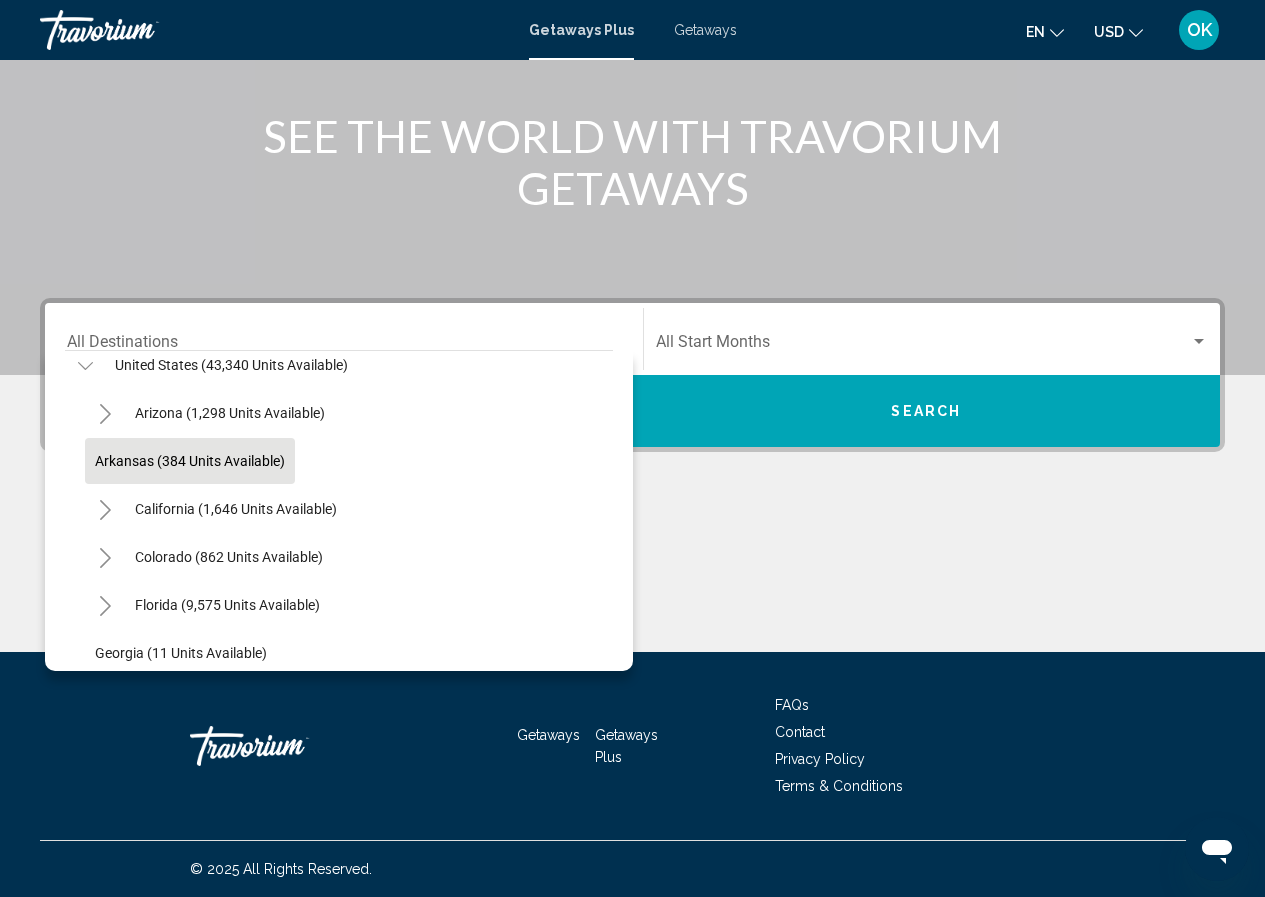 scroll, scrollTop: 100, scrollLeft: 0, axis: vertical 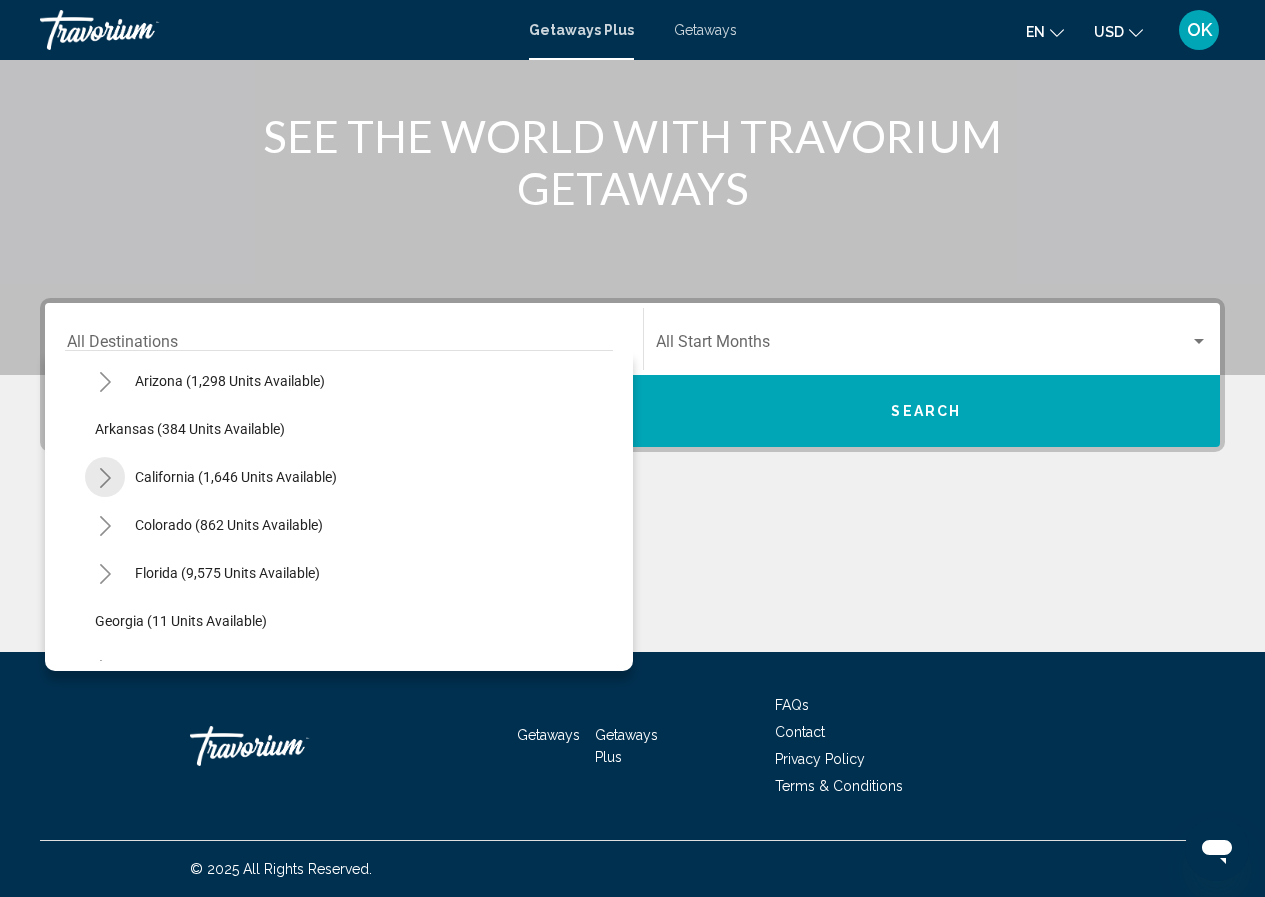click 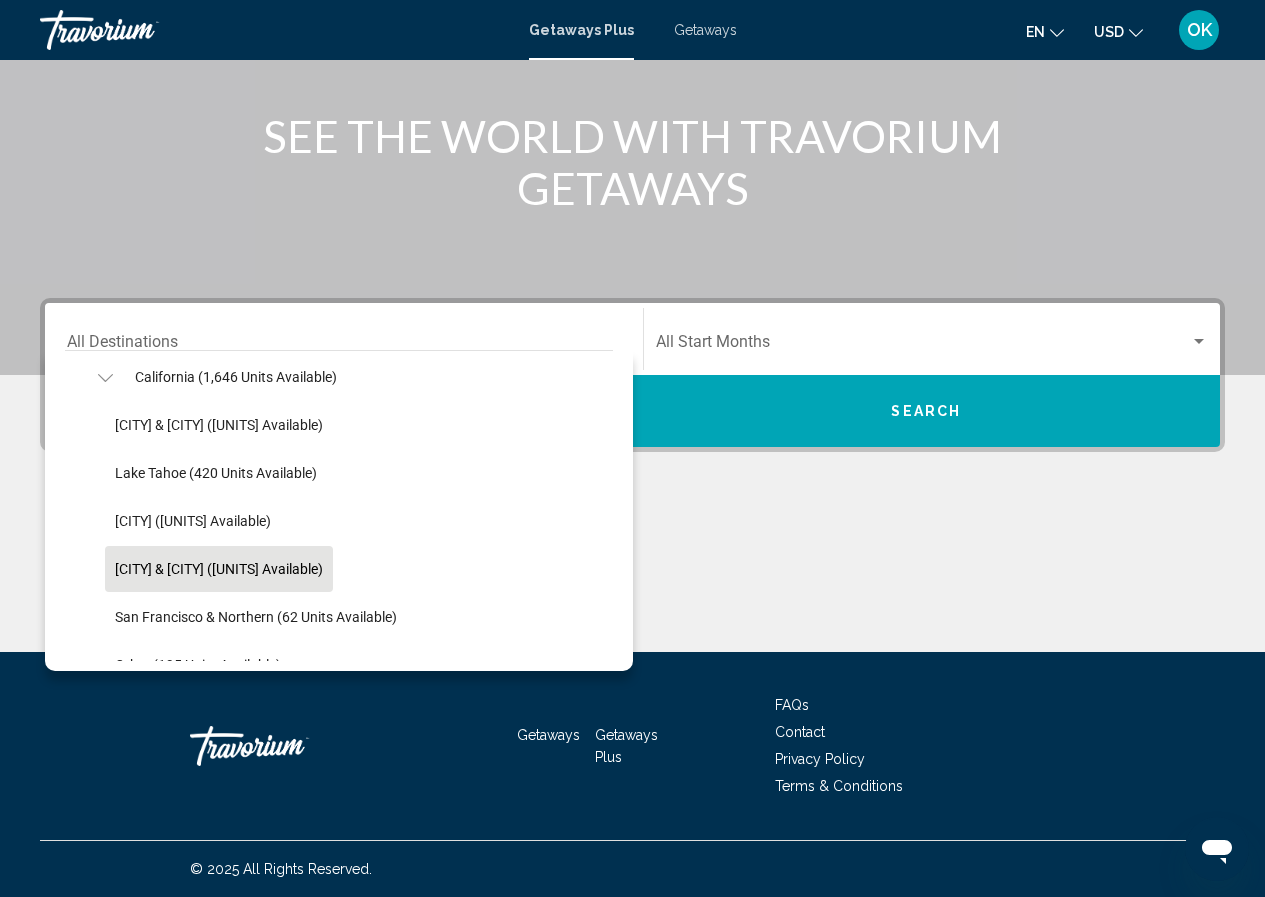 scroll, scrollTop: 300, scrollLeft: 0, axis: vertical 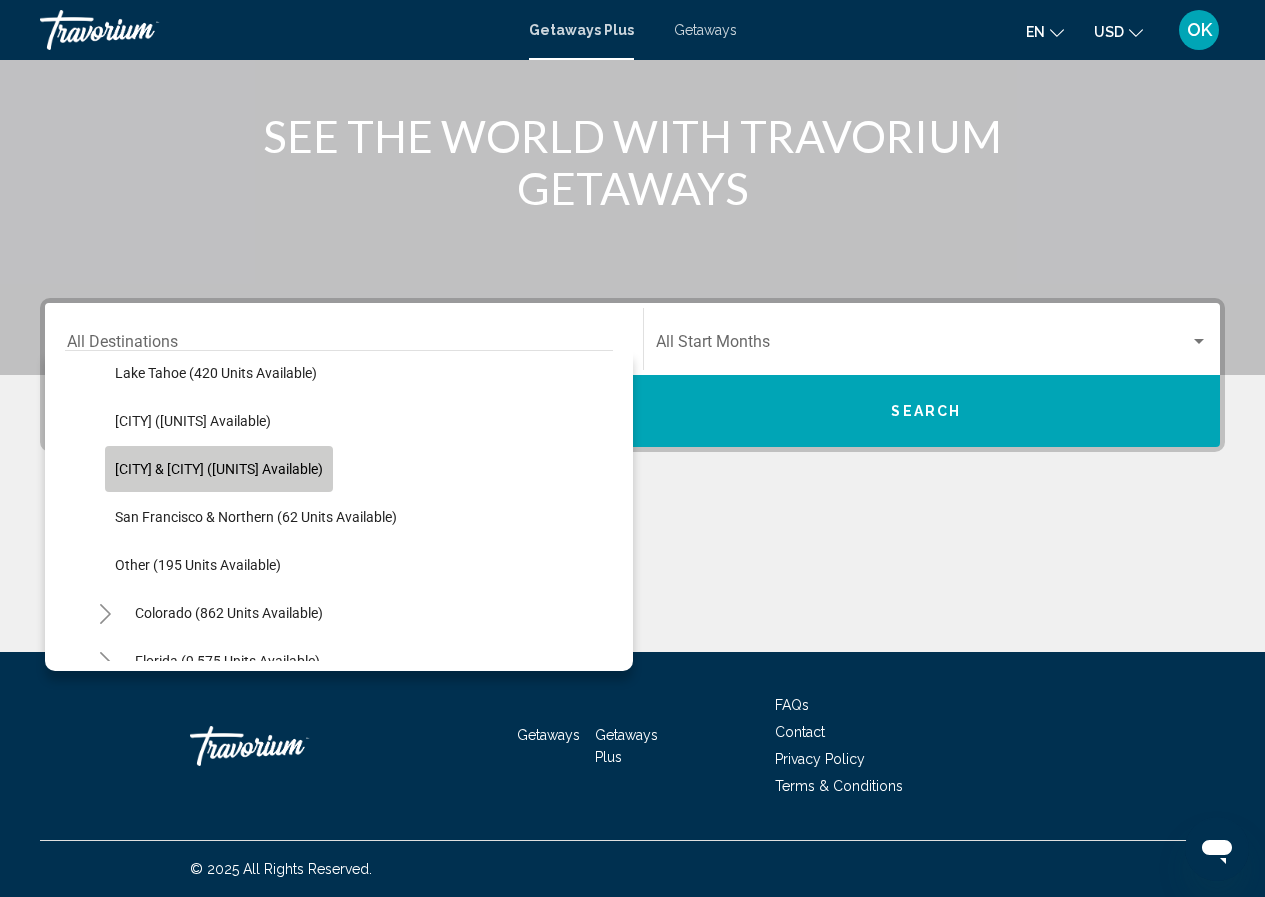 click on "San Diego & Southern (420 units available)" 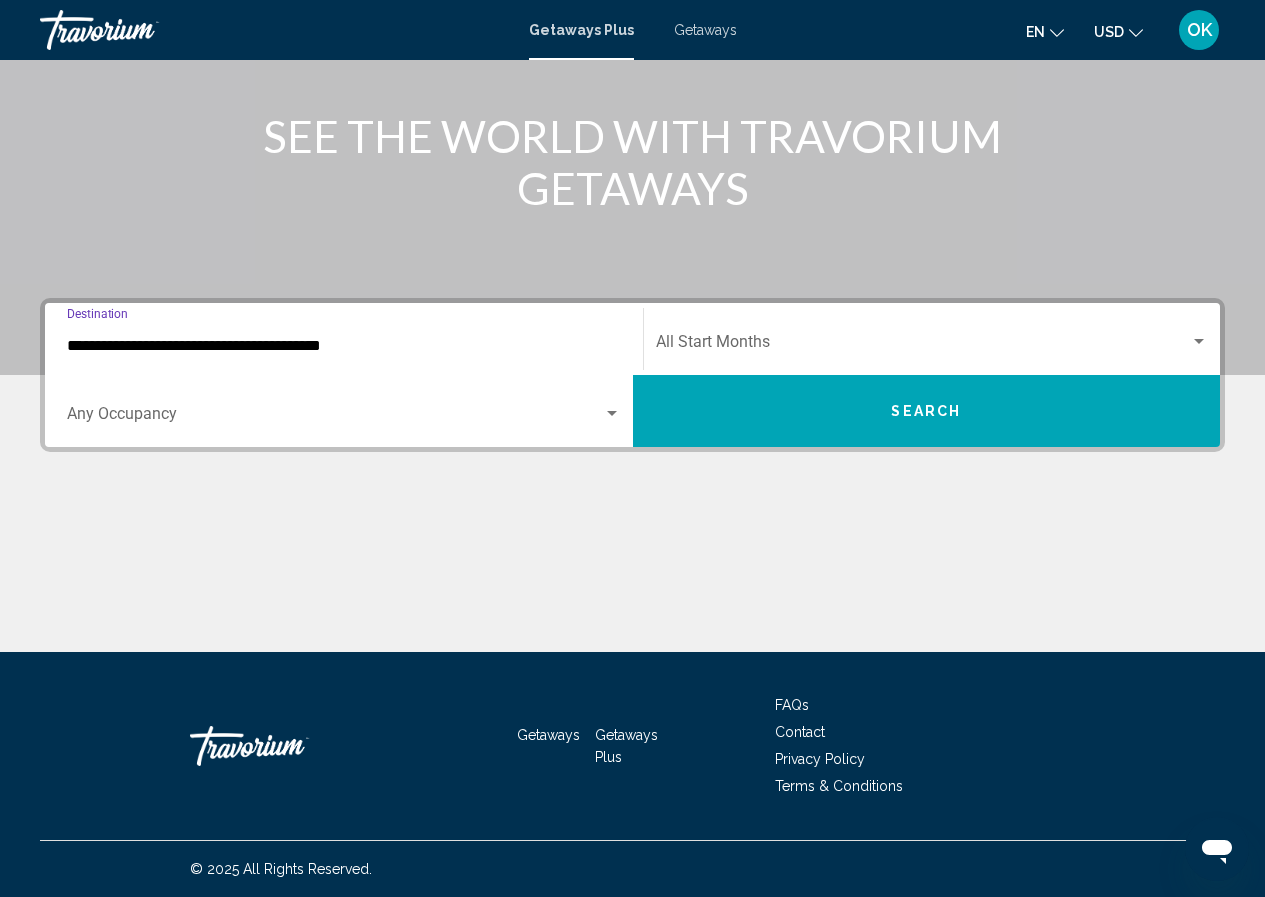 click on "Search" at bounding box center (927, 411) 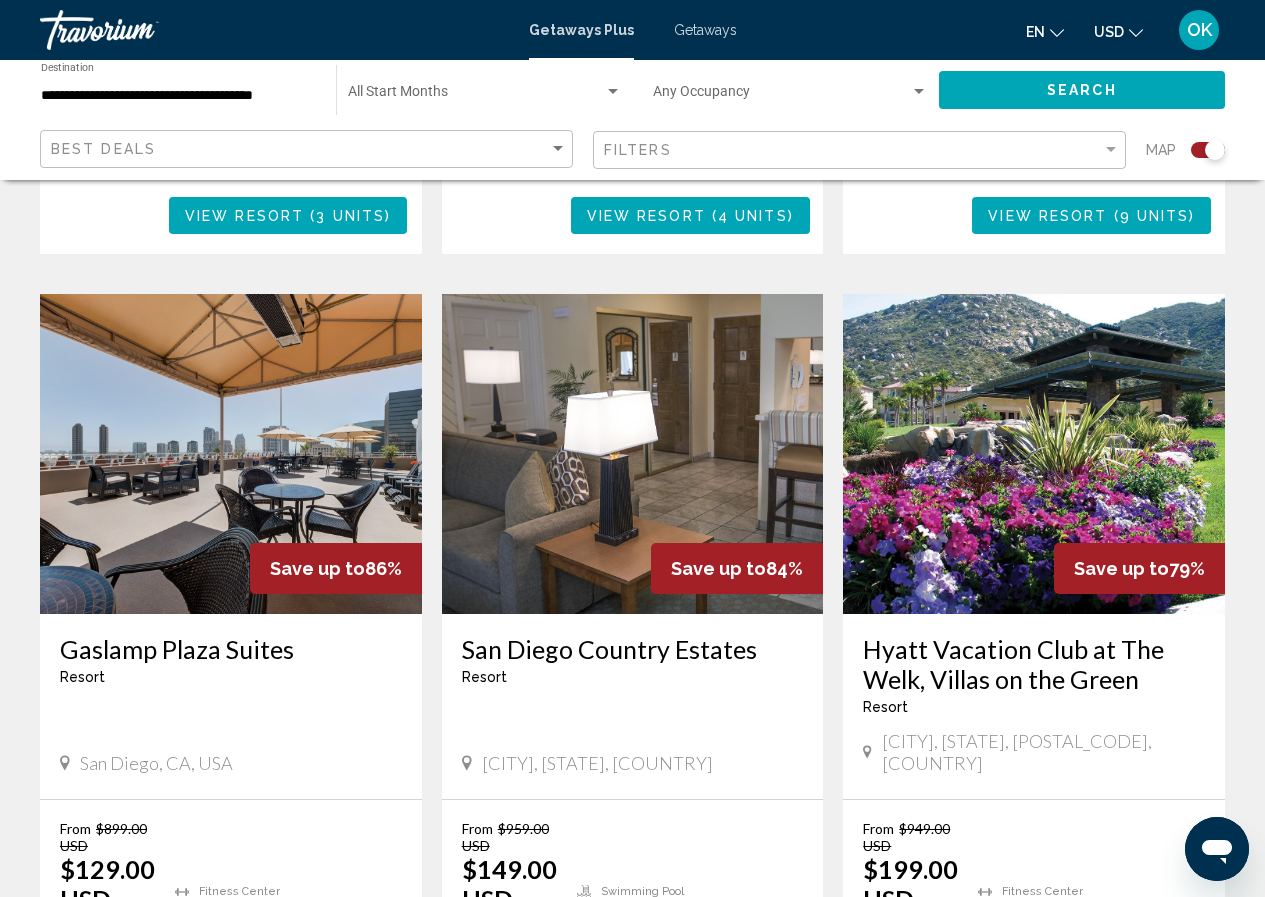 scroll, scrollTop: 2100, scrollLeft: 0, axis: vertical 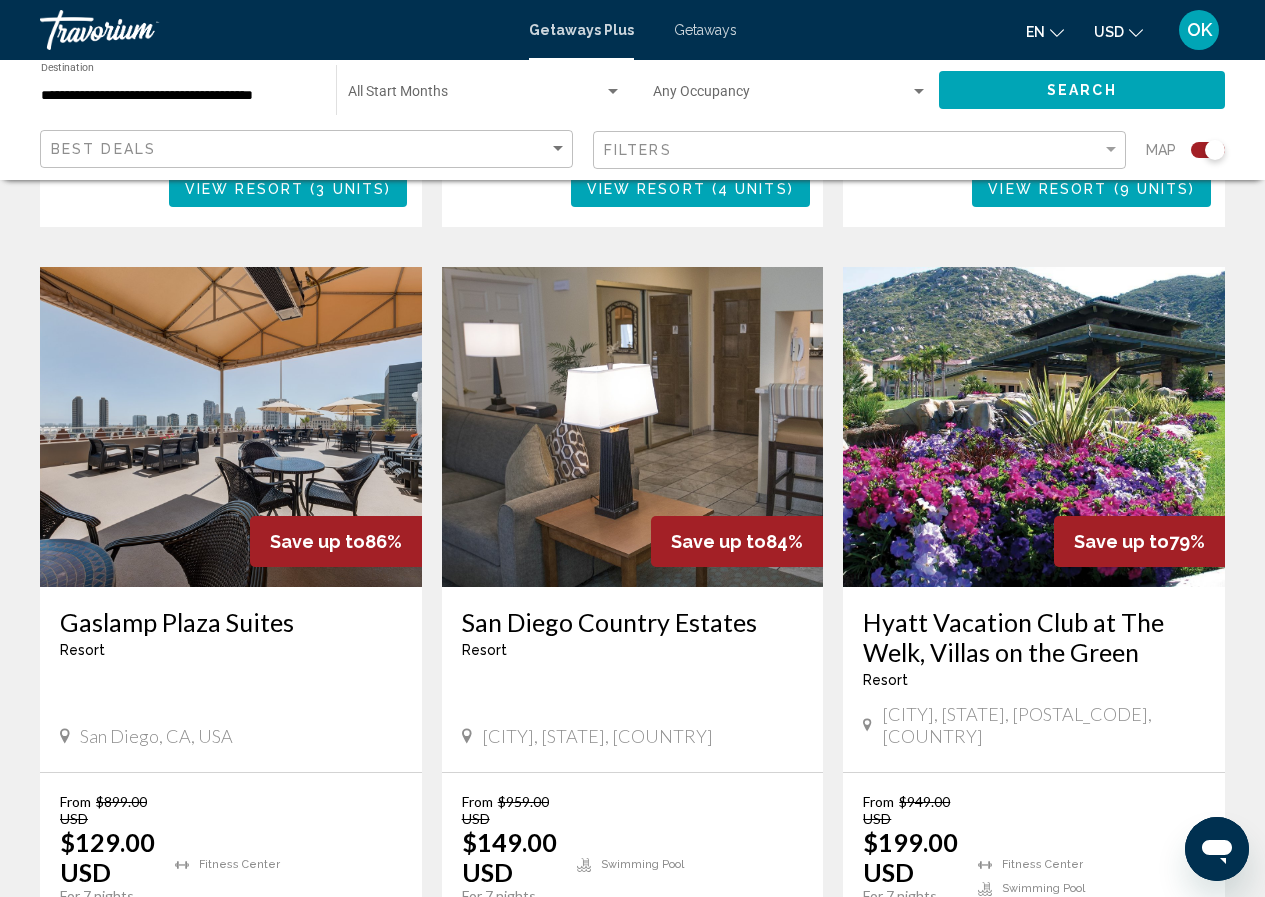 click on "San Diego Country Estates" at bounding box center (633, 622) 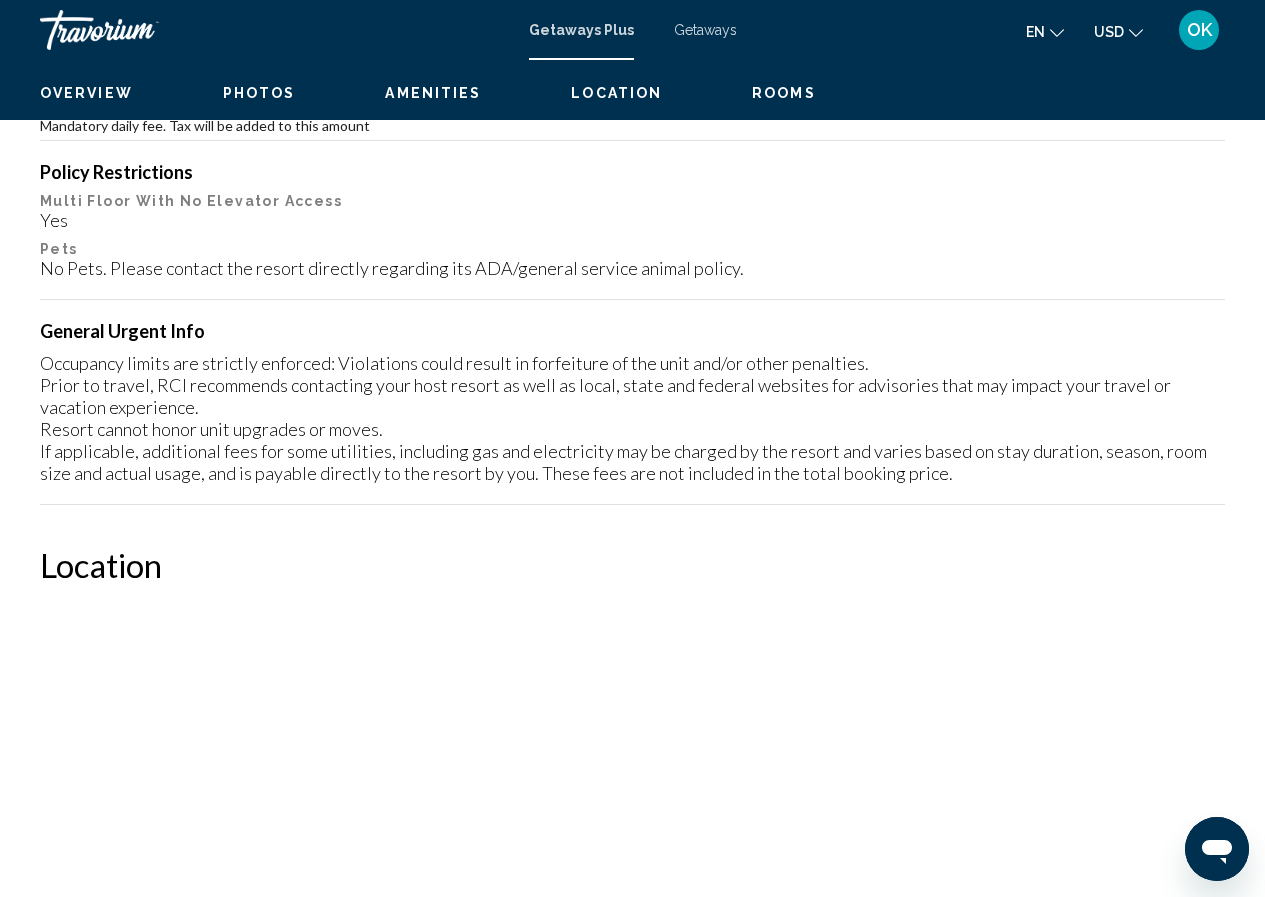scroll, scrollTop: 87, scrollLeft: 0, axis: vertical 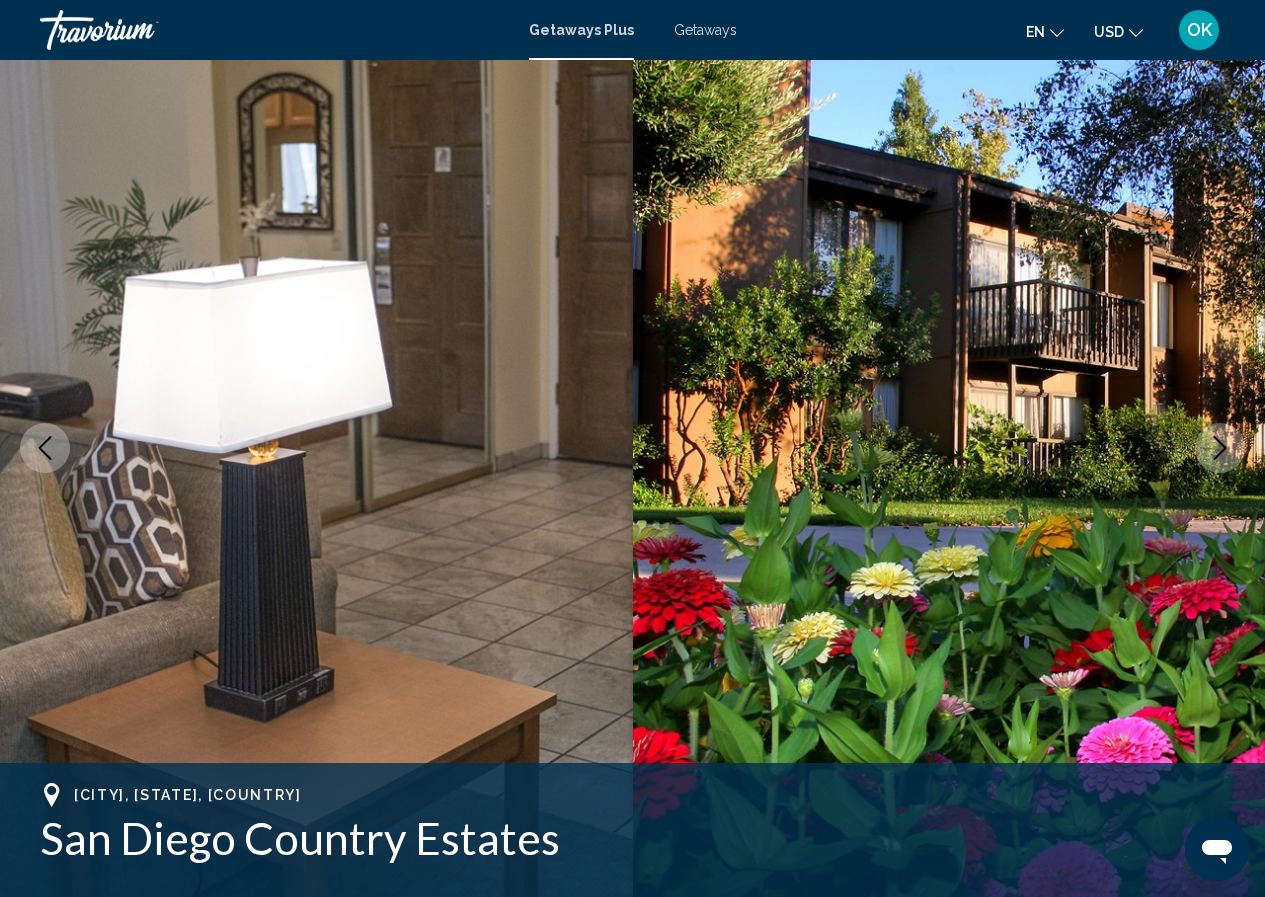click at bounding box center [1220, 448] 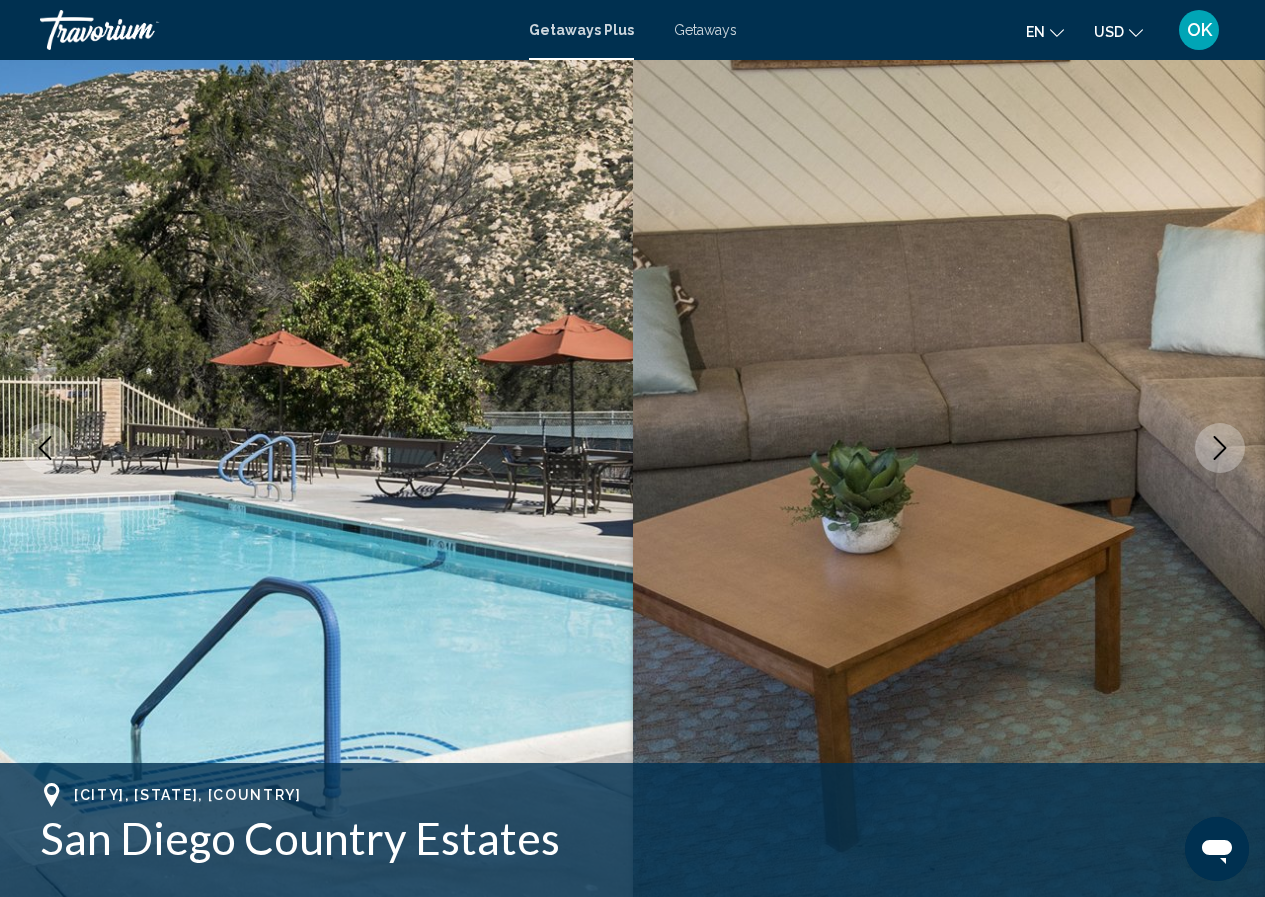 click at bounding box center (1220, 448) 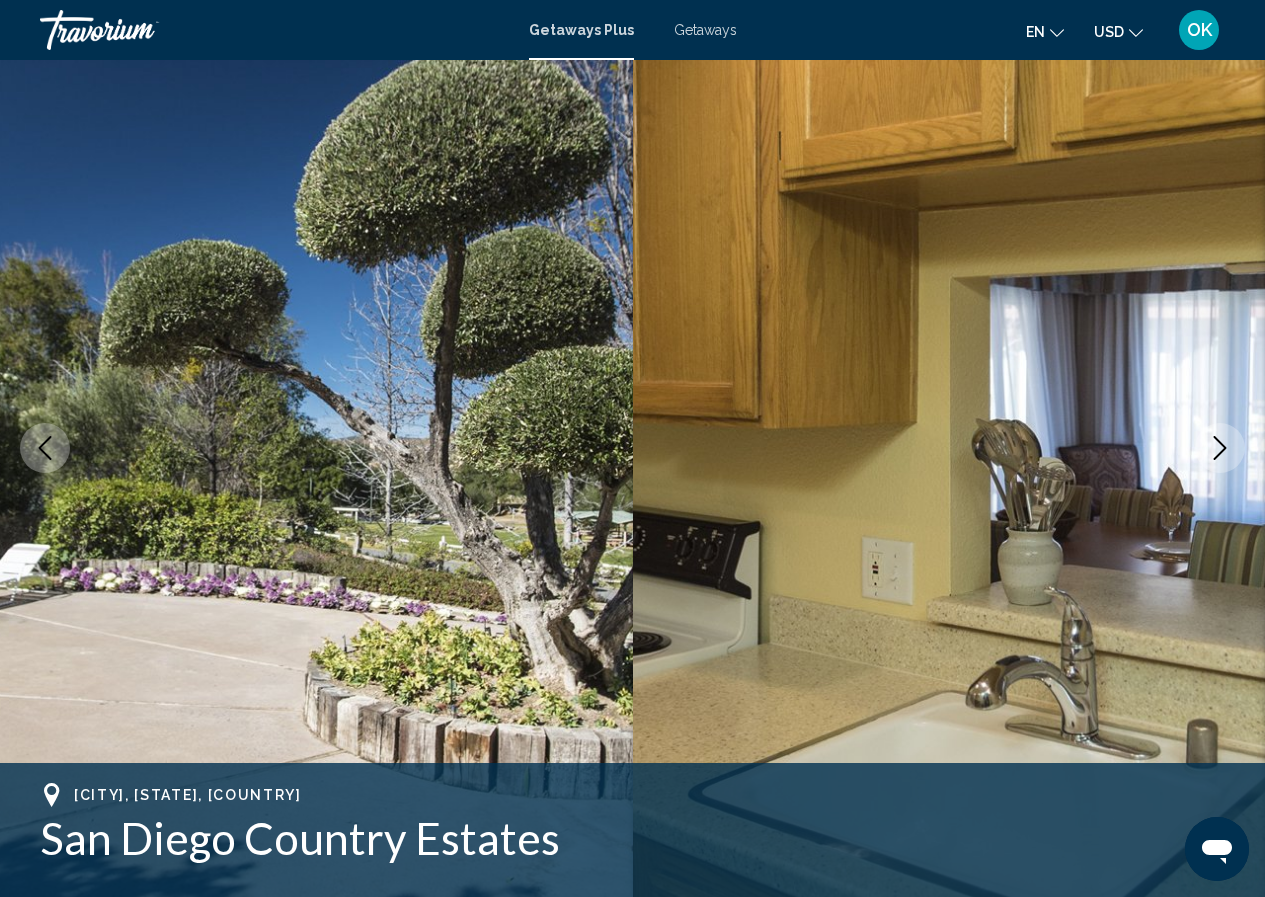 click at bounding box center (1220, 448) 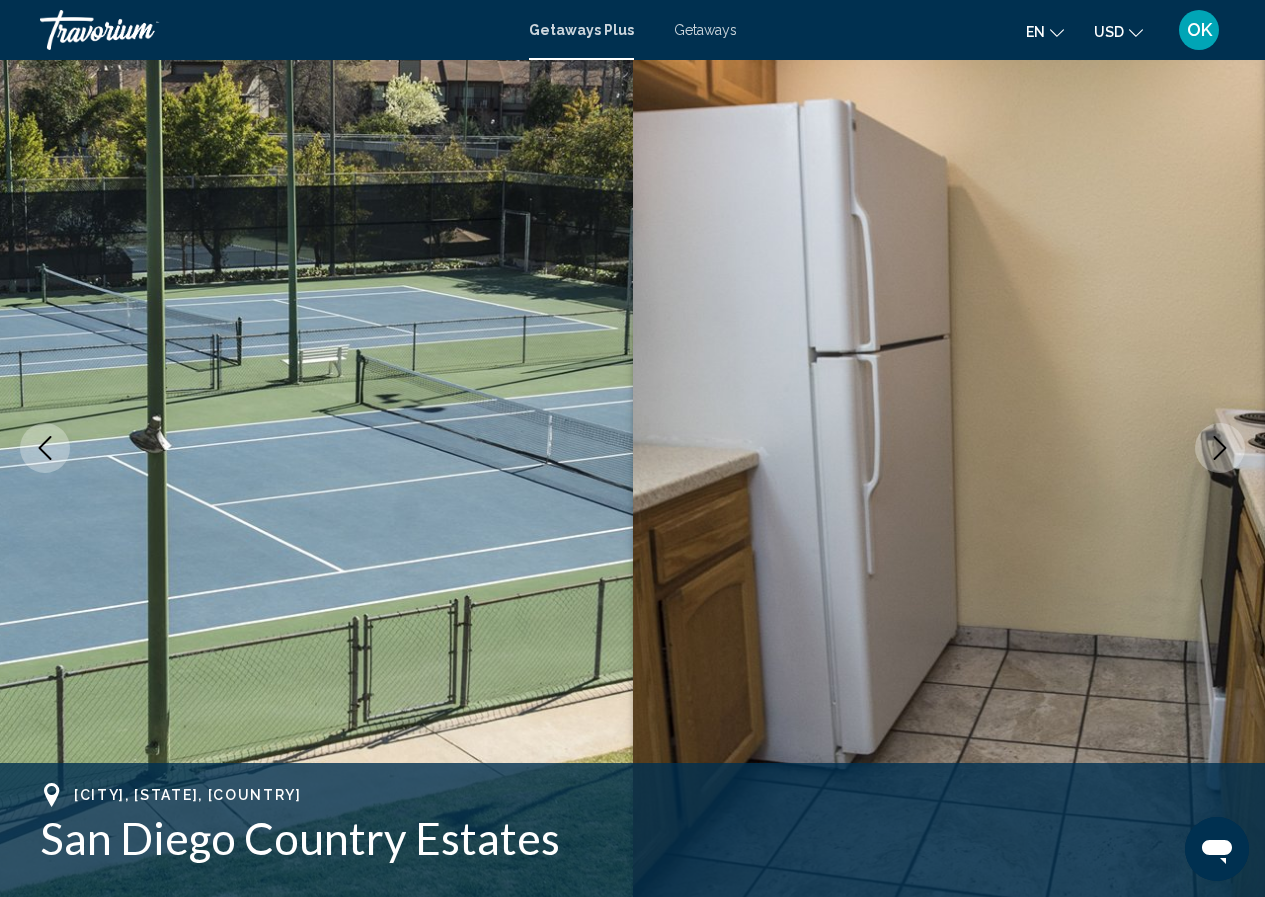 click at bounding box center [1220, 448] 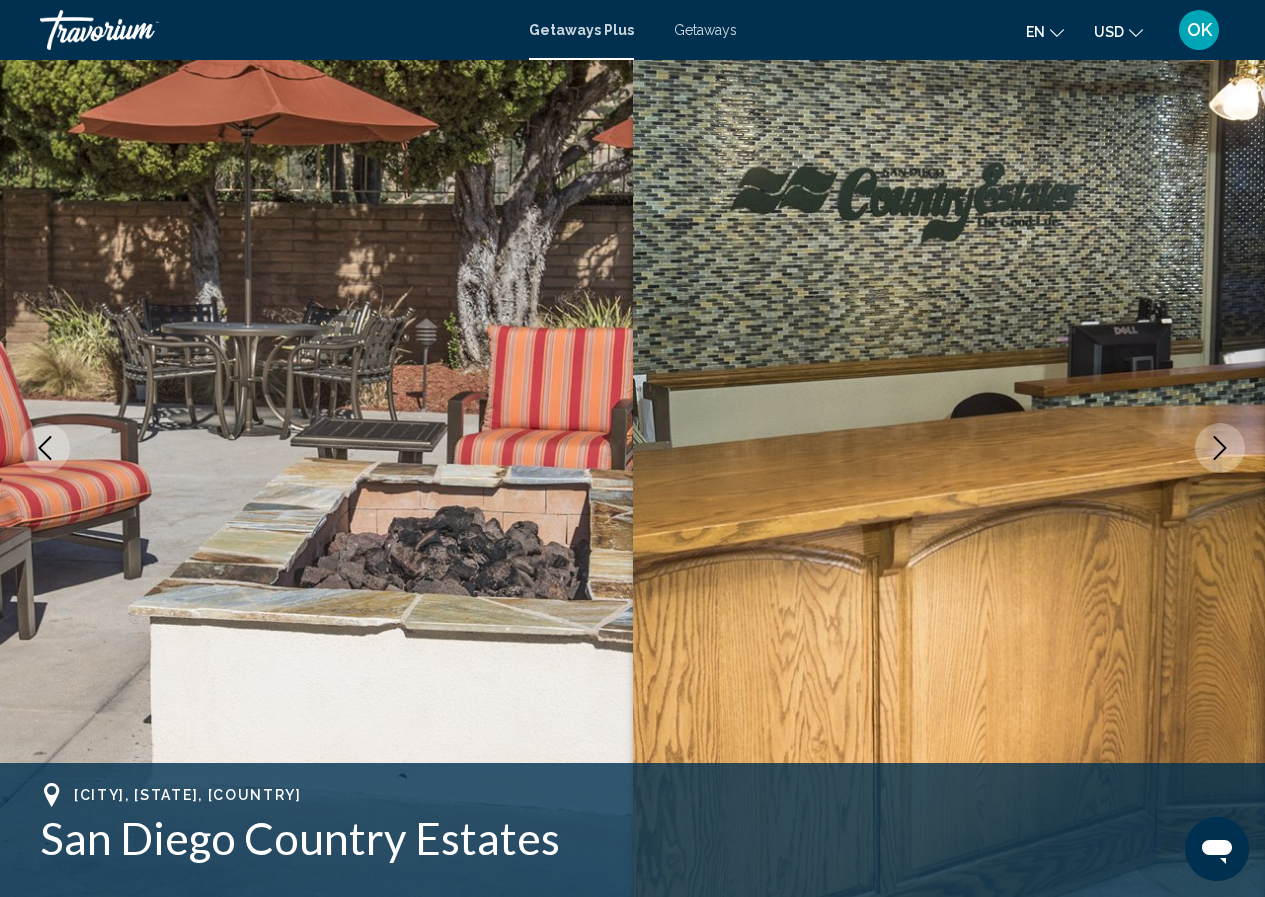 click at bounding box center (1220, 448) 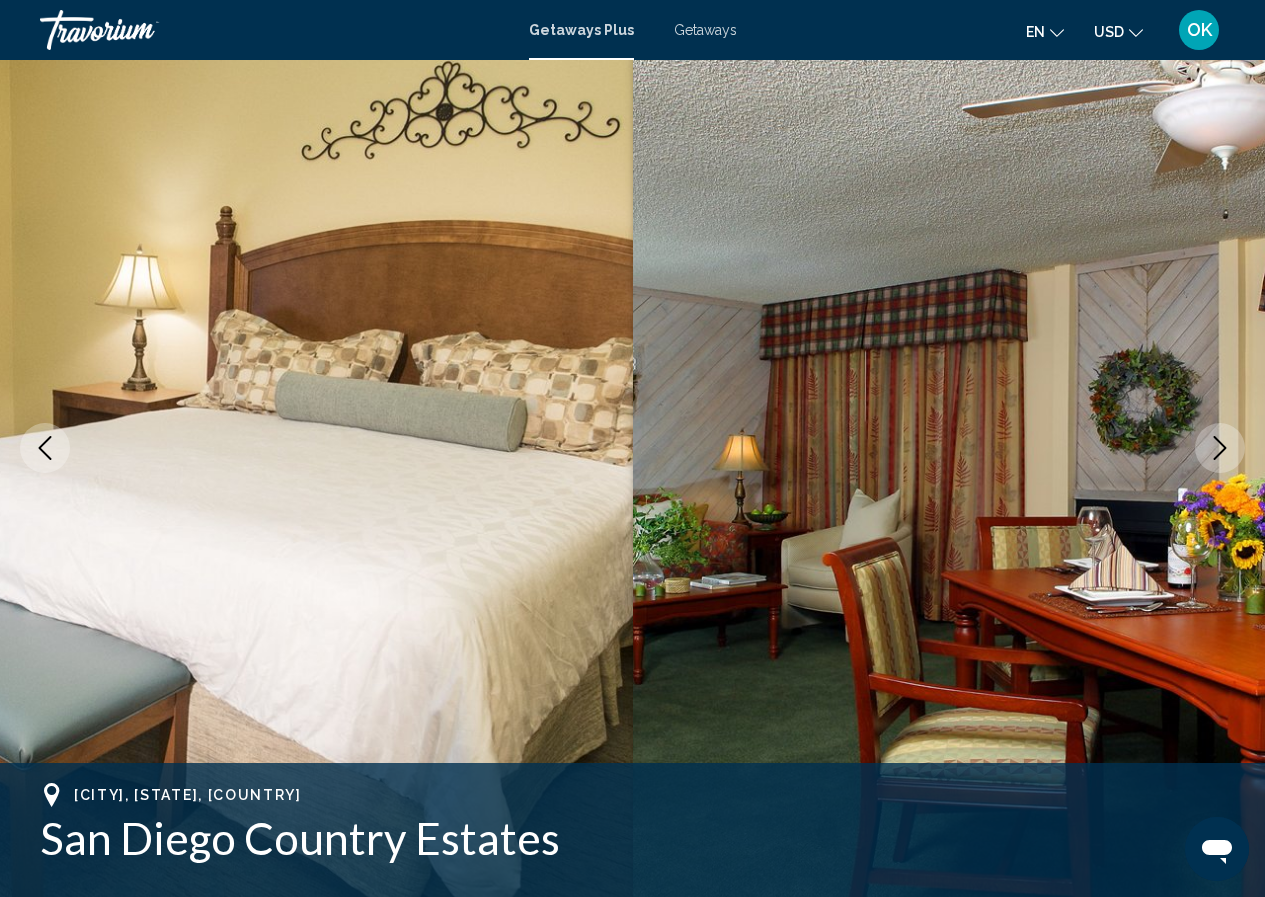 click at bounding box center [1220, 448] 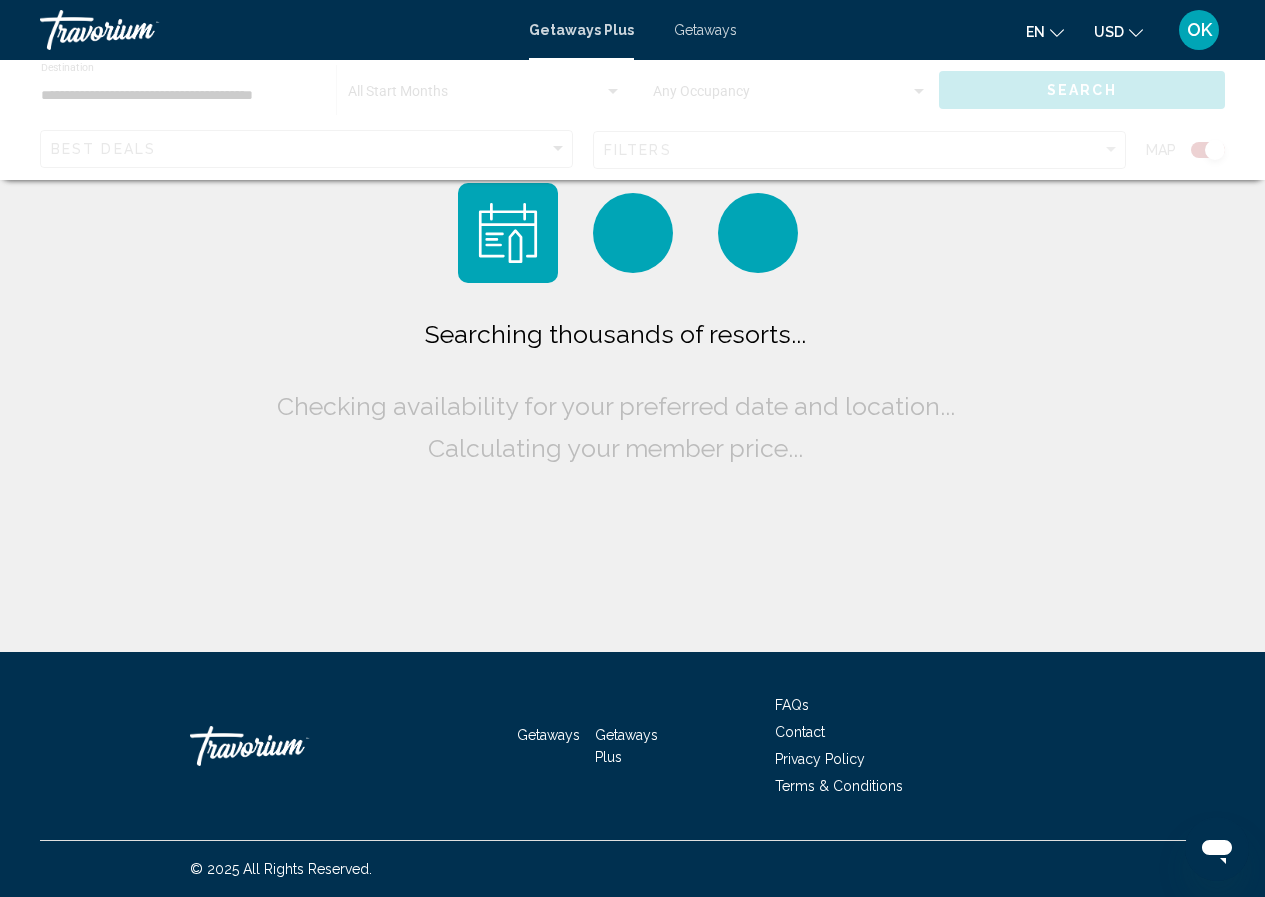 scroll, scrollTop: 0, scrollLeft: 0, axis: both 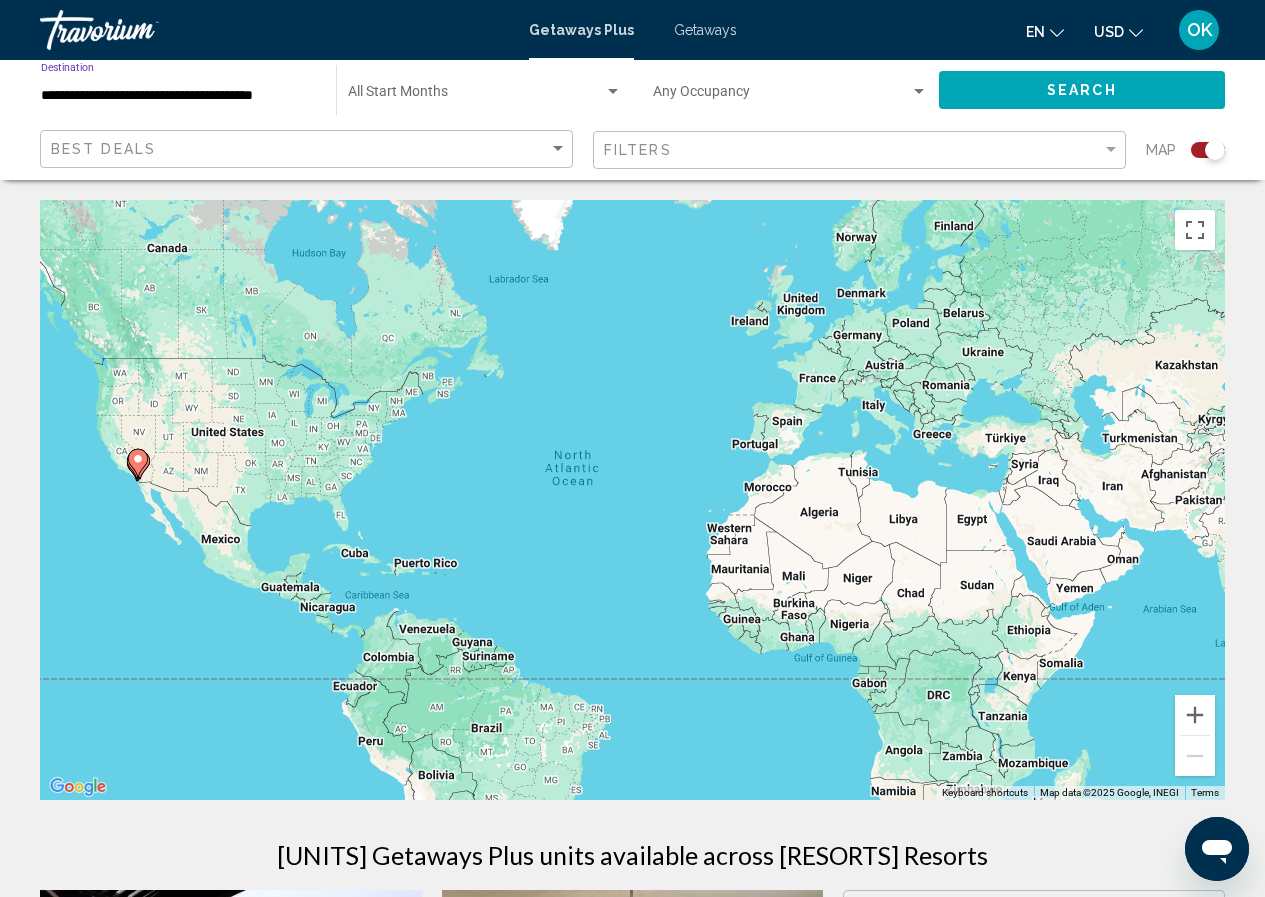 click on "**********" at bounding box center [178, 96] 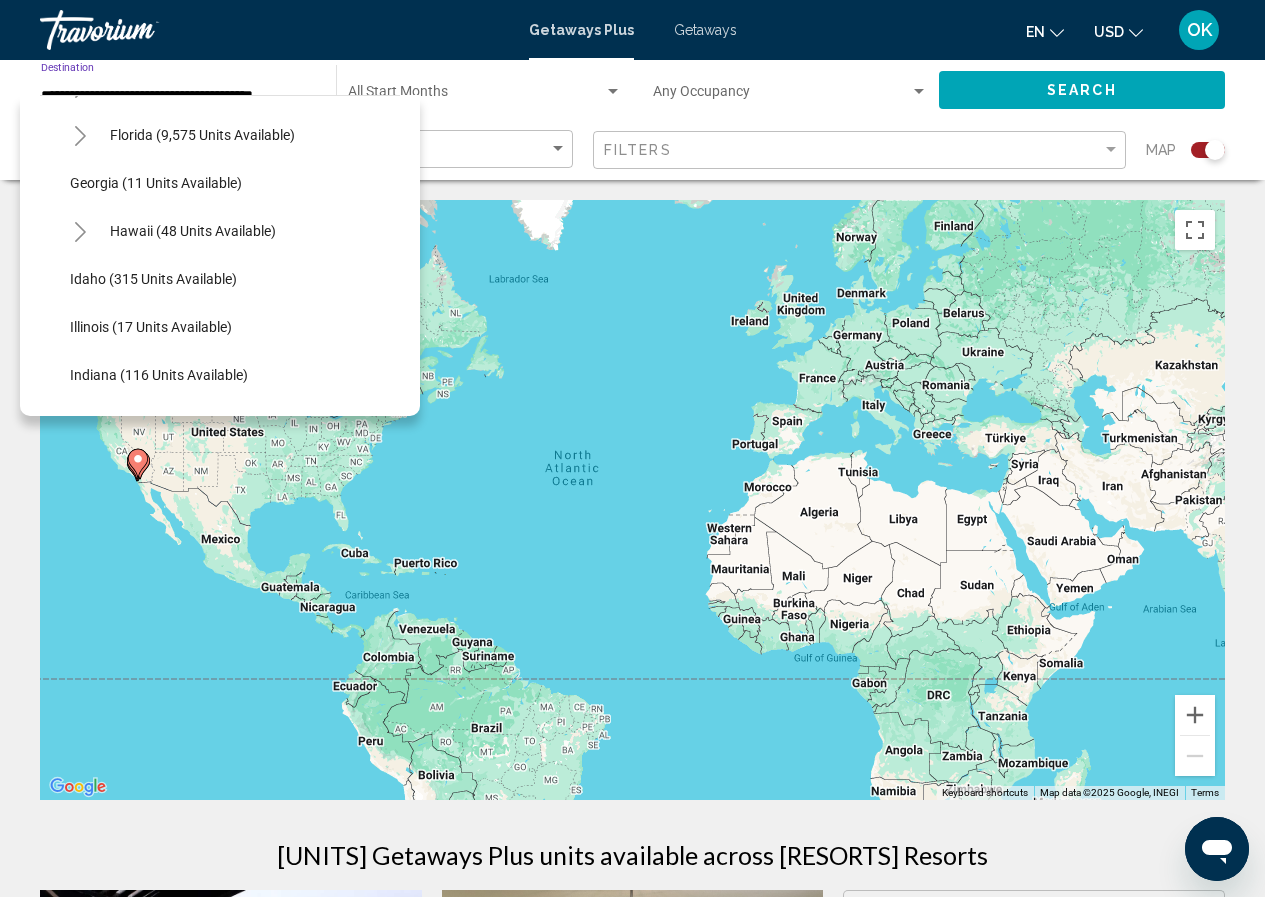 scroll, scrollTop: 471, scrollLeft: 0, axis: vertical 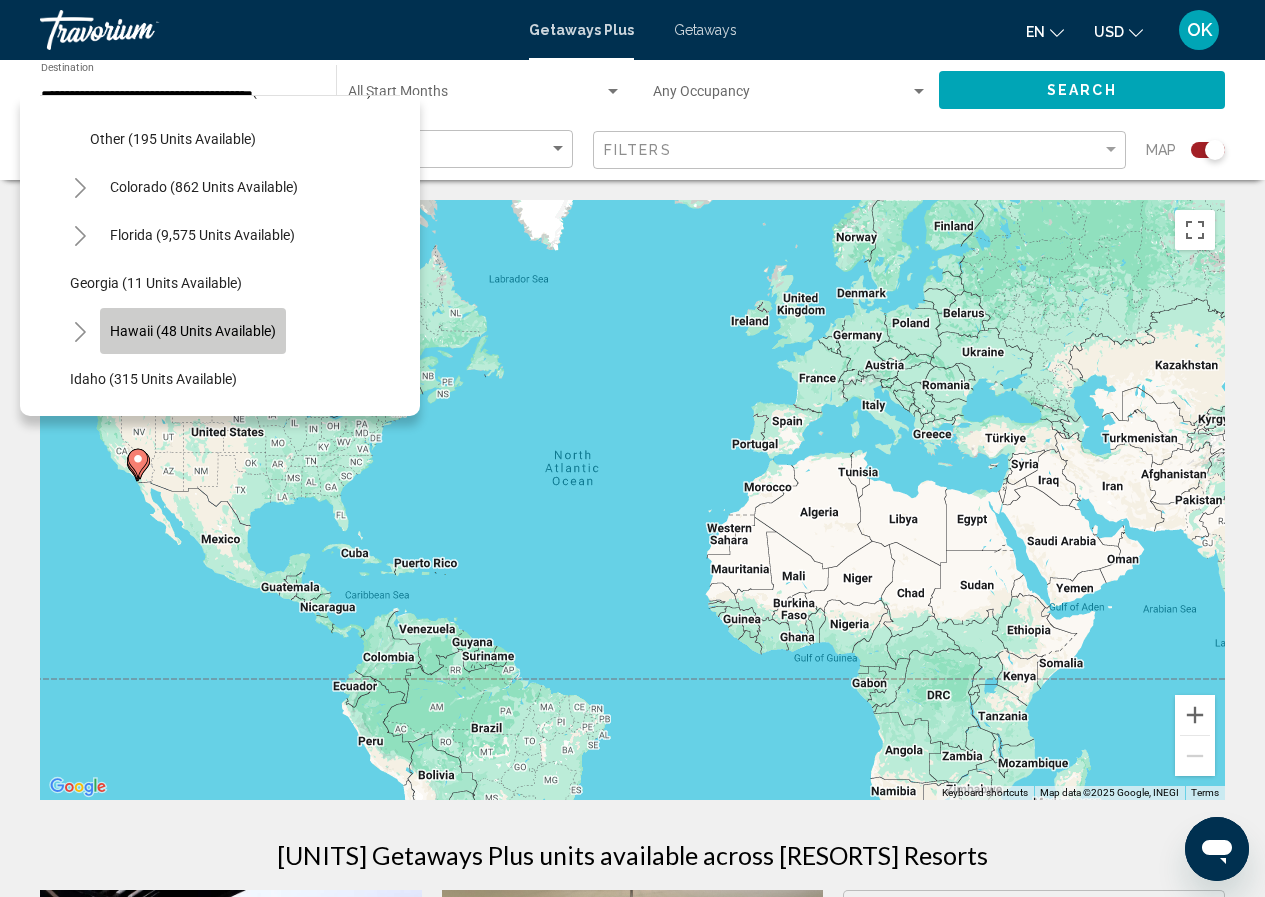 click on "Hawaii (48 units available)" 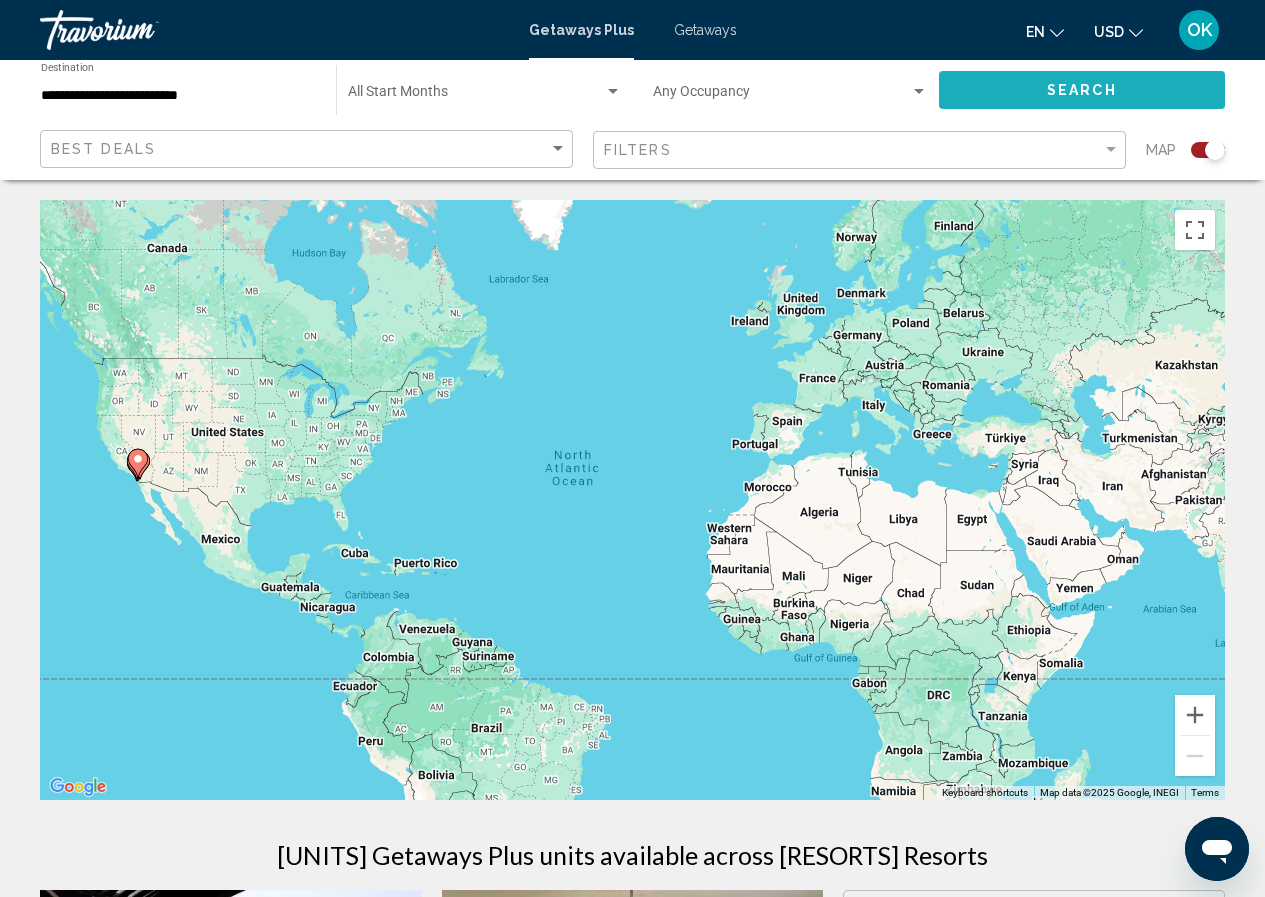 click on "Search" 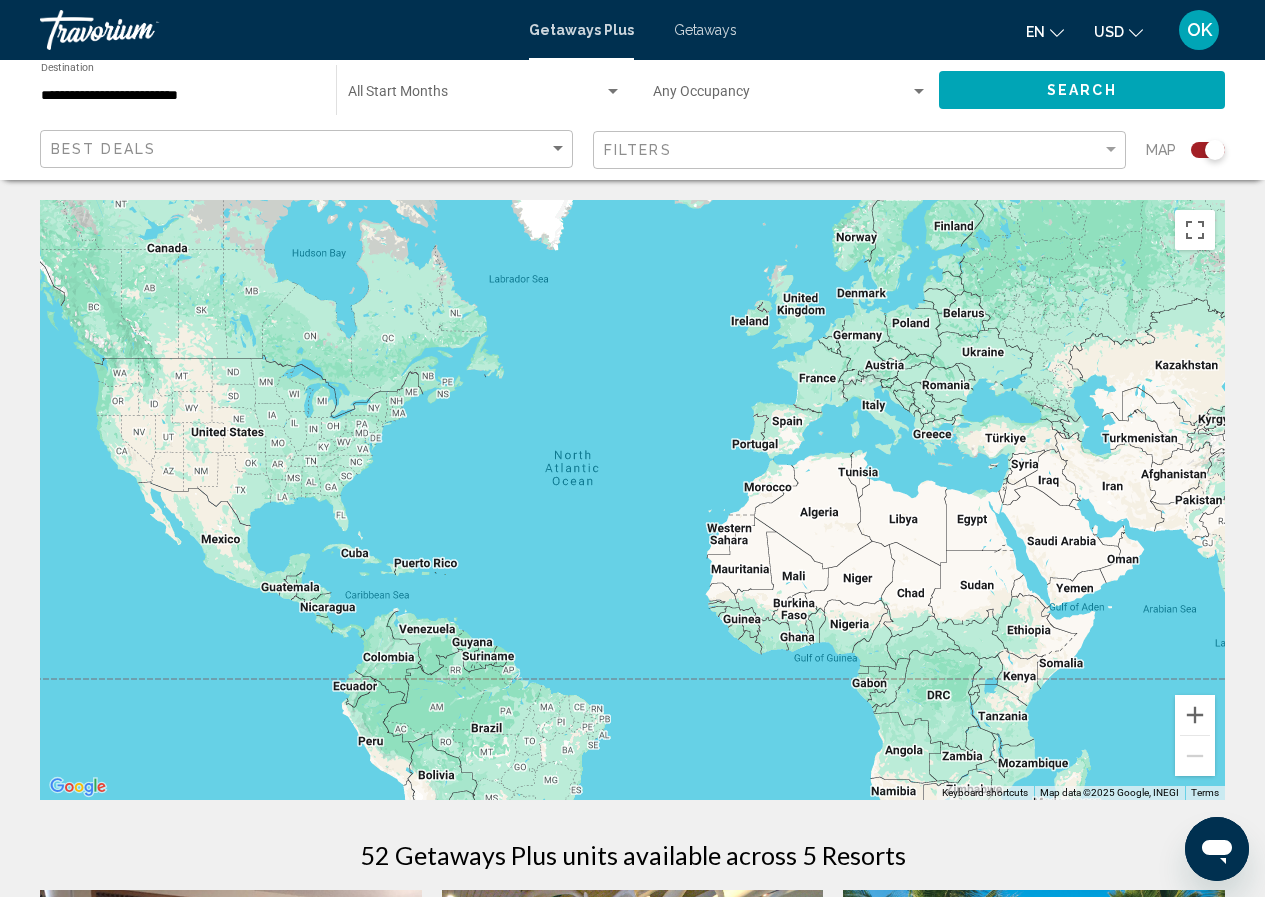 click on "Search" 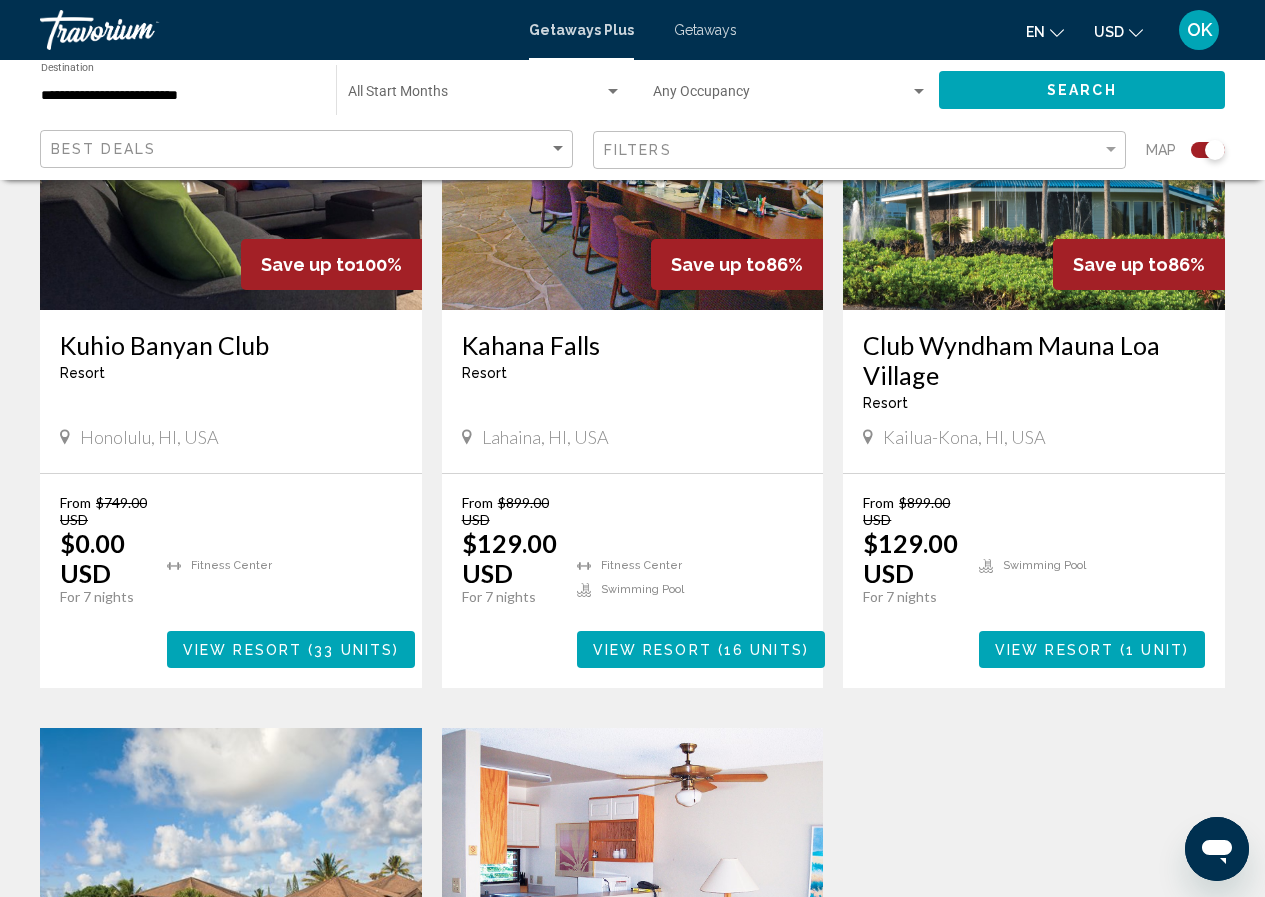 scroll, scrollTop: 800, scrollLeft: 0, axis: vertical 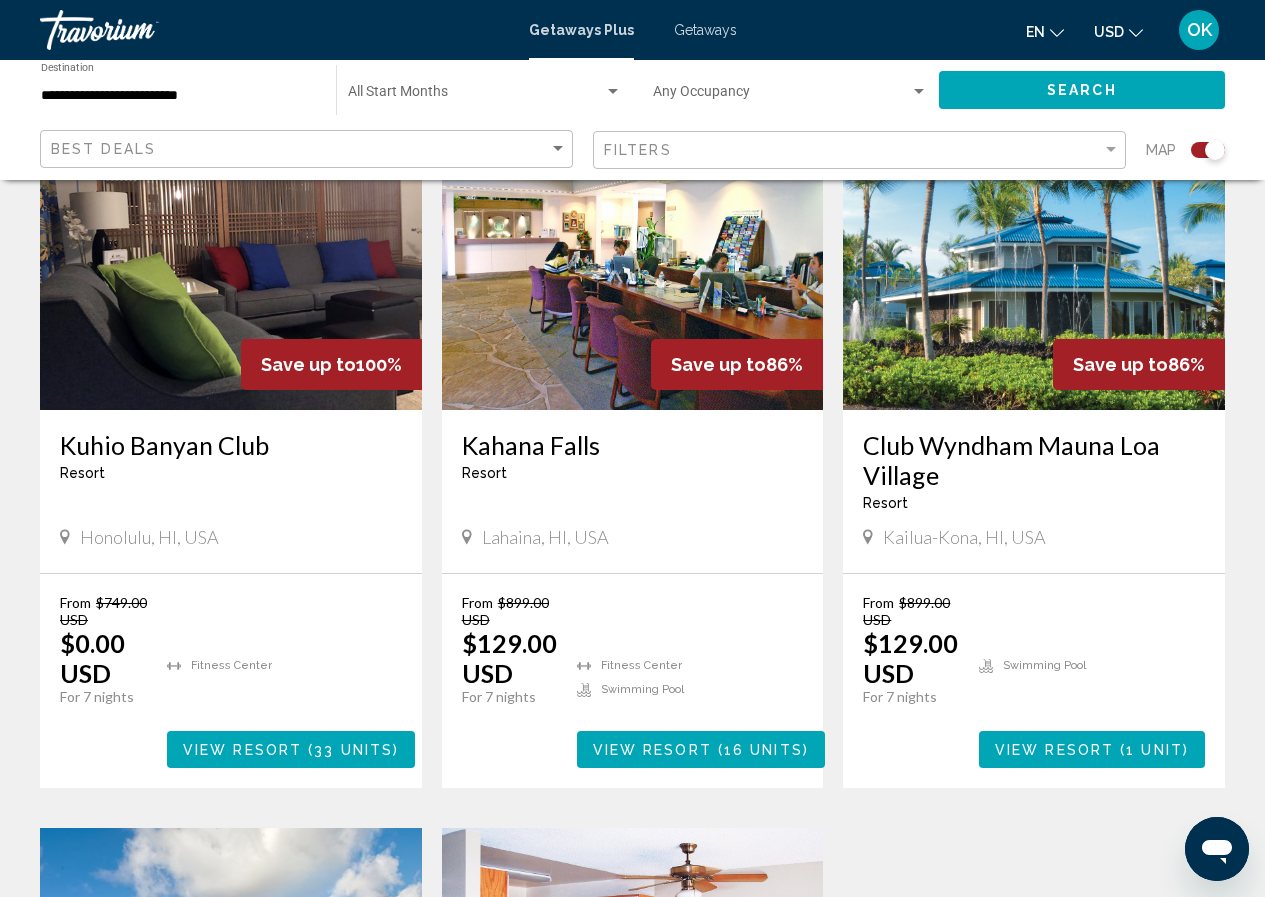 click on "Save up to  100%" at bounding box center (331, 364) 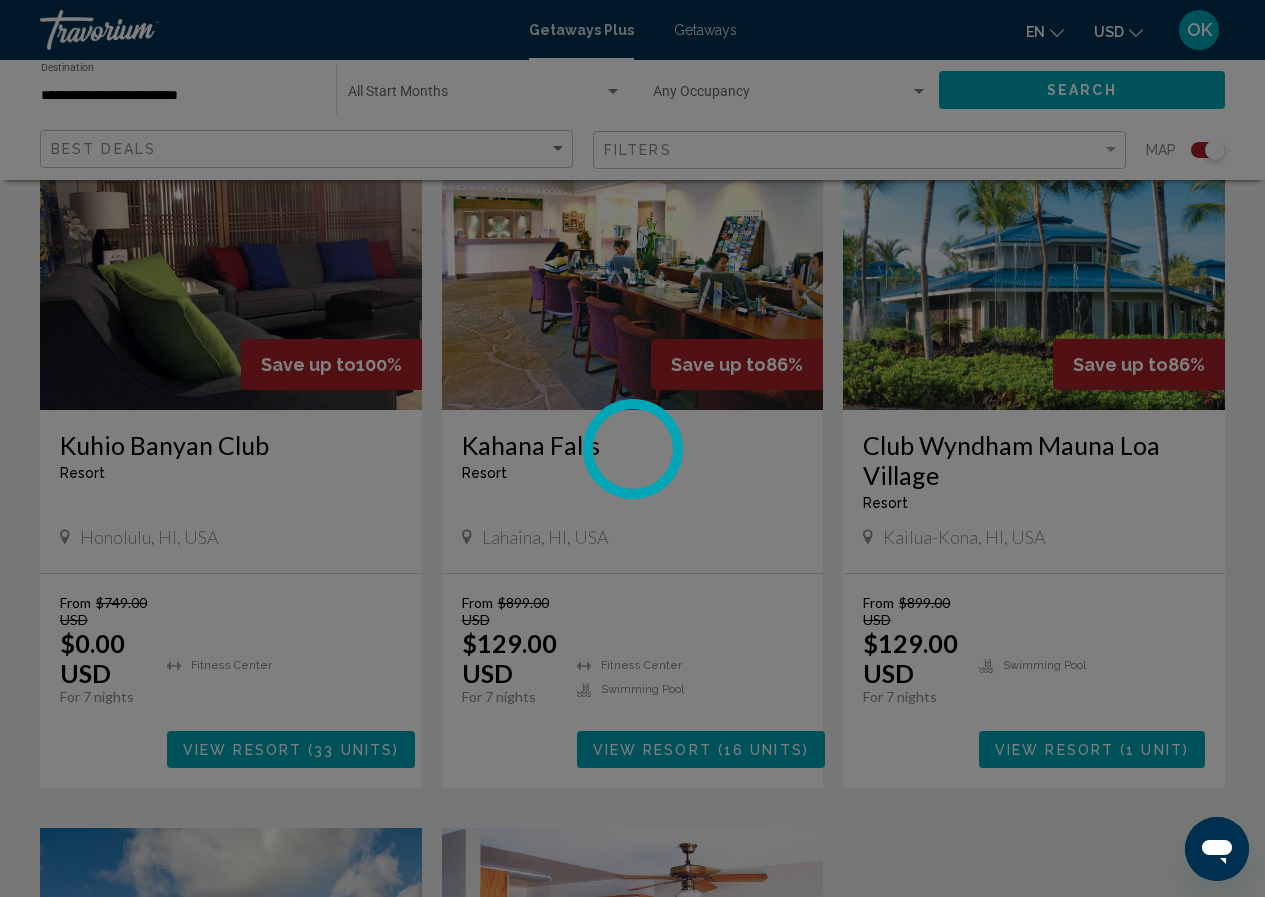 scroll, scrollTop: 87, scrollLeft: 0, axis: vertical 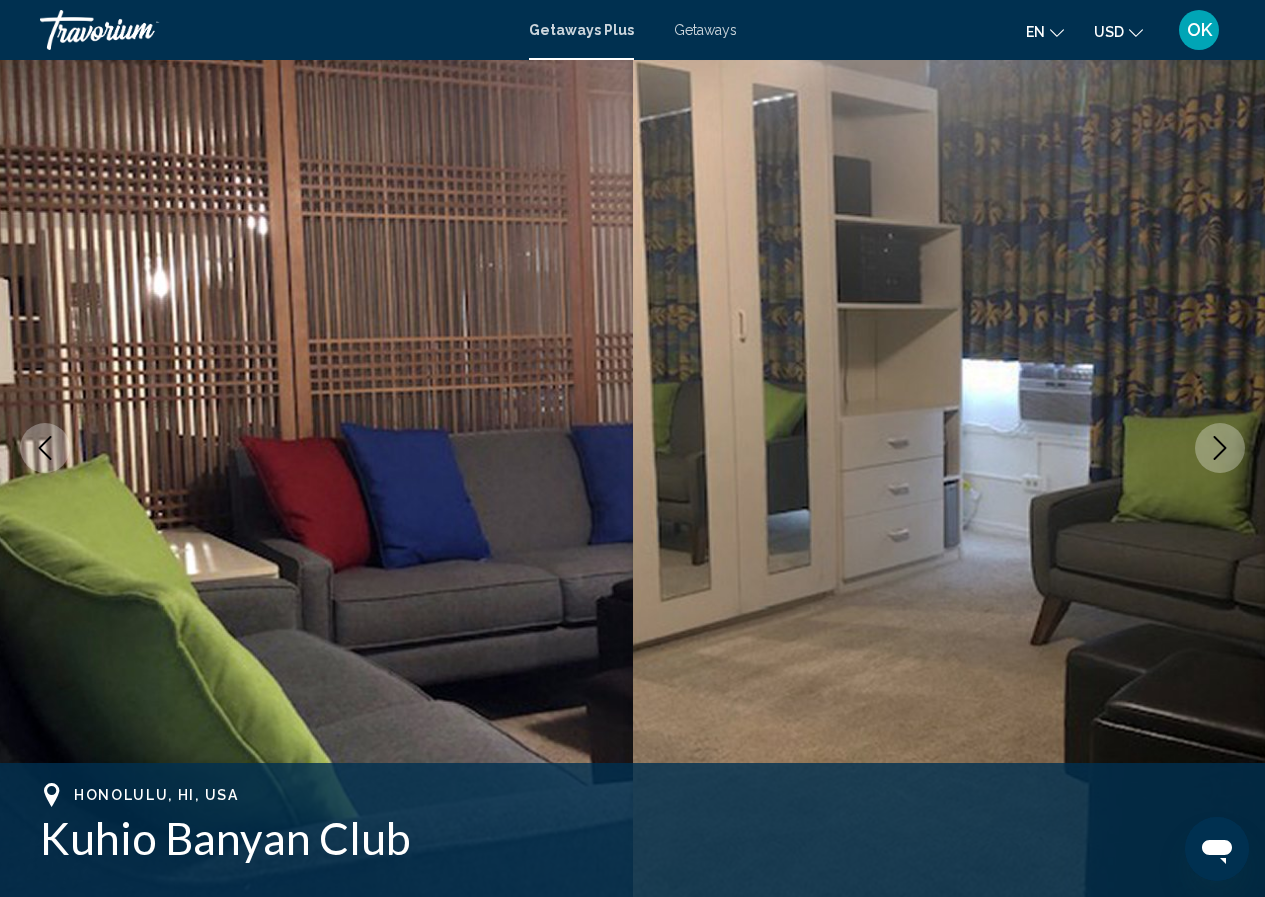click 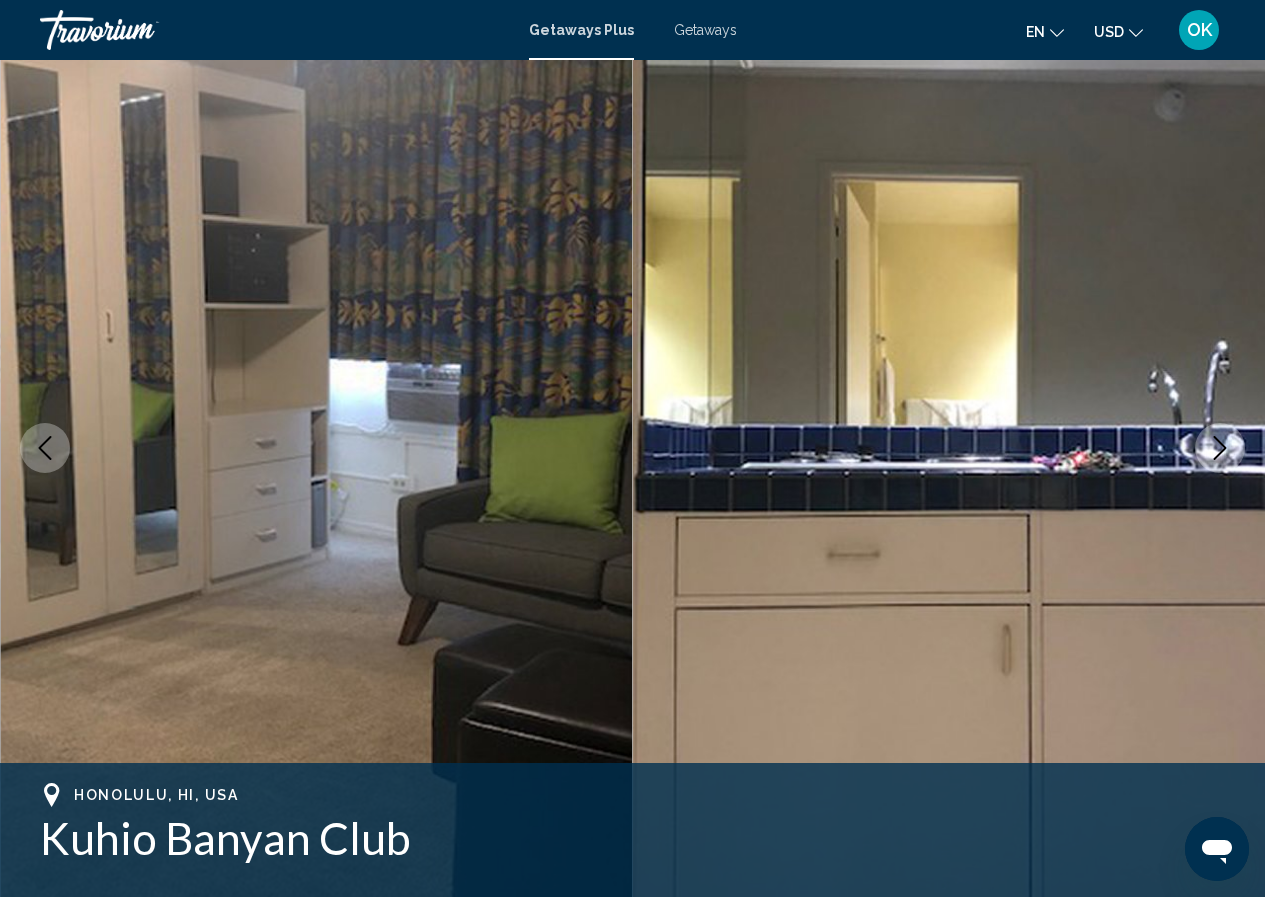 click 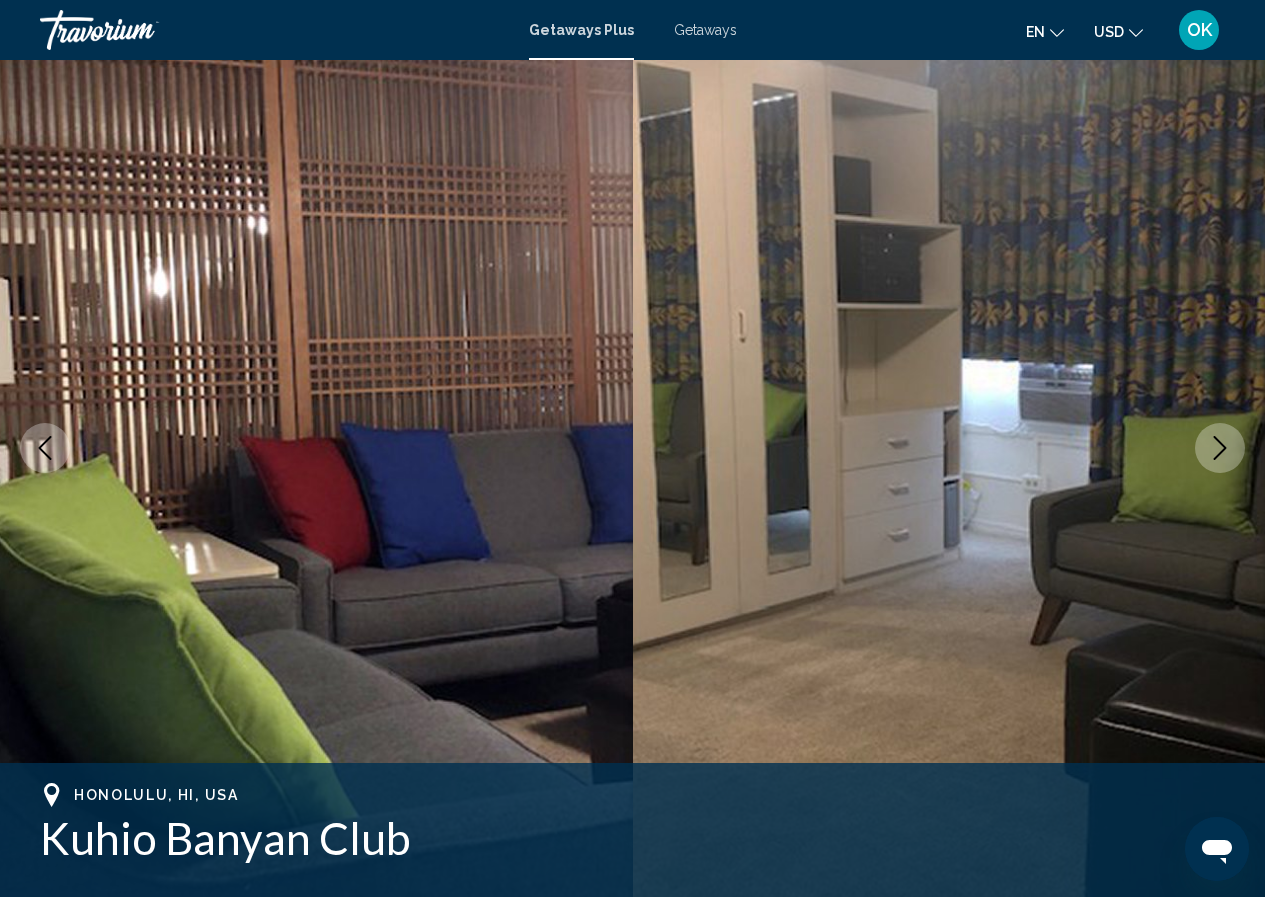 click 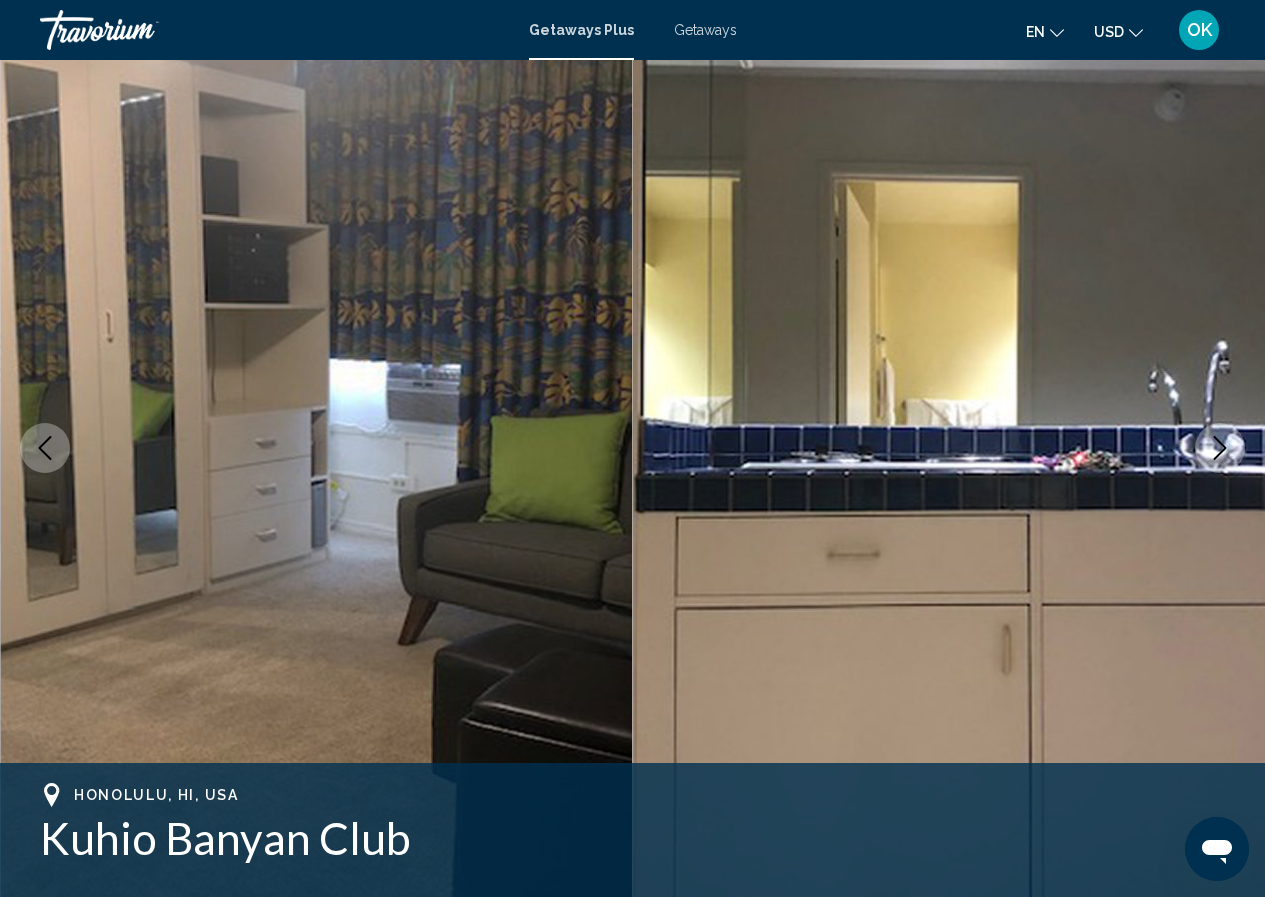 scroll, scrollTop: 0, scrollLeft: 0, axis: both 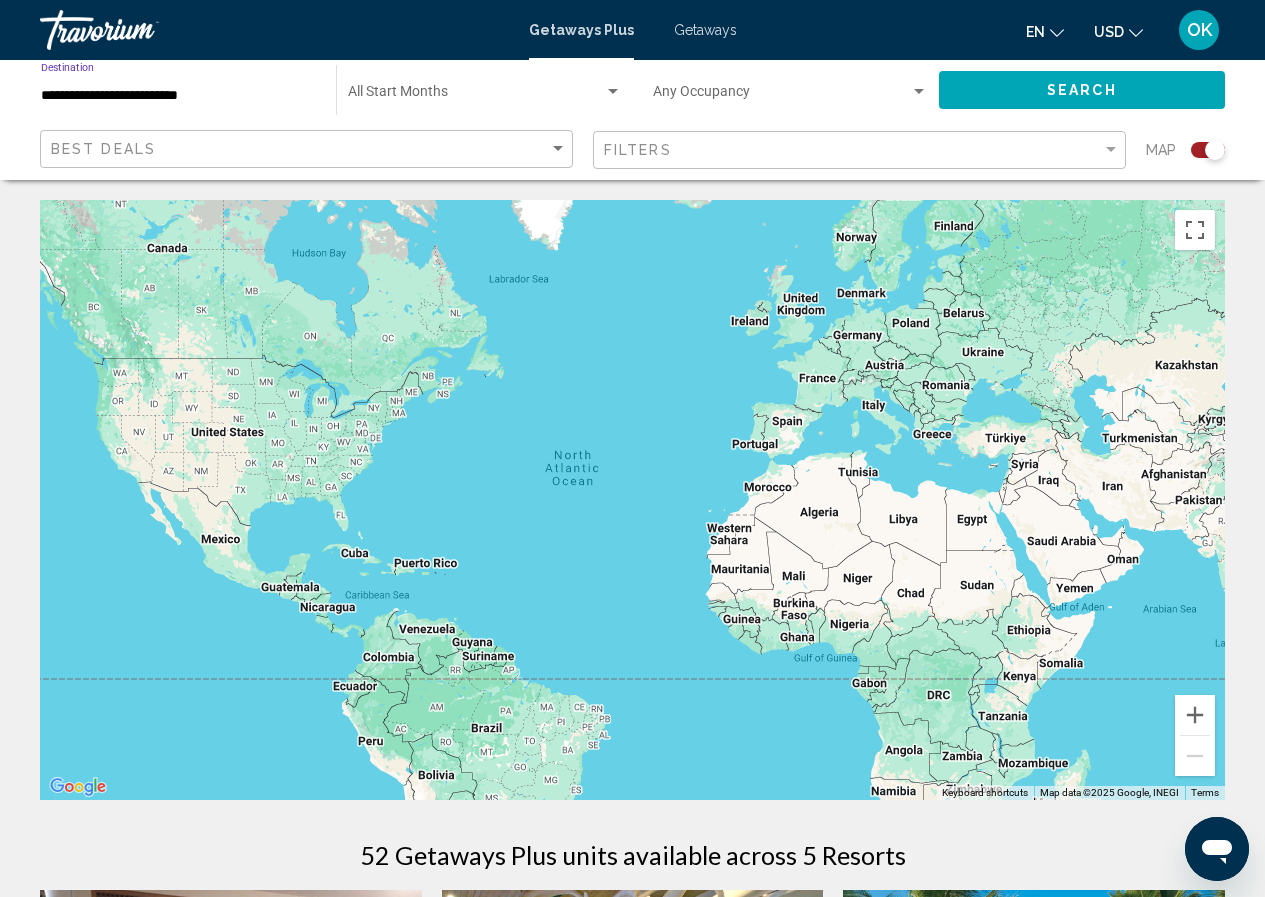 click on "**********" at bounding box center [178, 96] 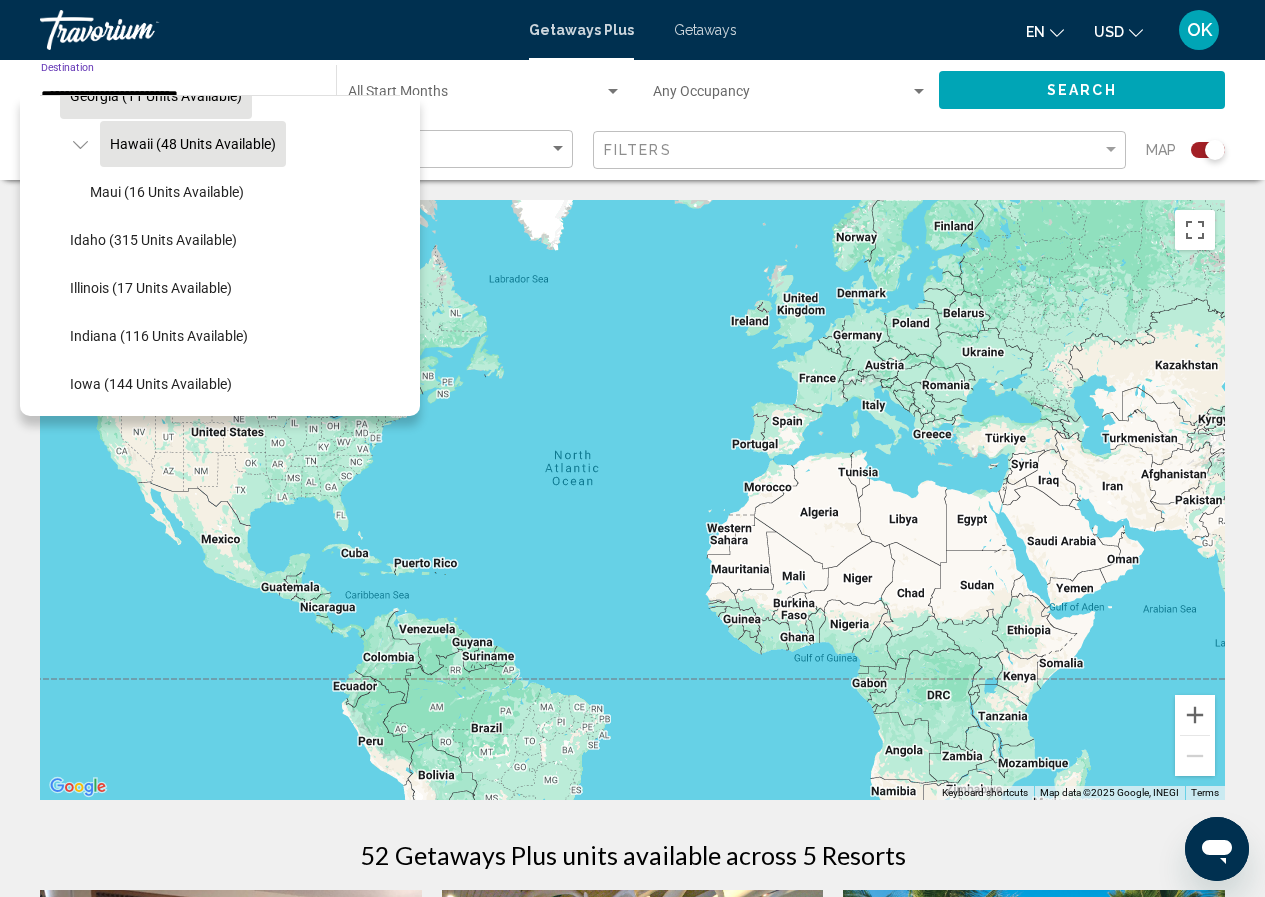 scroll, scrollTop: 371, scrollLeft: 0, axis: vertical 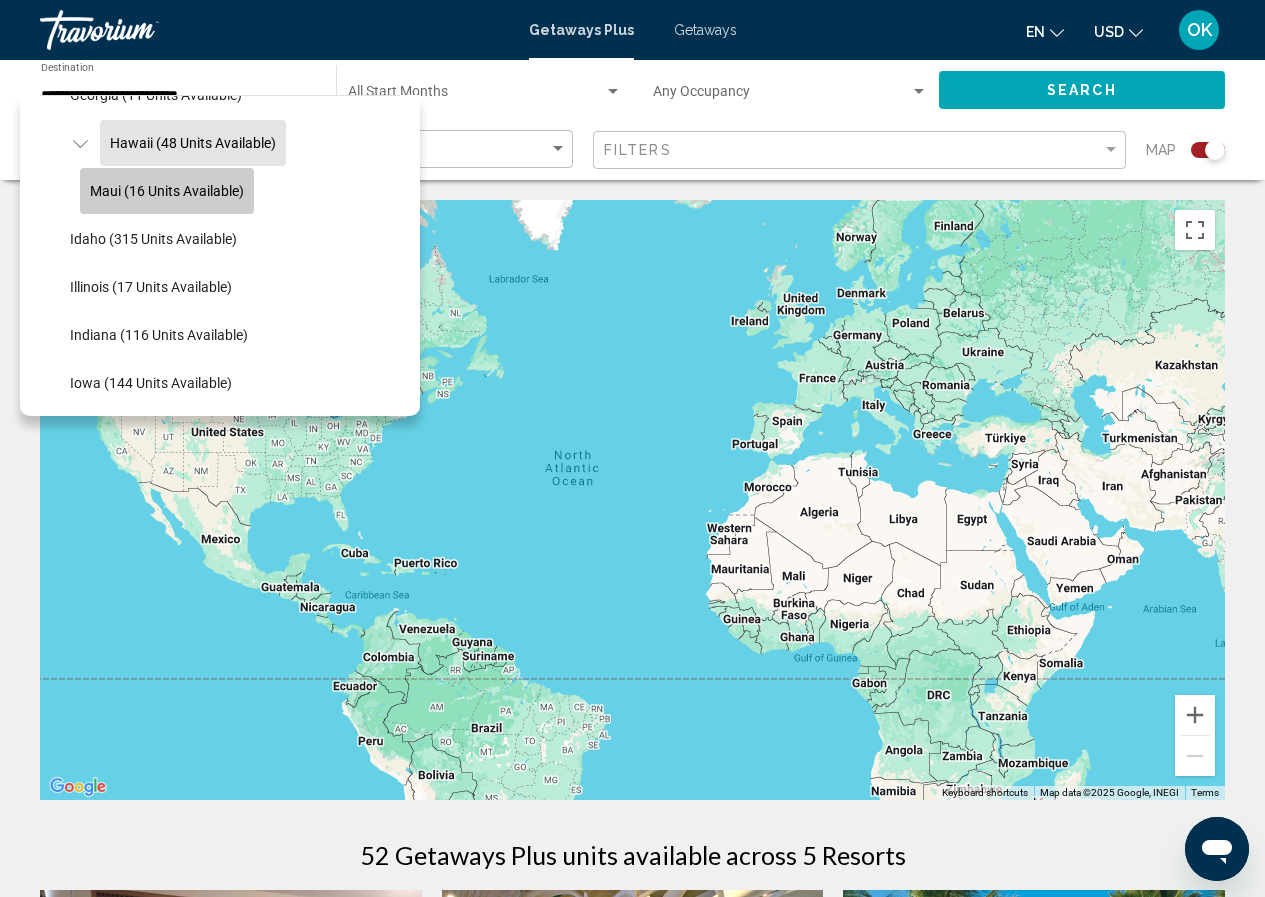 click on "Maui (16 units available)" 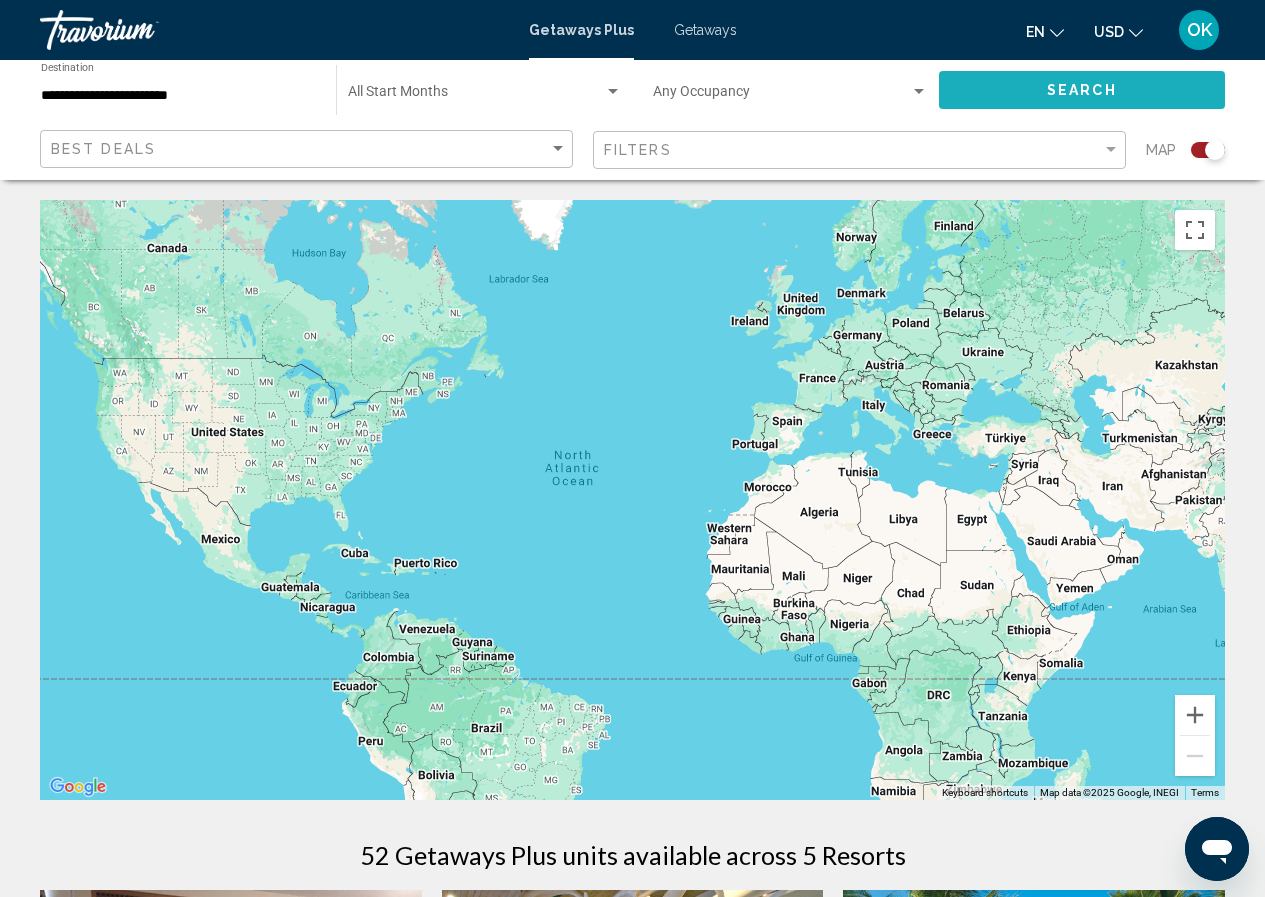 click on "Search" 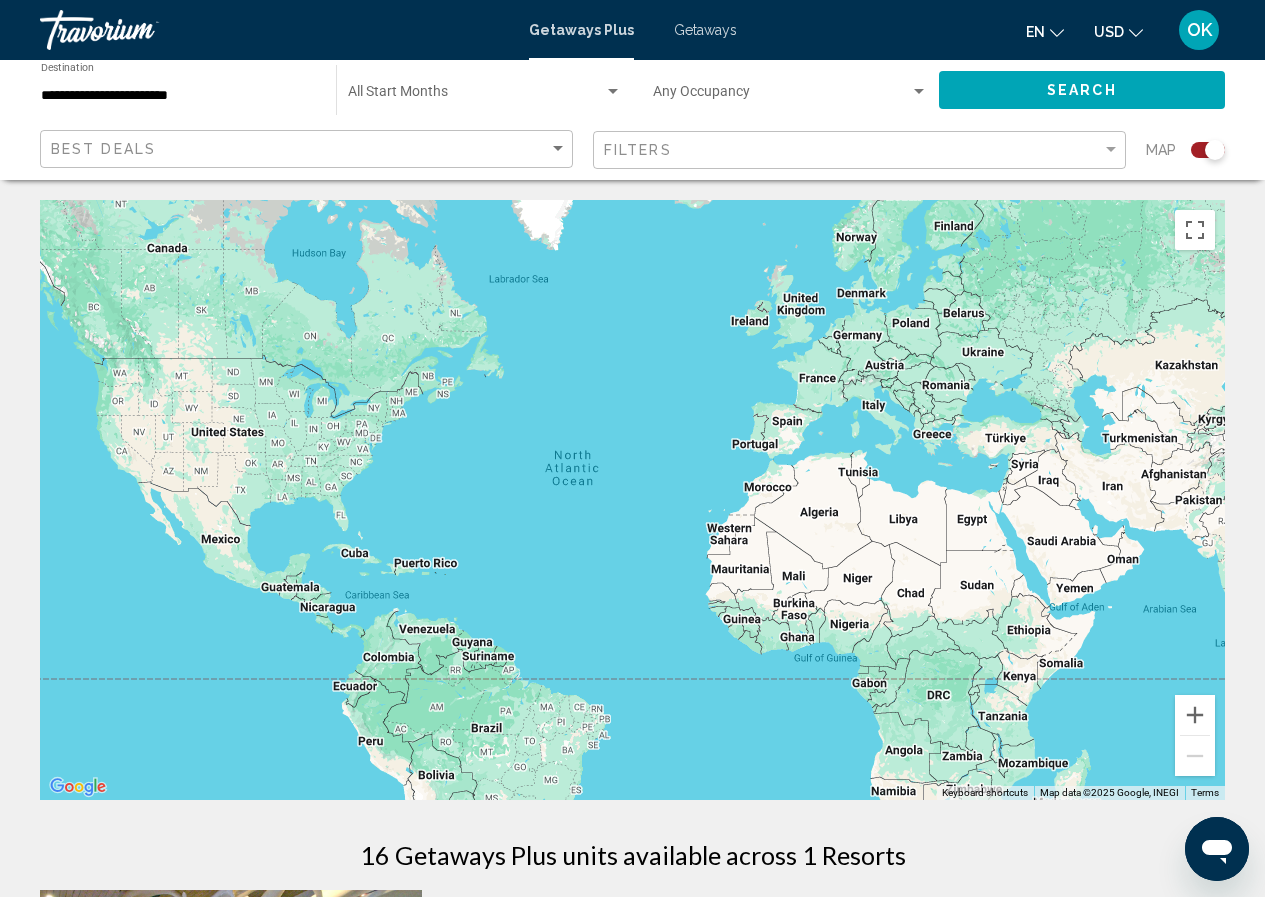 click on "Search" 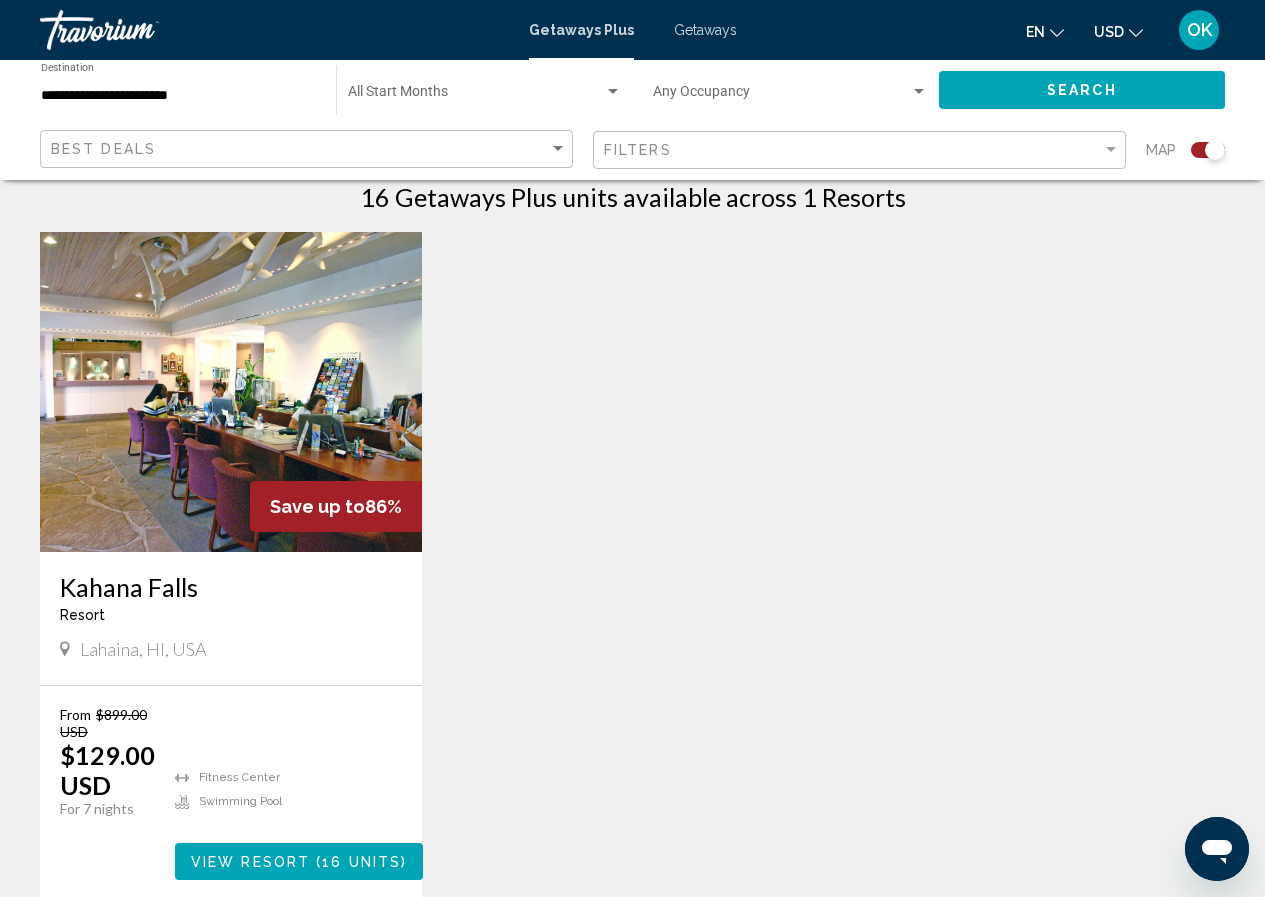 scroll, scrollTop: 700, scrollLeft: 0, axis: vertical 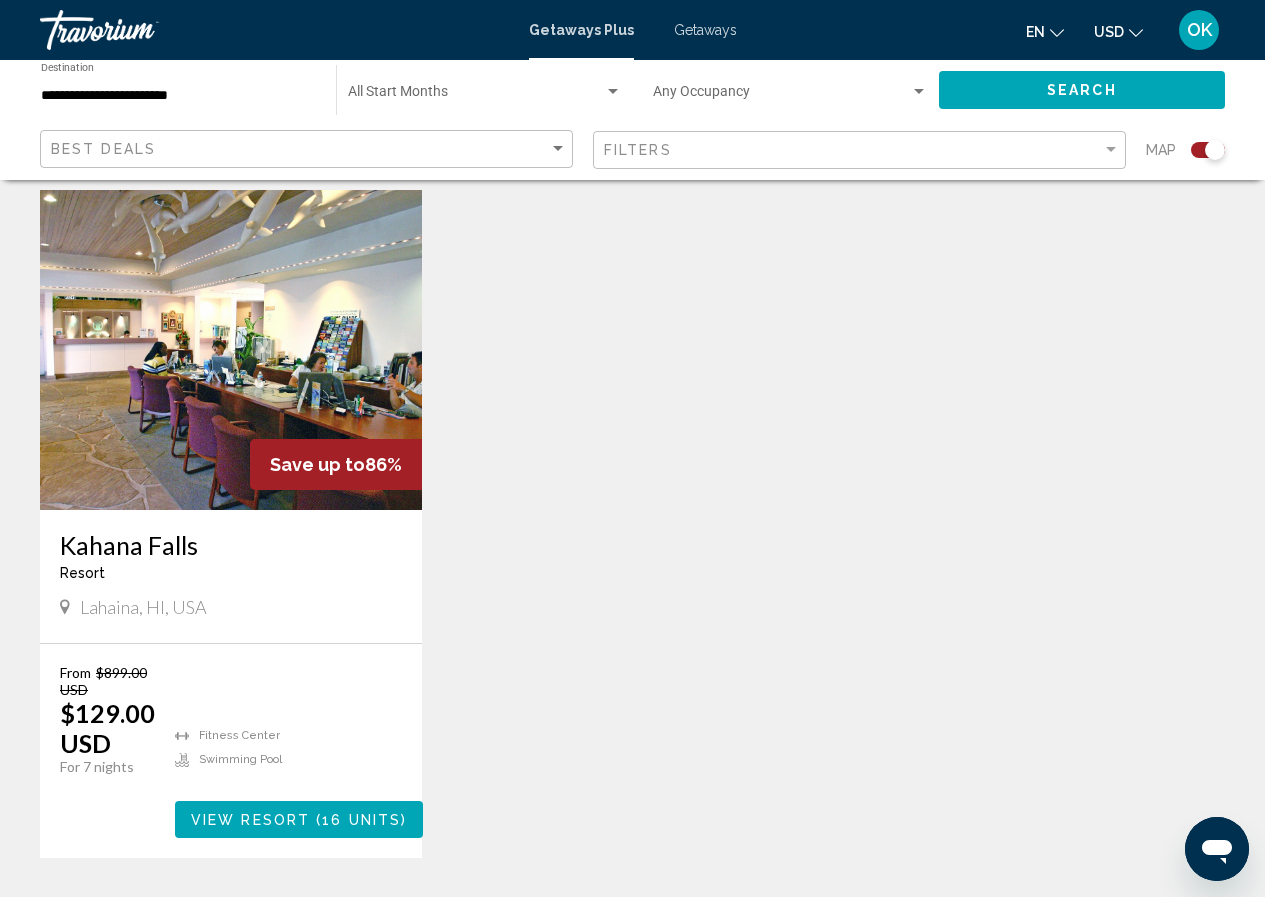 click at bounding box center (231, 350) 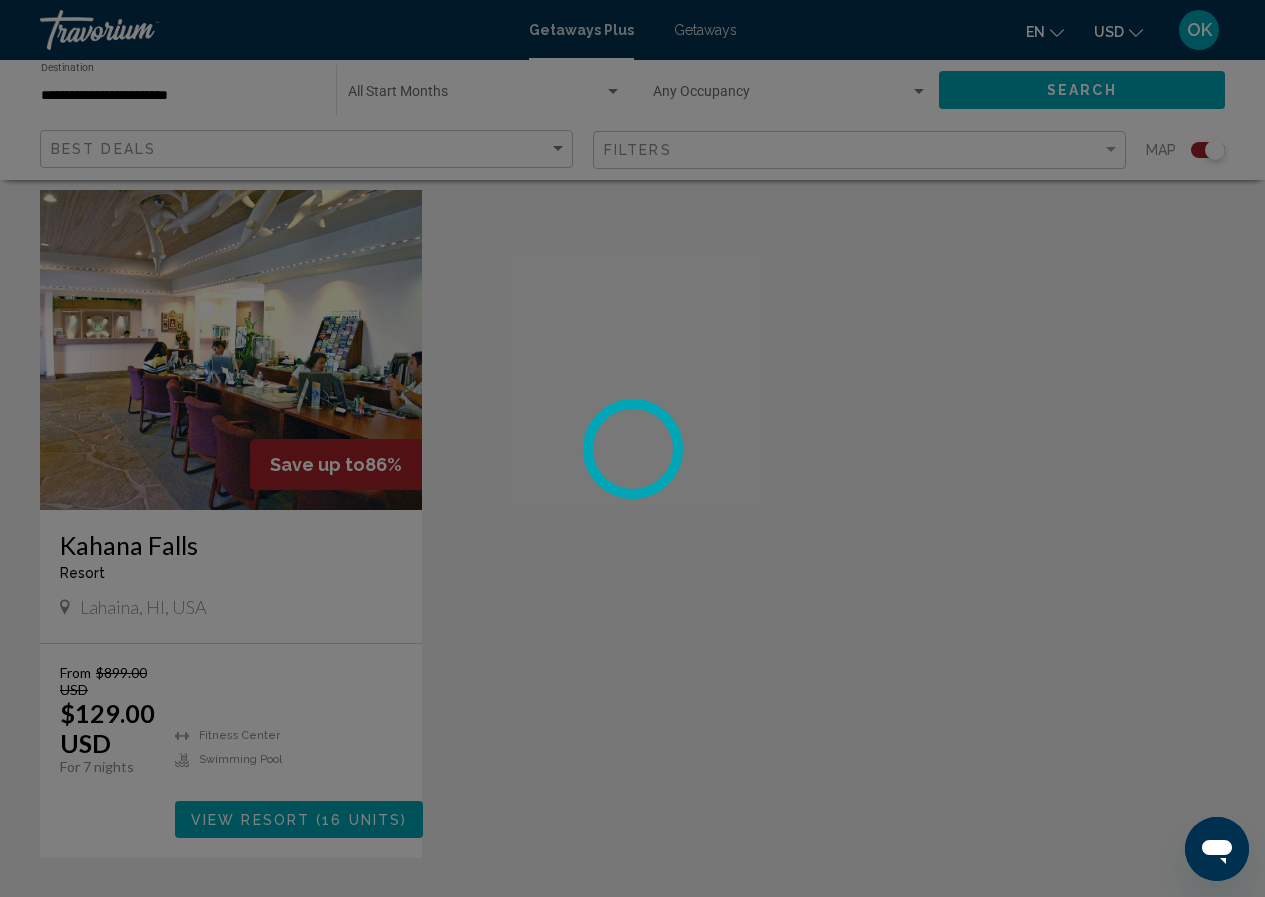 scroll, scrollTop: 87, scrollLeft: 0, axis: vertical 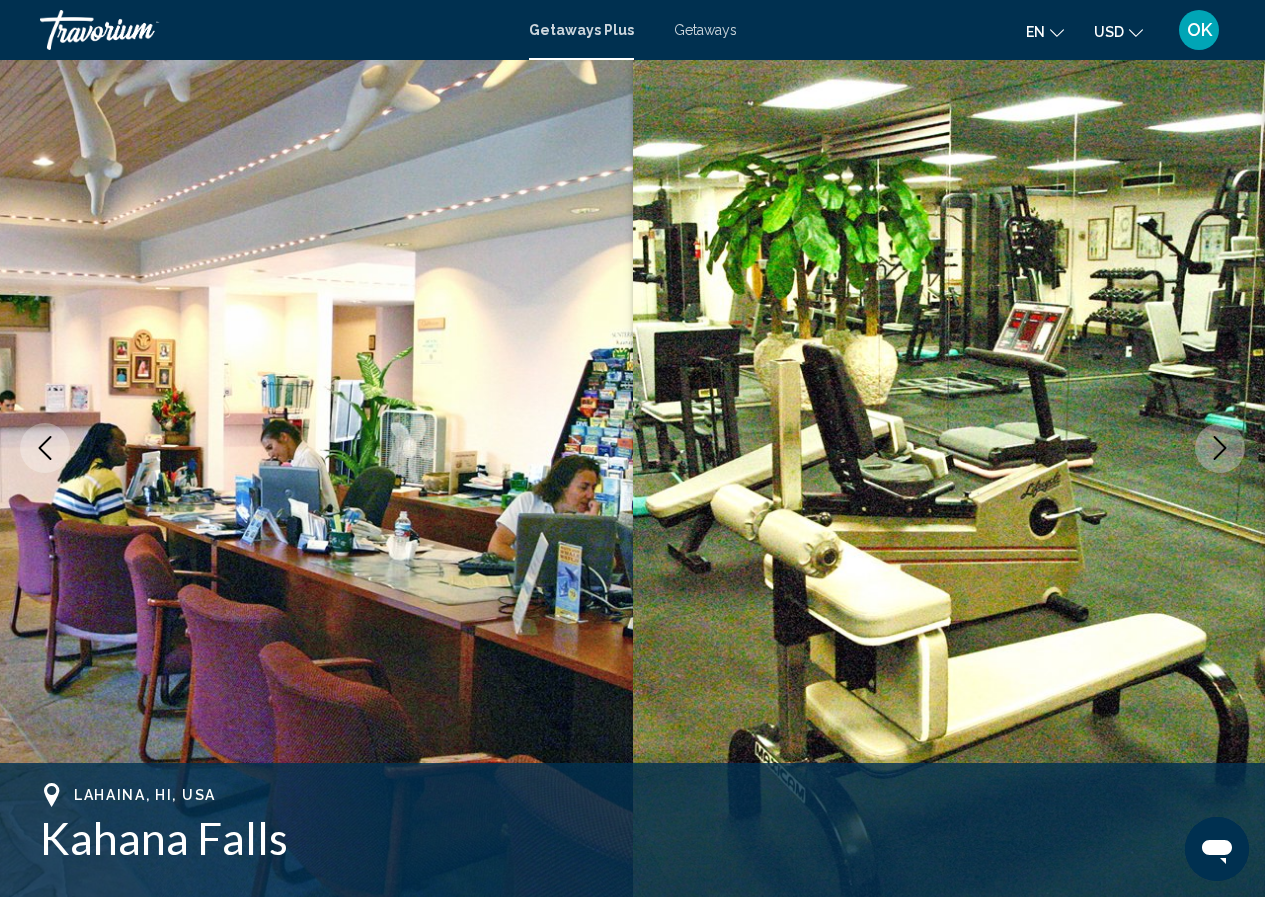 click 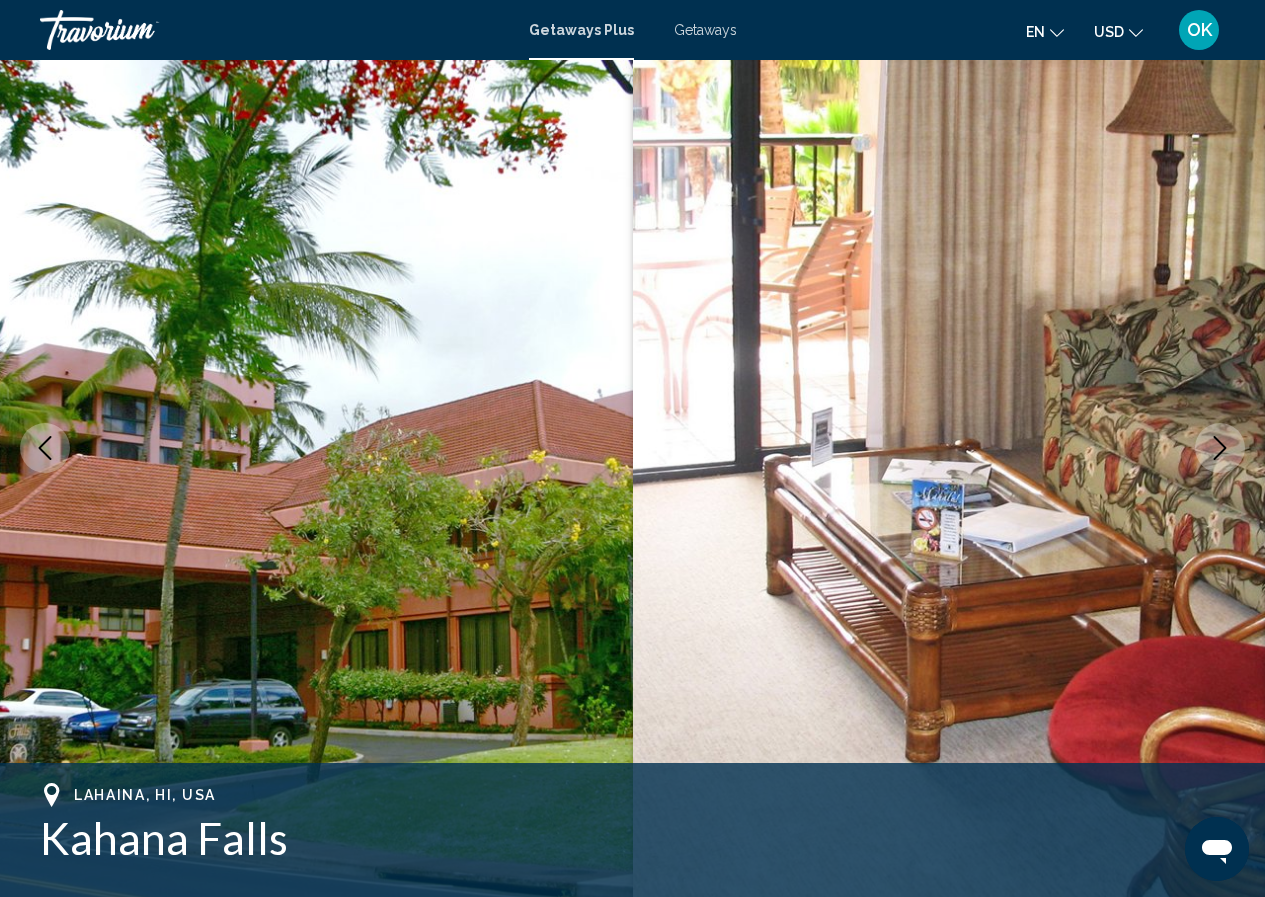 click 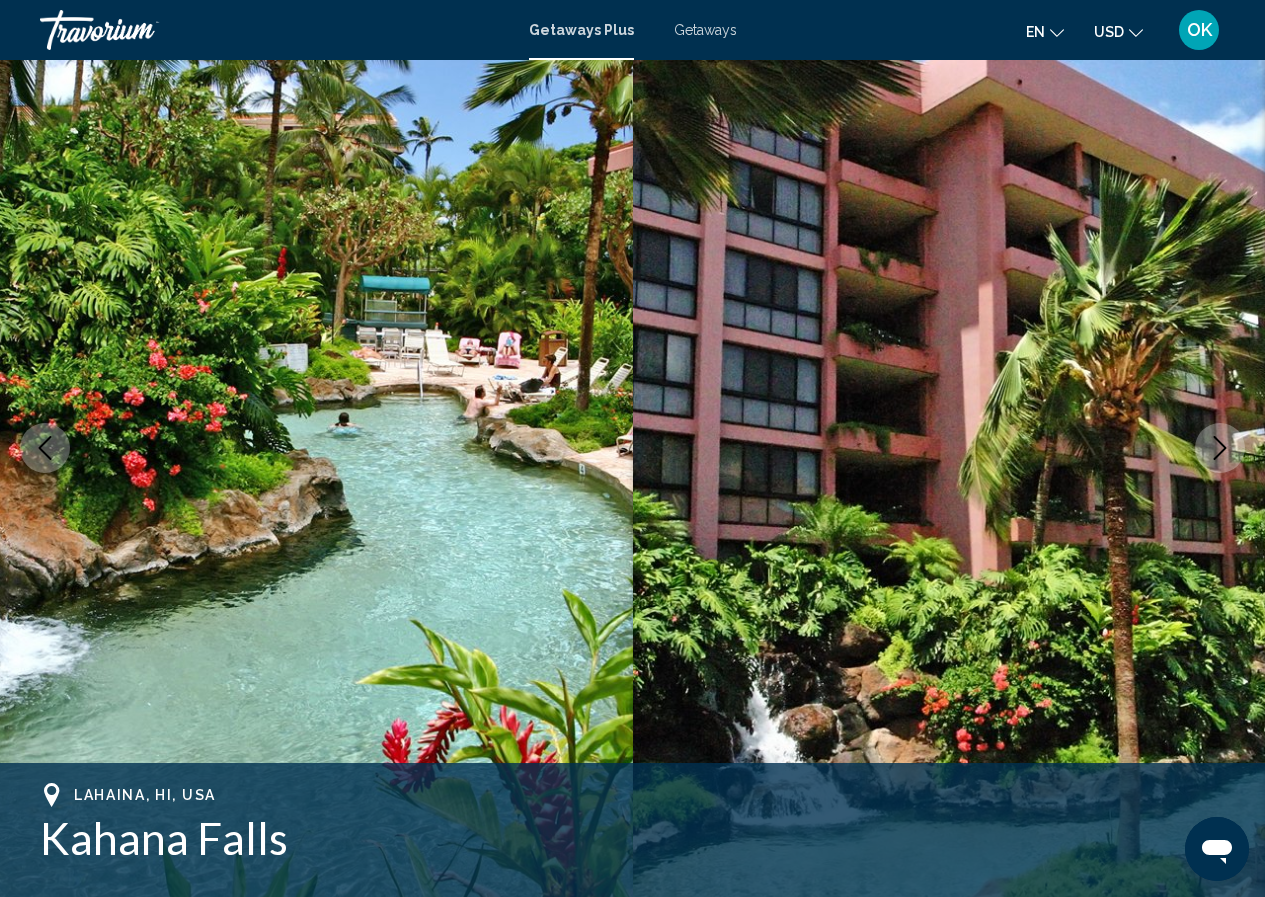 click 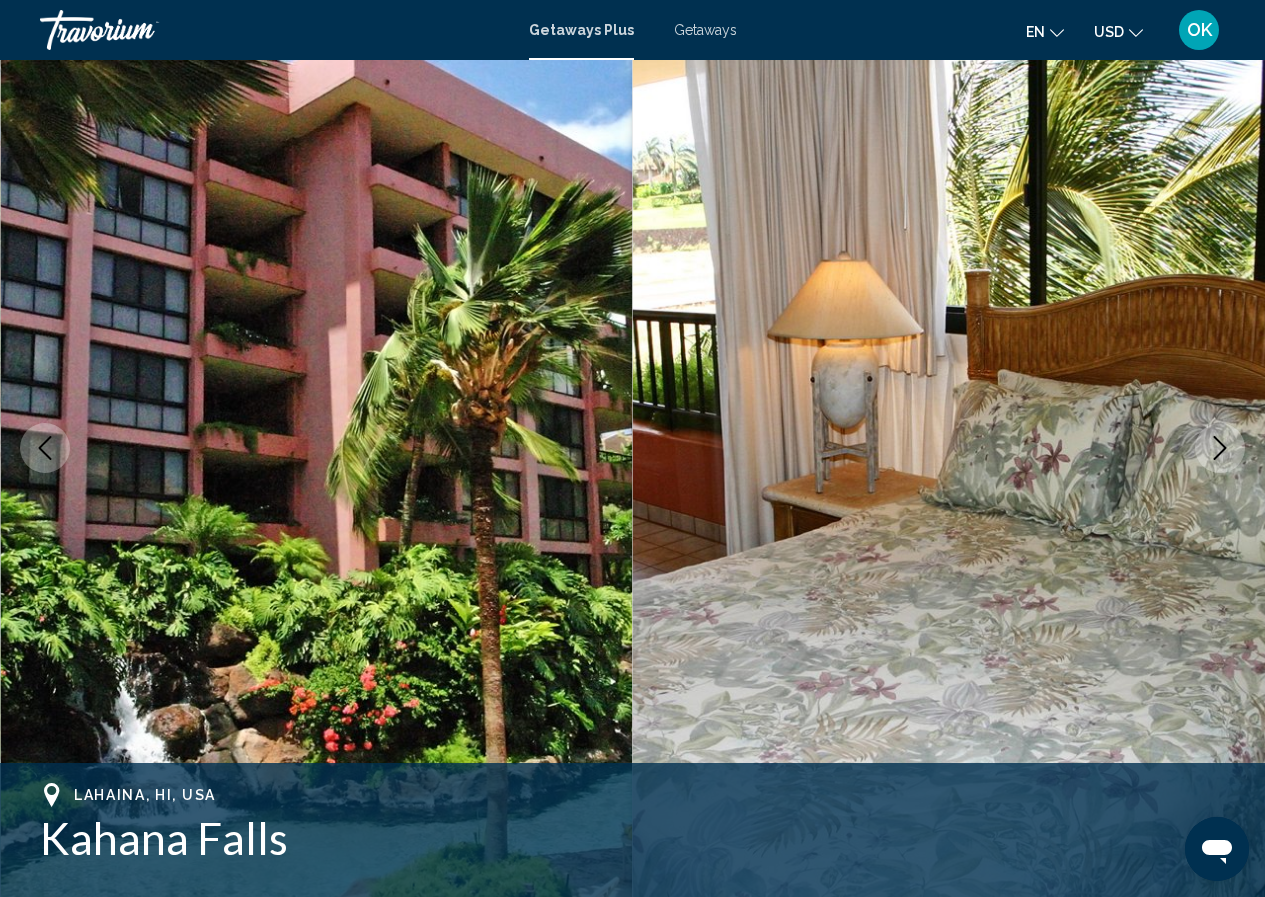 click 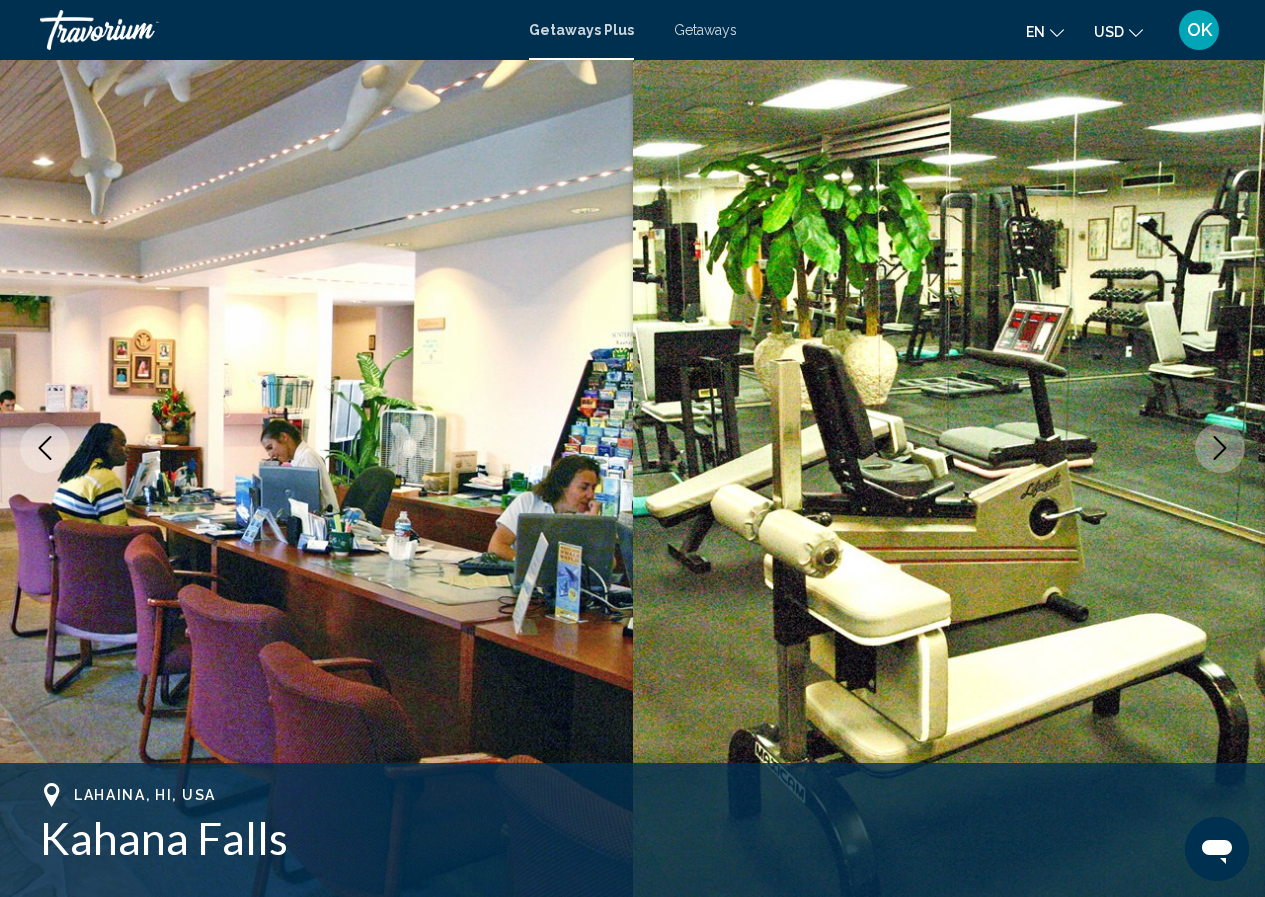 click 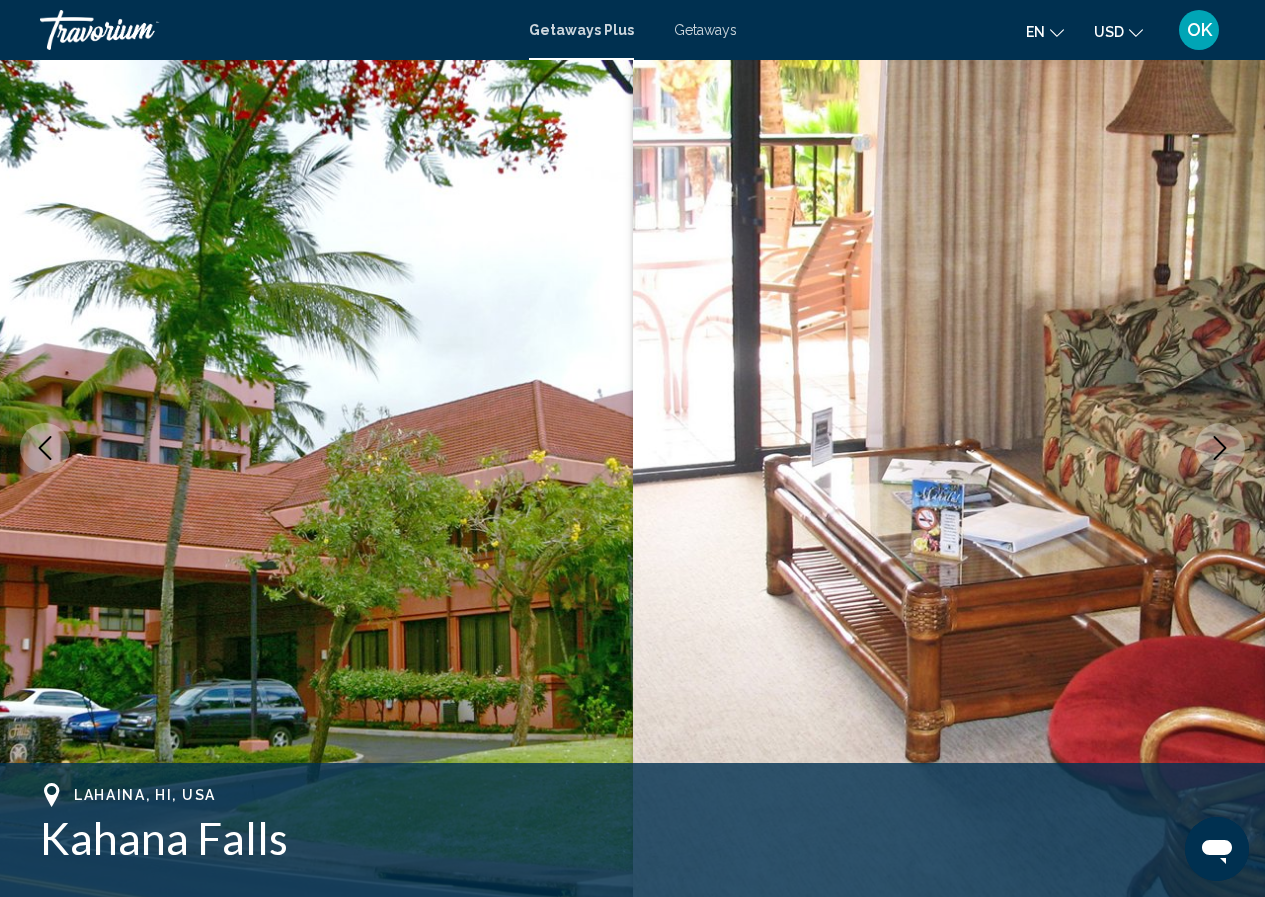 click 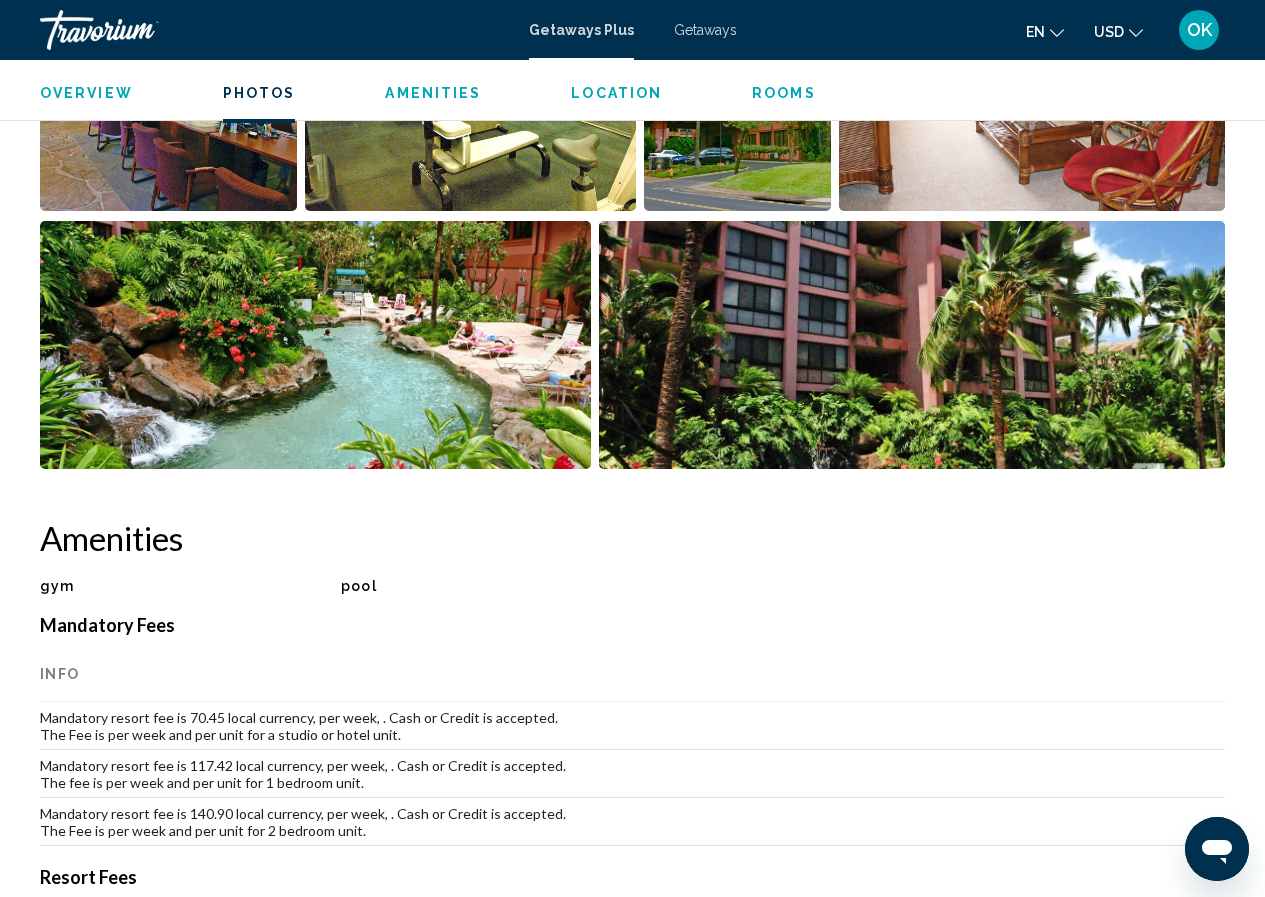 scroll, scrollTop: 1487, scrollLeft: 0, axis: vertical 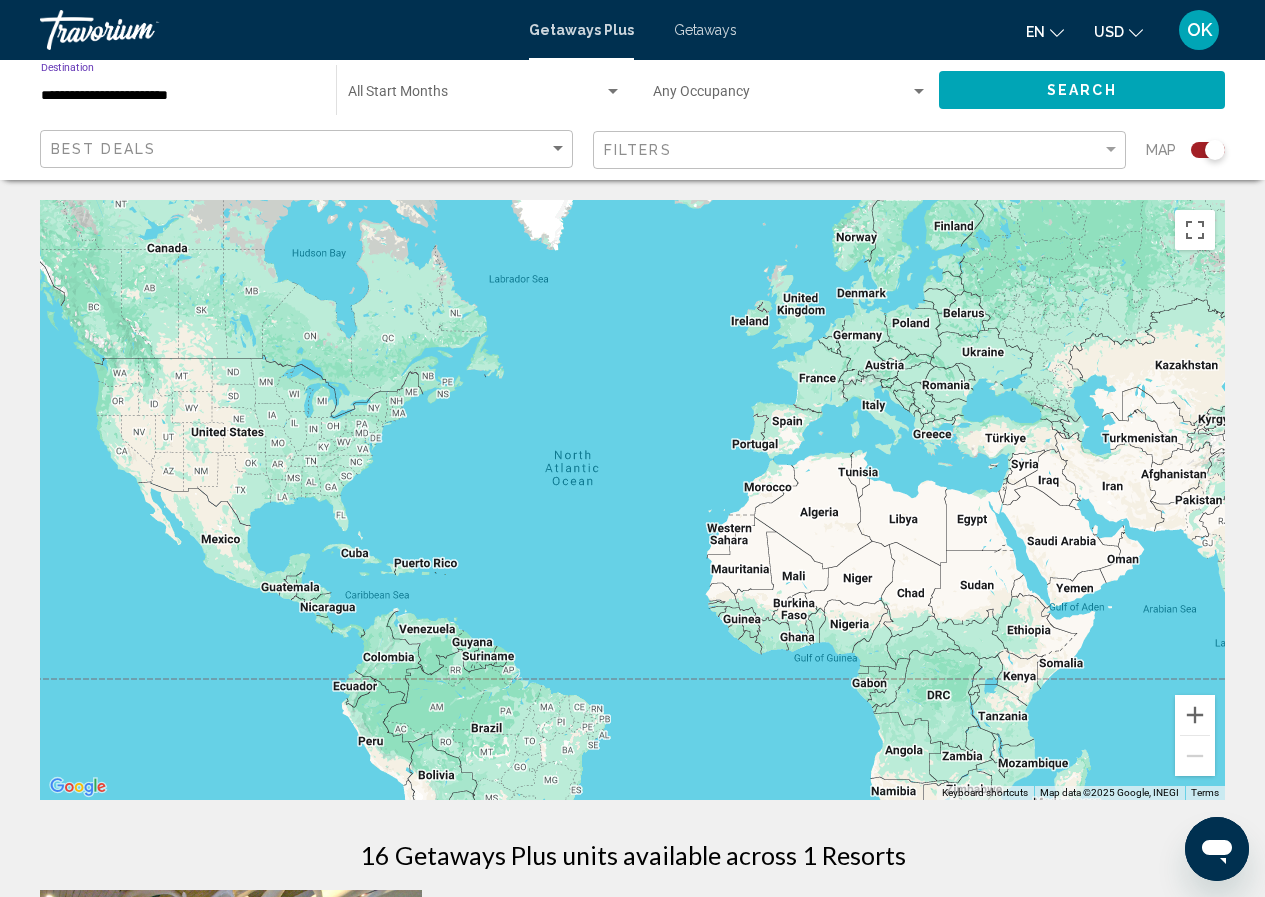click on "**********" at bounding box center [178, 96] 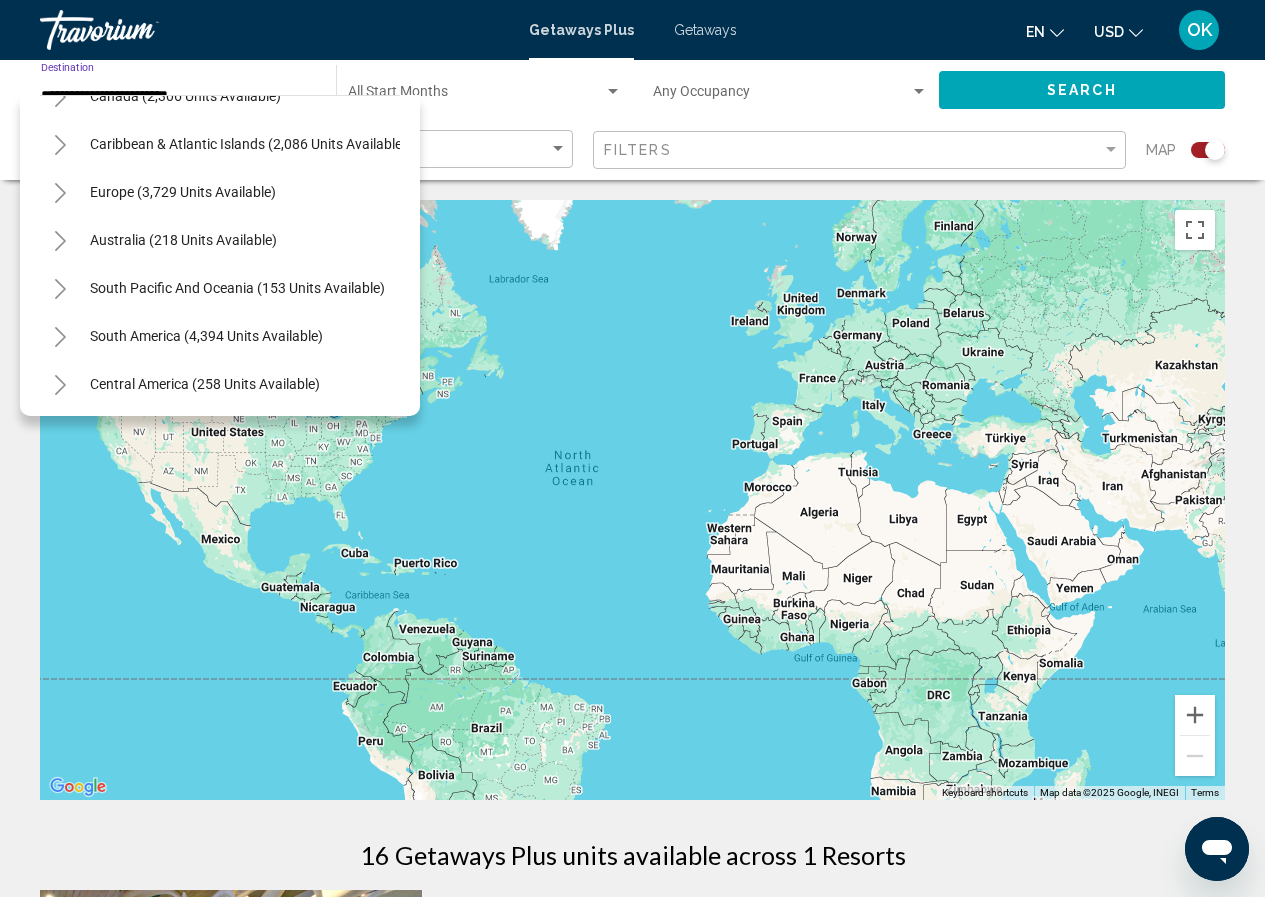 scroll, scrollTop: 2119, scrollLeft: 0, axis: vertical 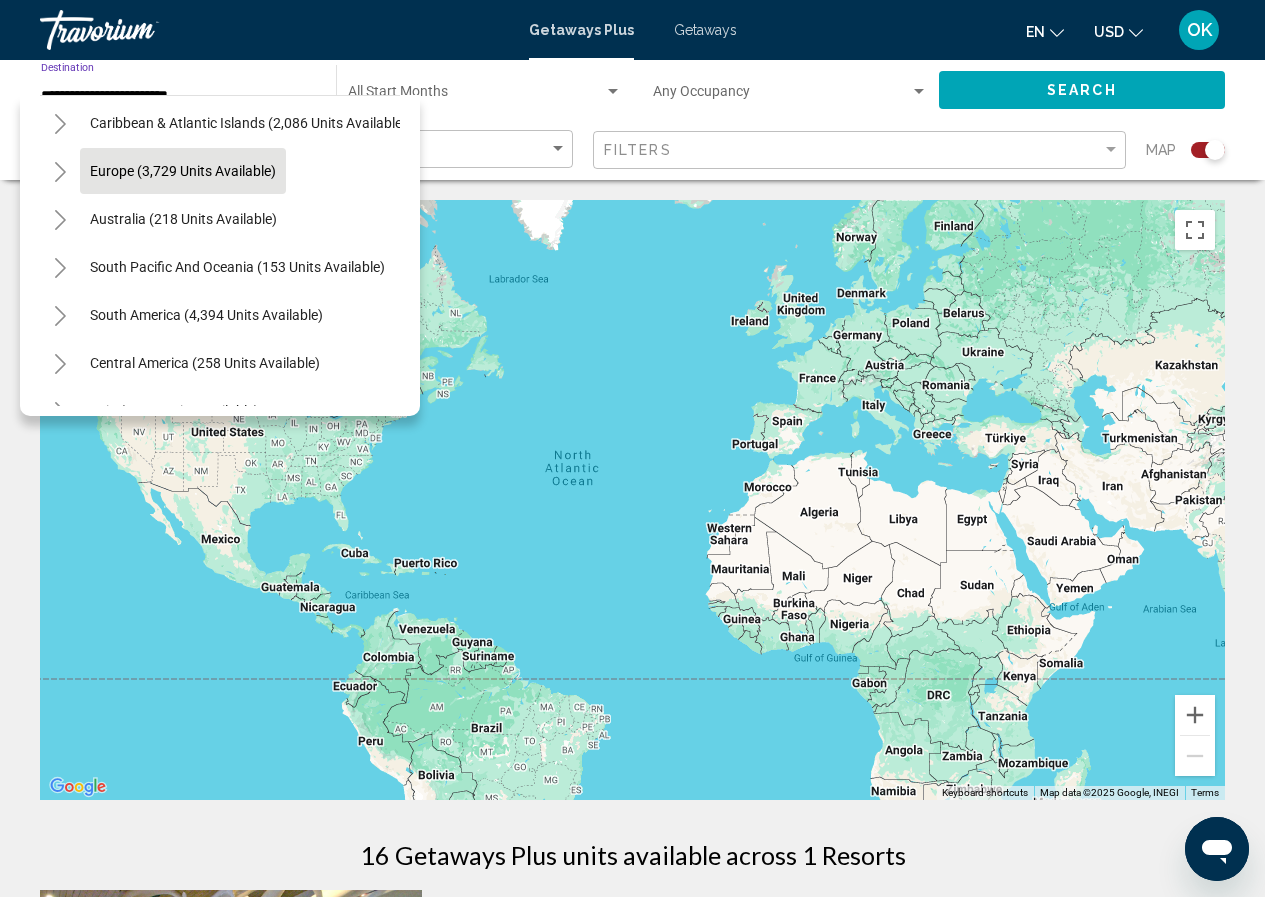 click on "Europe (3,729 units available)" at bounding box center [183, 219] 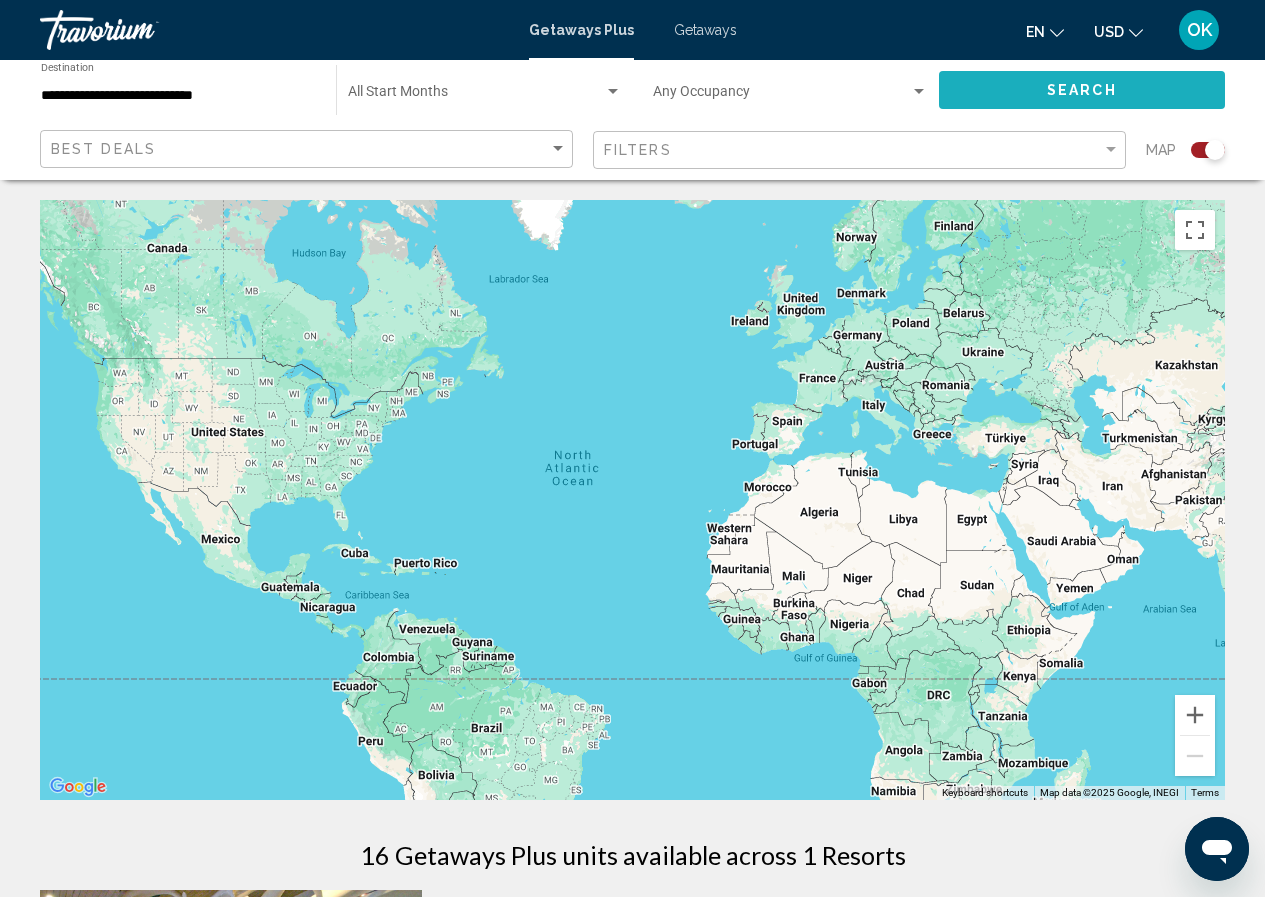 click on "Search" 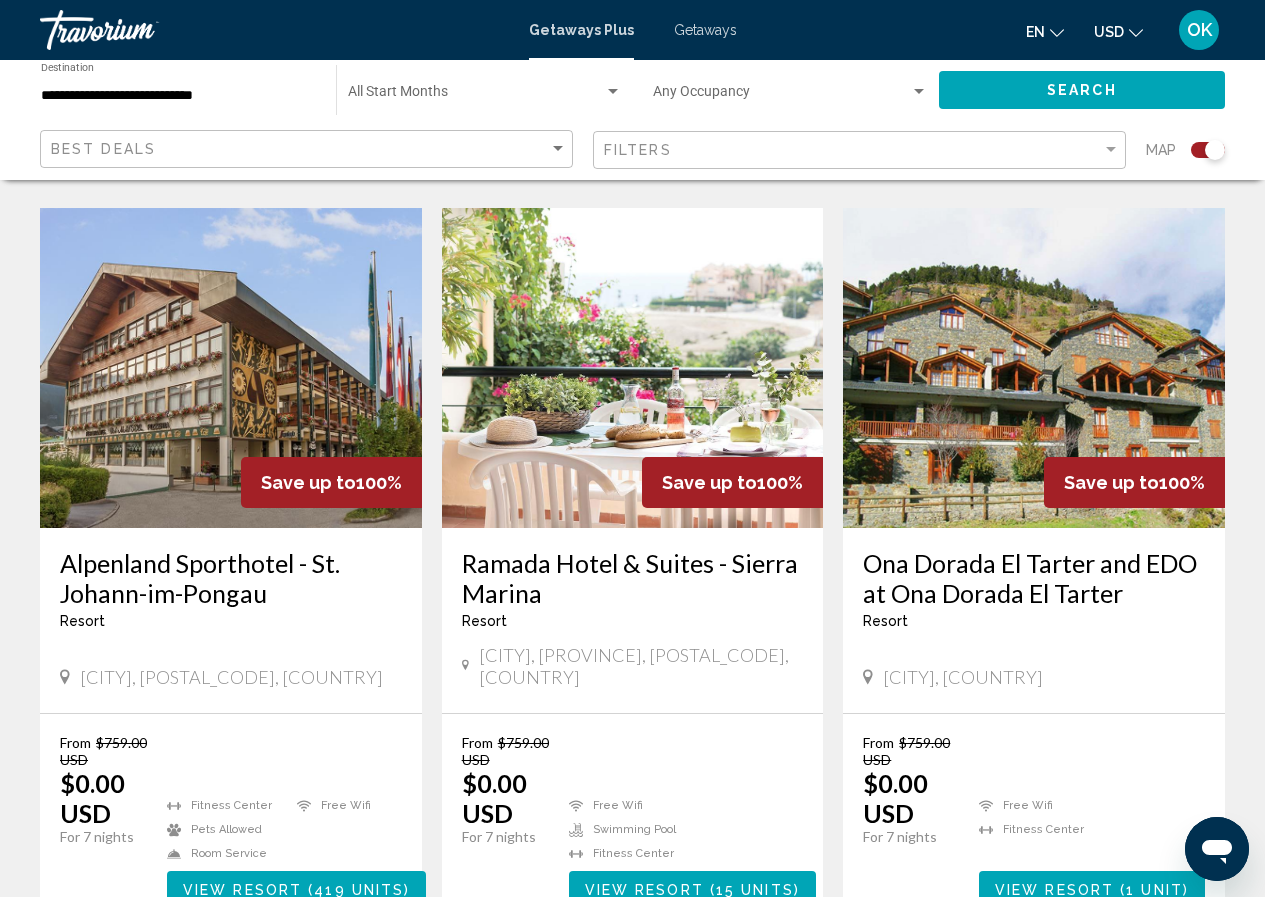 scroll, scrollTop: 2900, scrollLeft: 0, axis: vertical 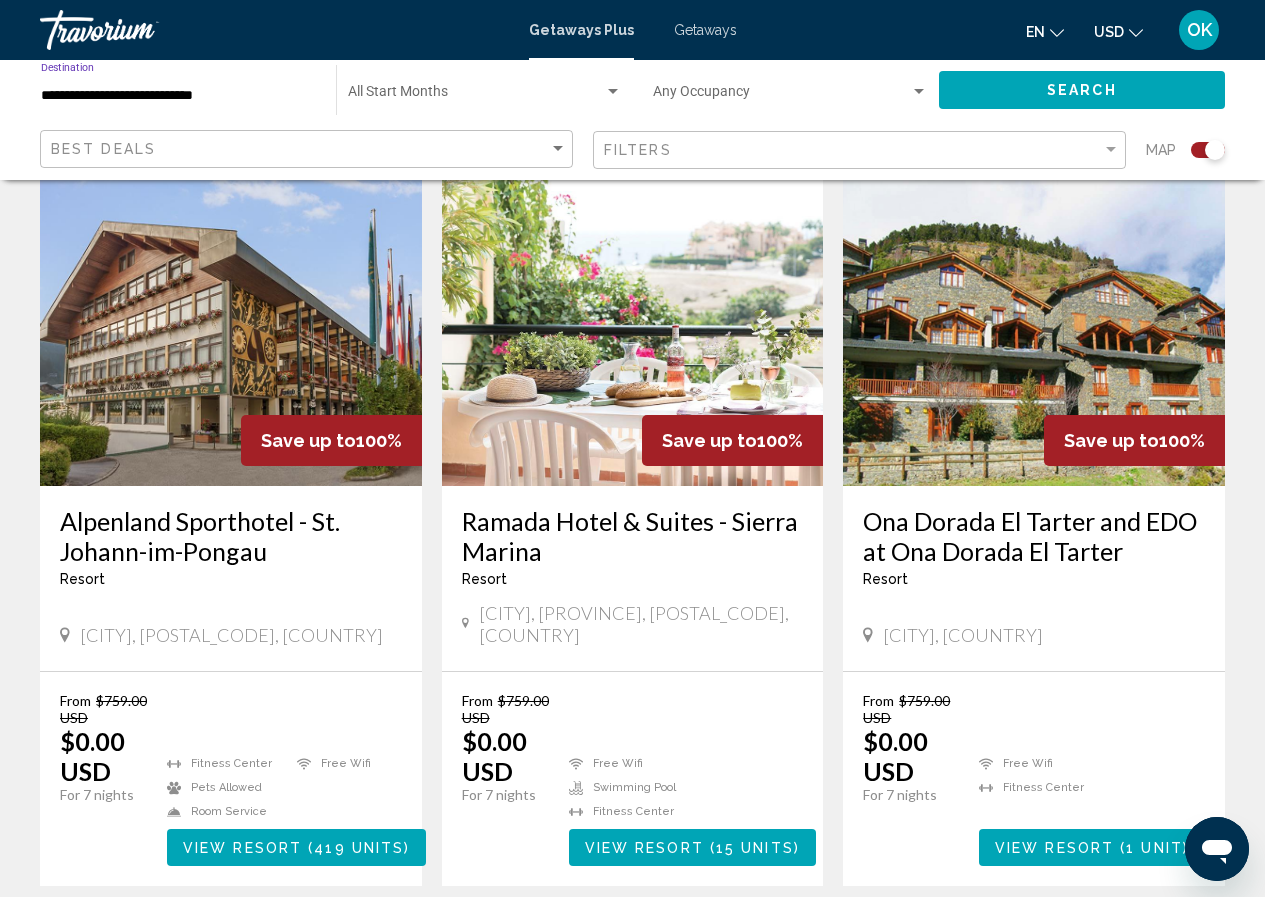 click on "**********" at bounding box center [178, 96] 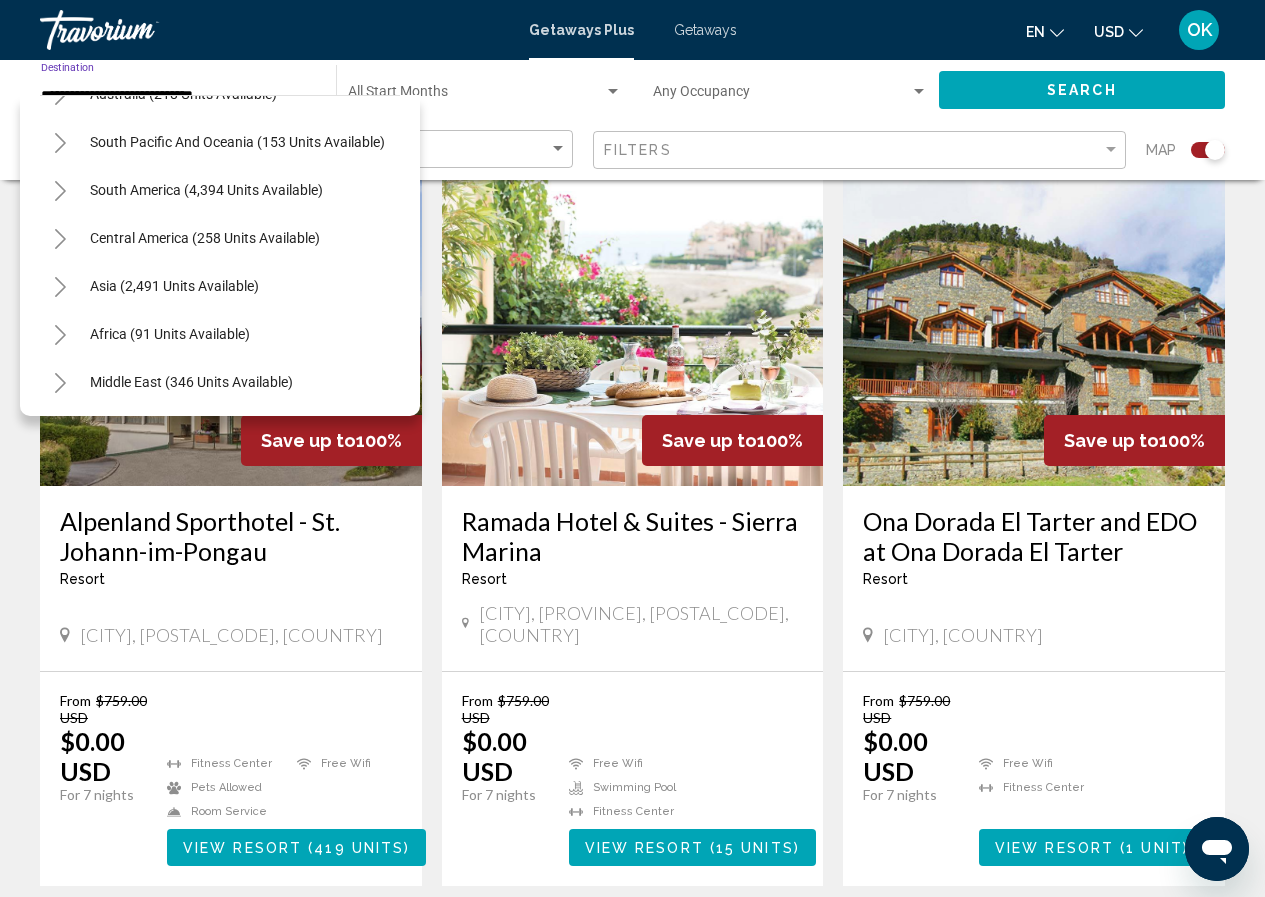 scroll, scrollTop: 1203, scrollLeft: 0, axis: vertical 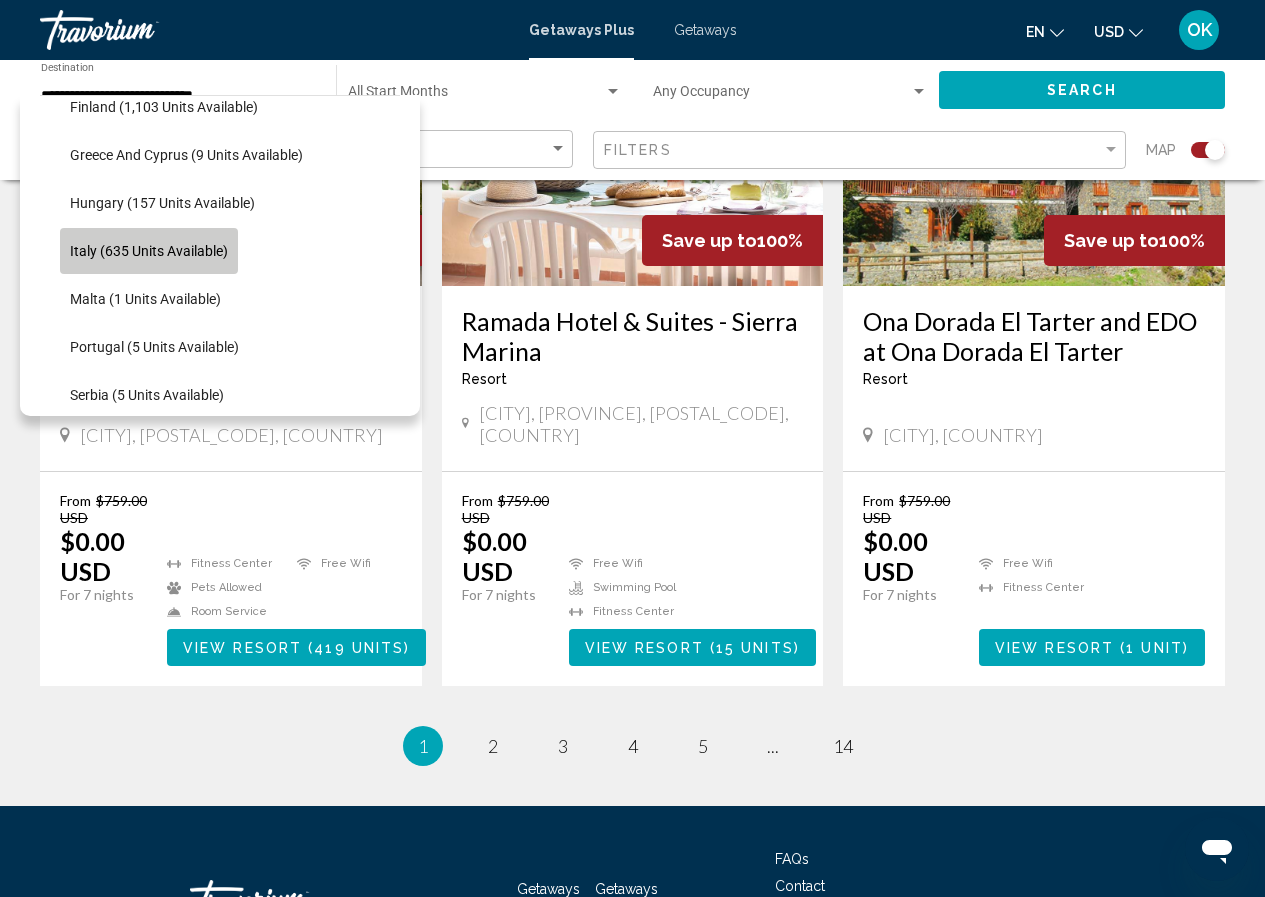 click on "Italy (635 units available)" 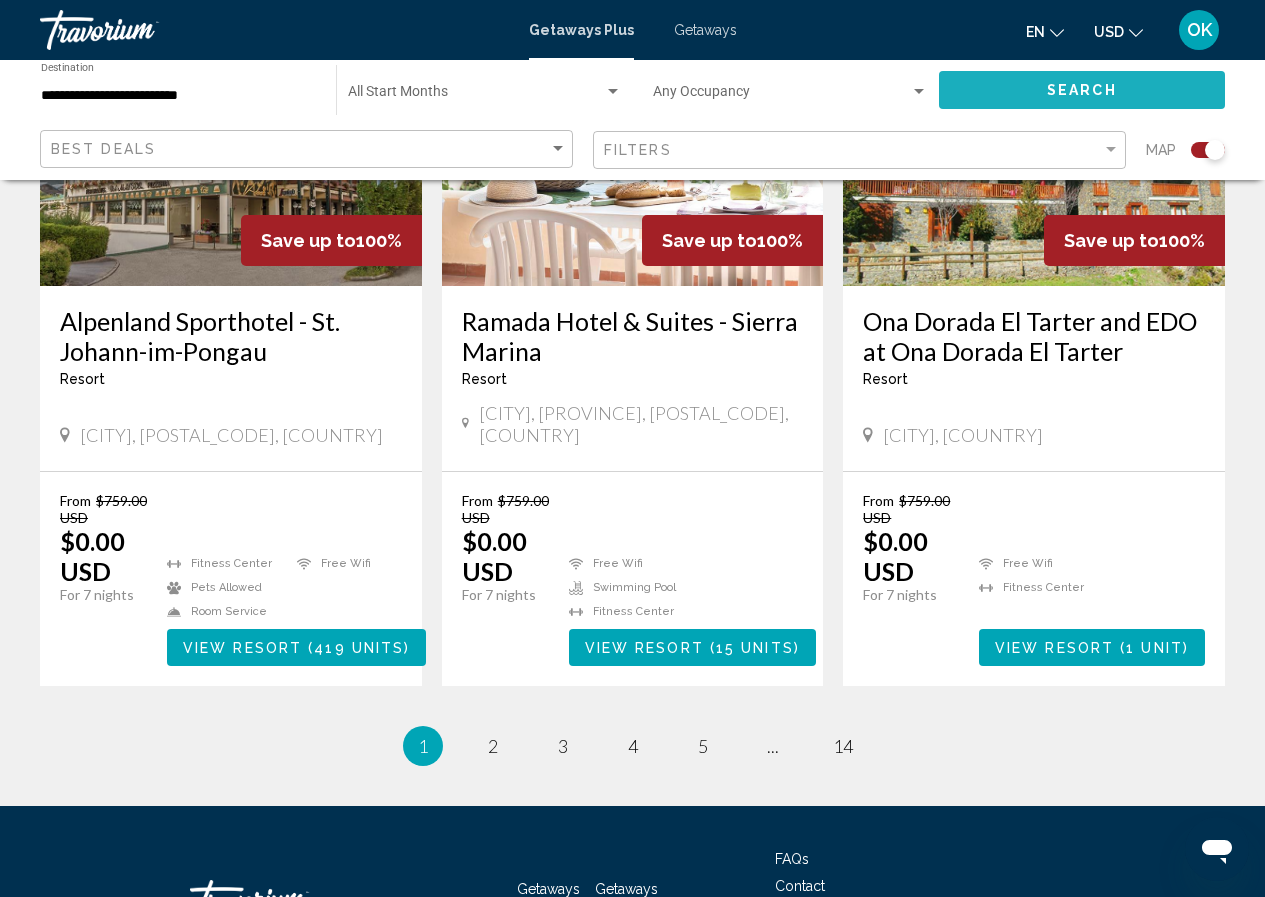 click on "Search" 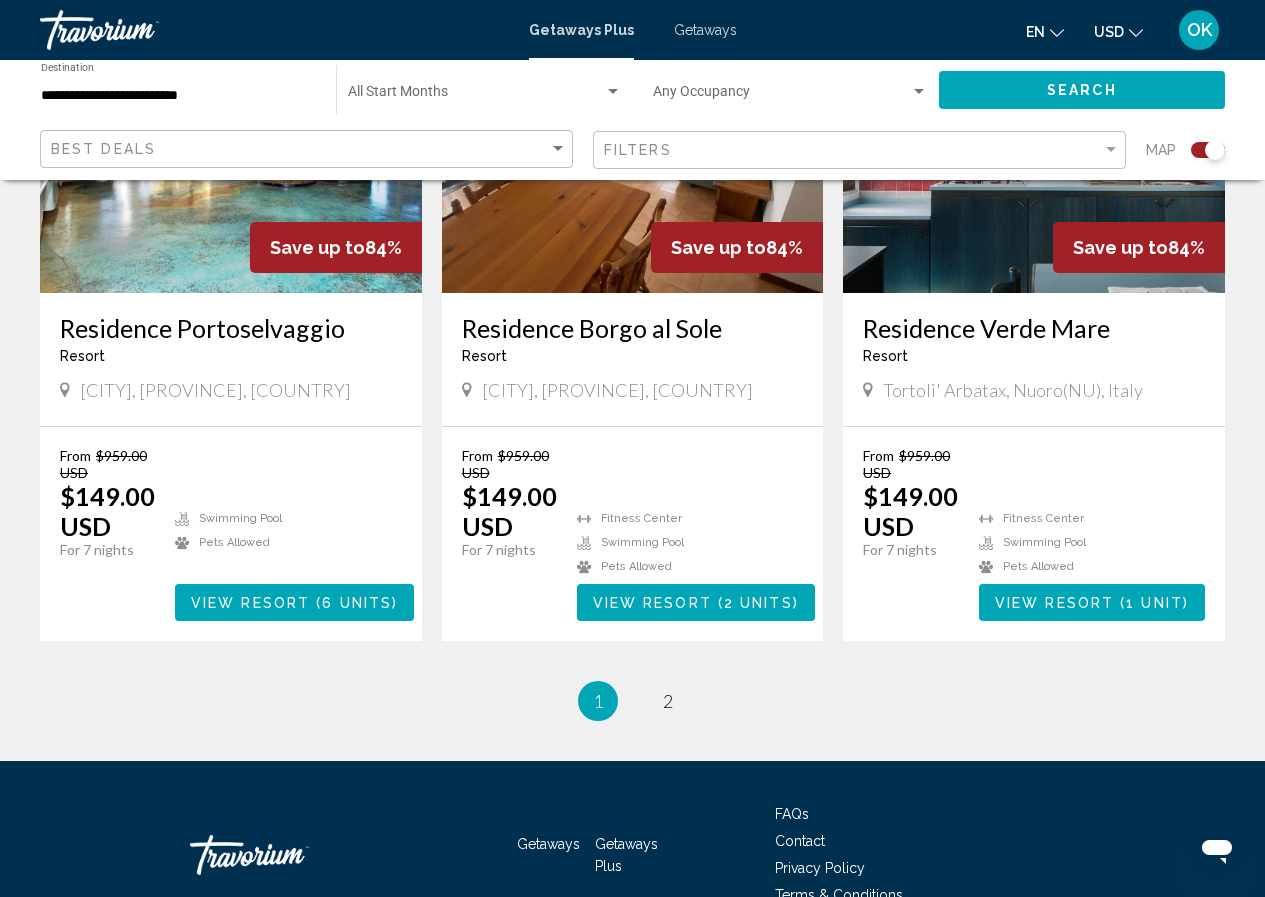 scroll, scrollTop: 3086, scrollLeft: 0, axis: vertical 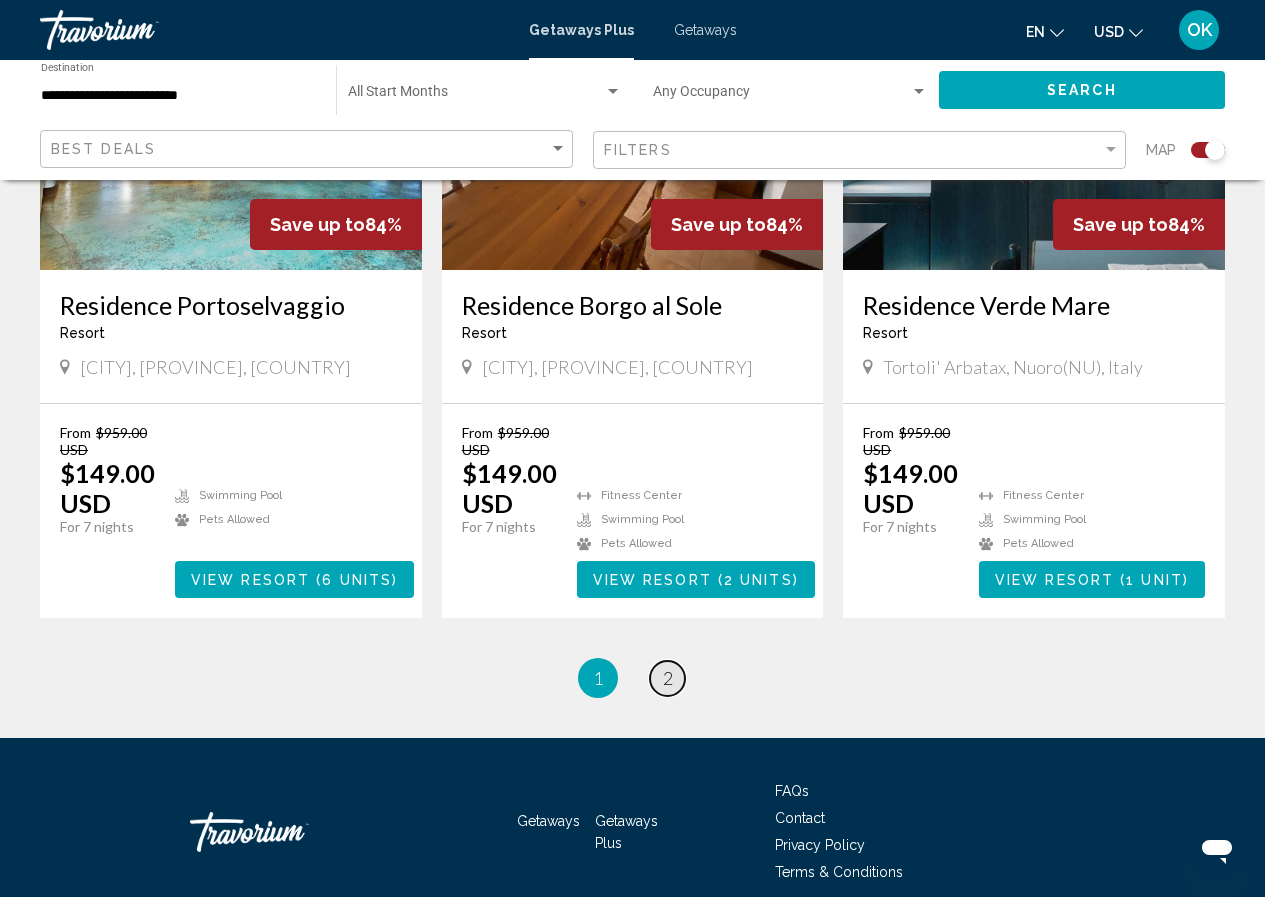 click on "2" at bounding box center (668, 678) 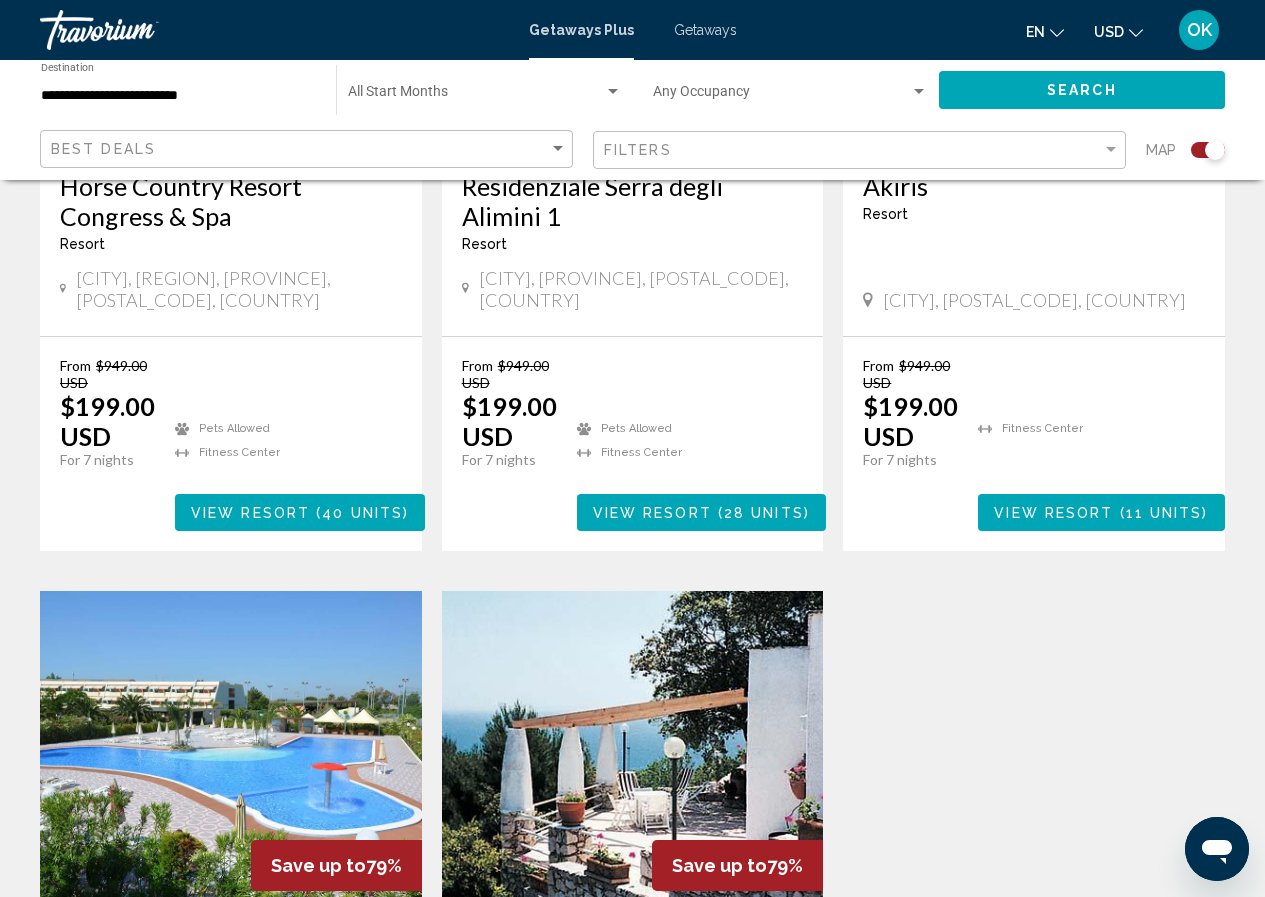scroll, scrollTop: 2800, scrollLeft: 0, axis: vertical 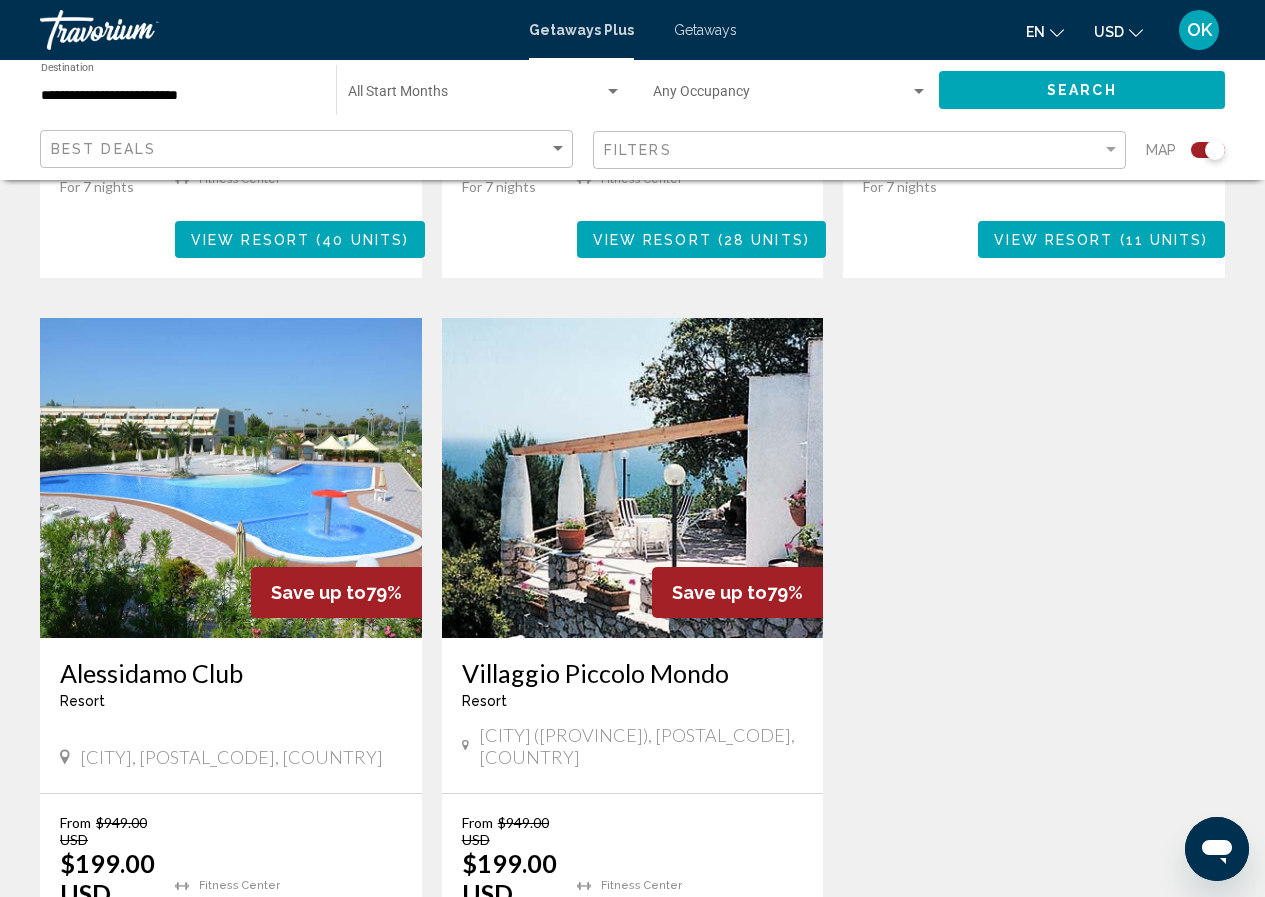 click at bounding box center [633, 478] 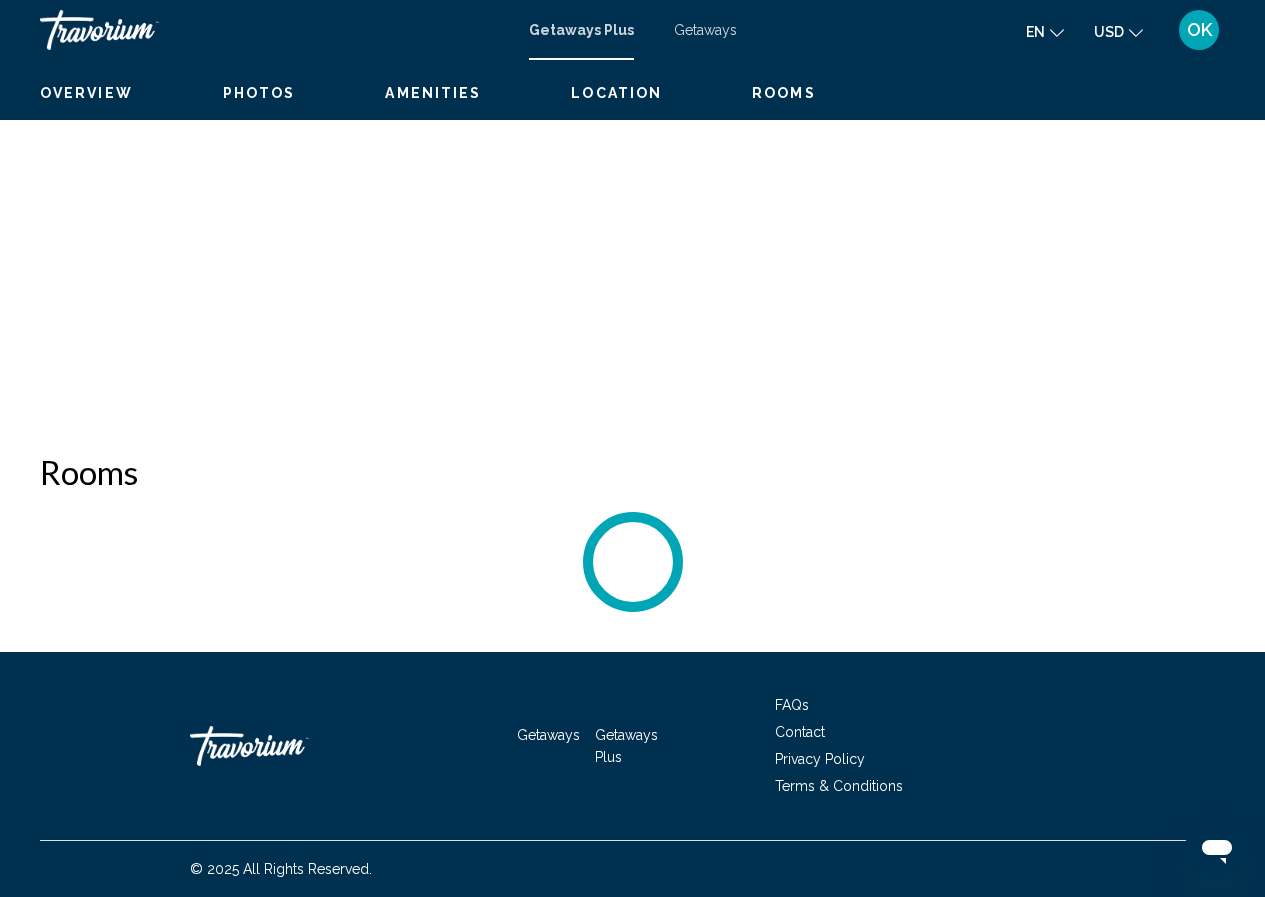 scroll, scrollTop: 87, scrollLeft: 0, axis: vertical 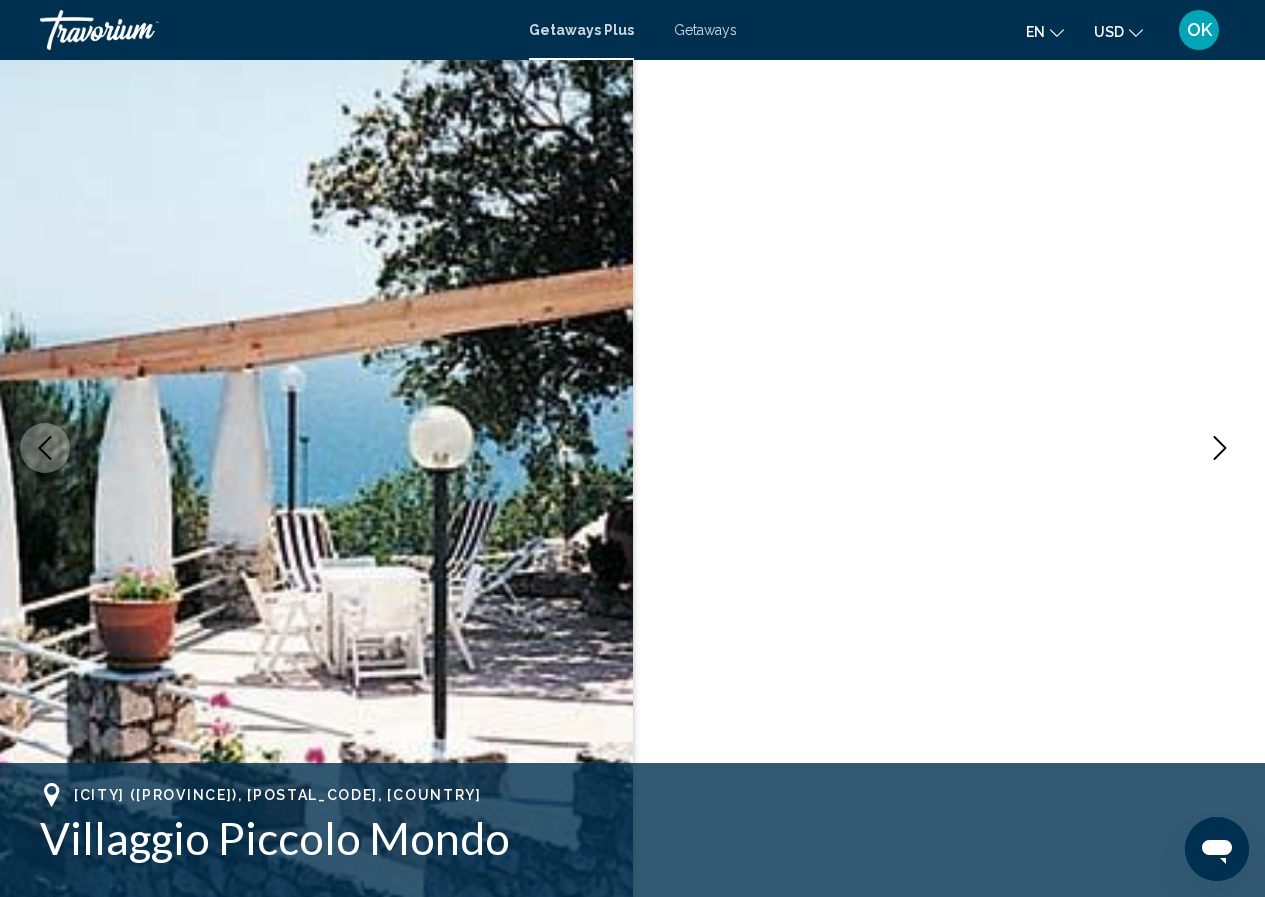 click 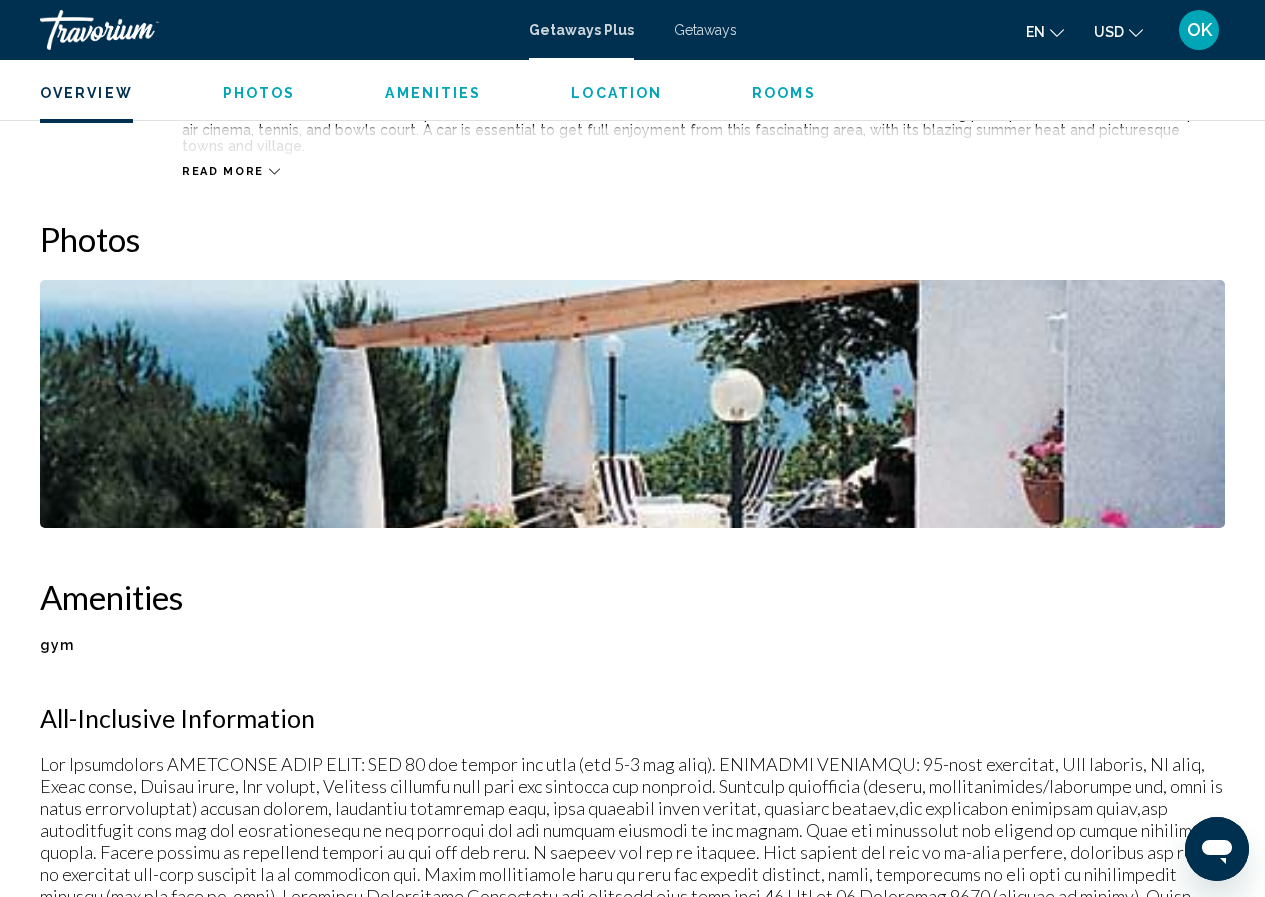 scroll, scrollTop: 1084, scrollLeft: 0, axis: vertical 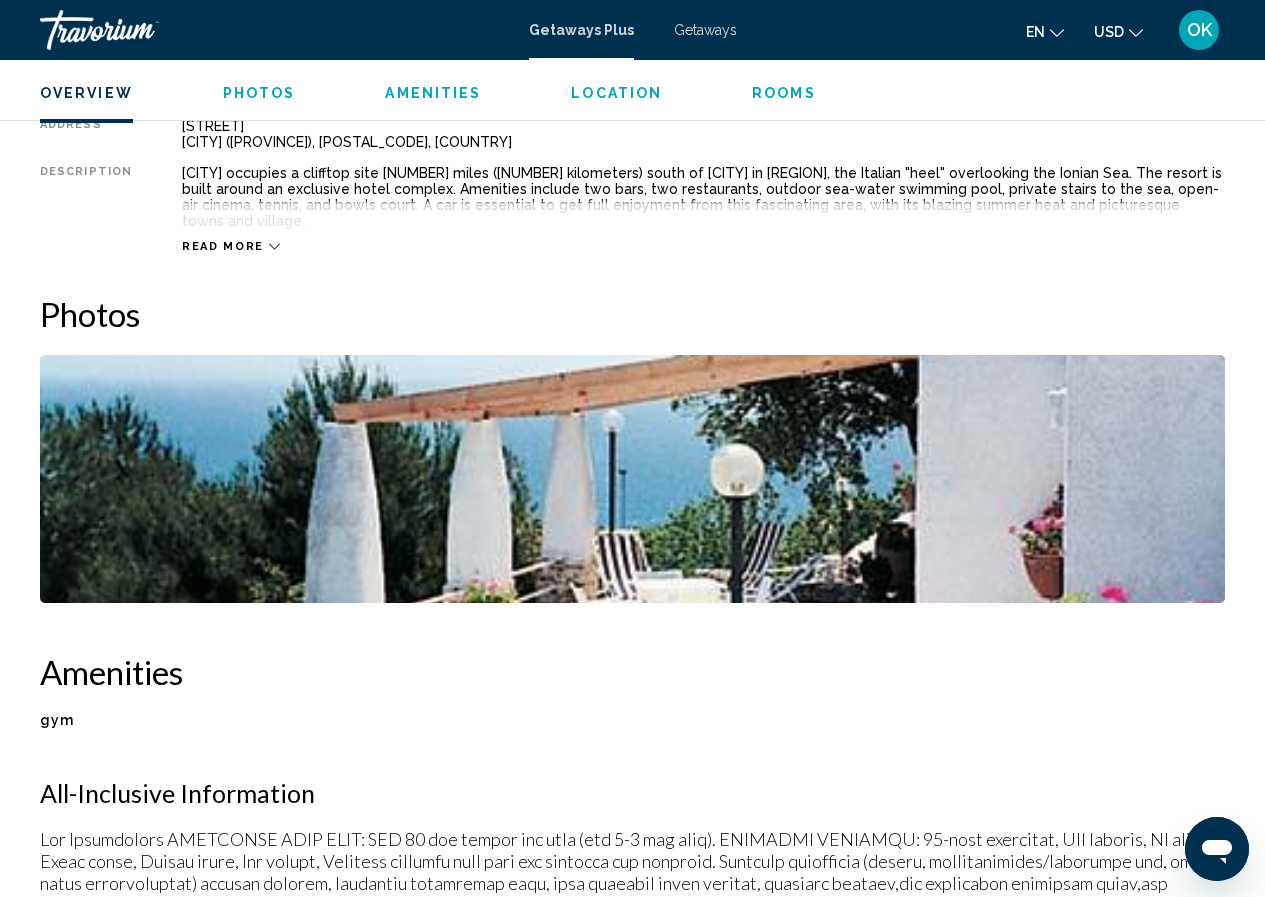 click on "Read more" at bounding box center (223, 246) 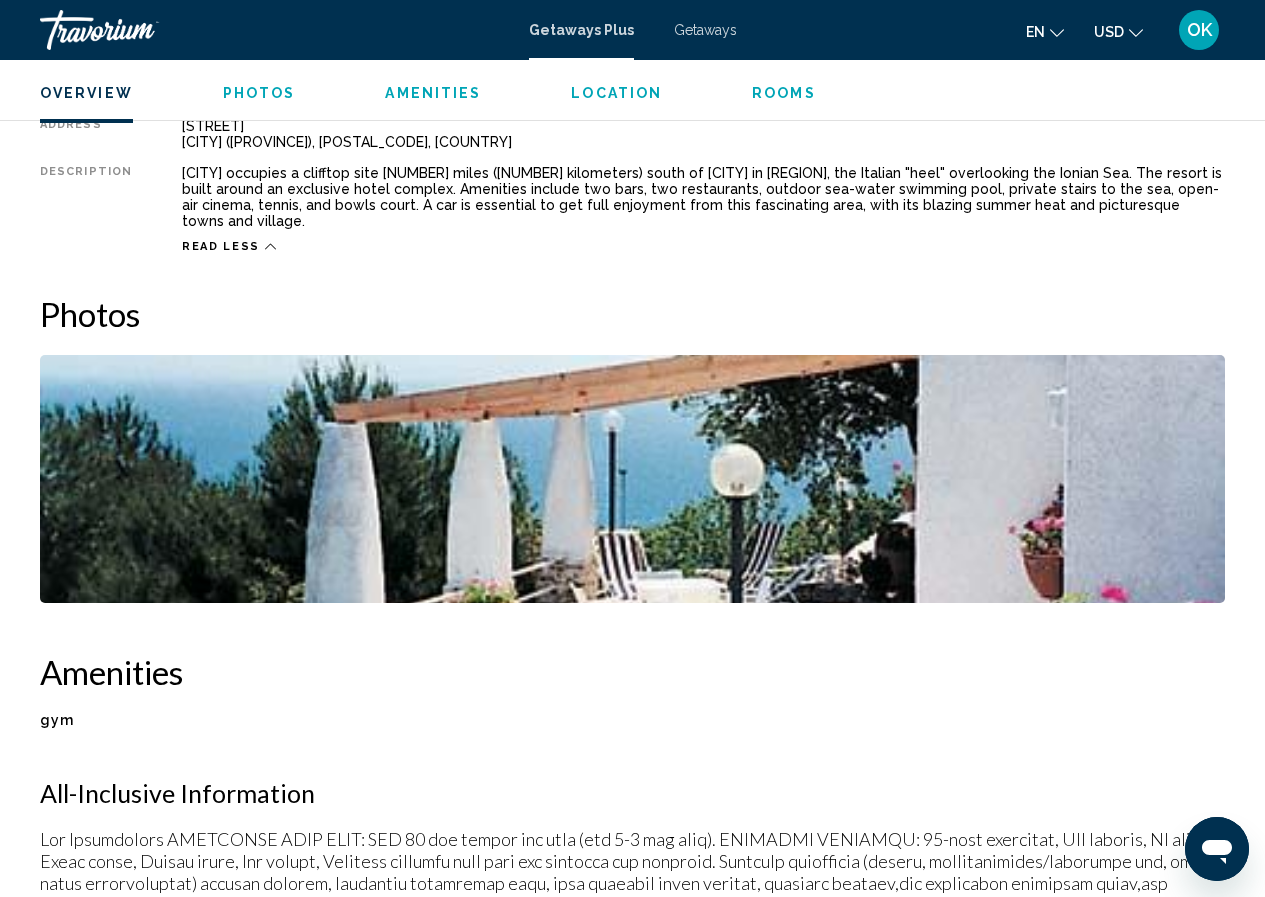 click on "Read less" at bounding box center [221, 246] 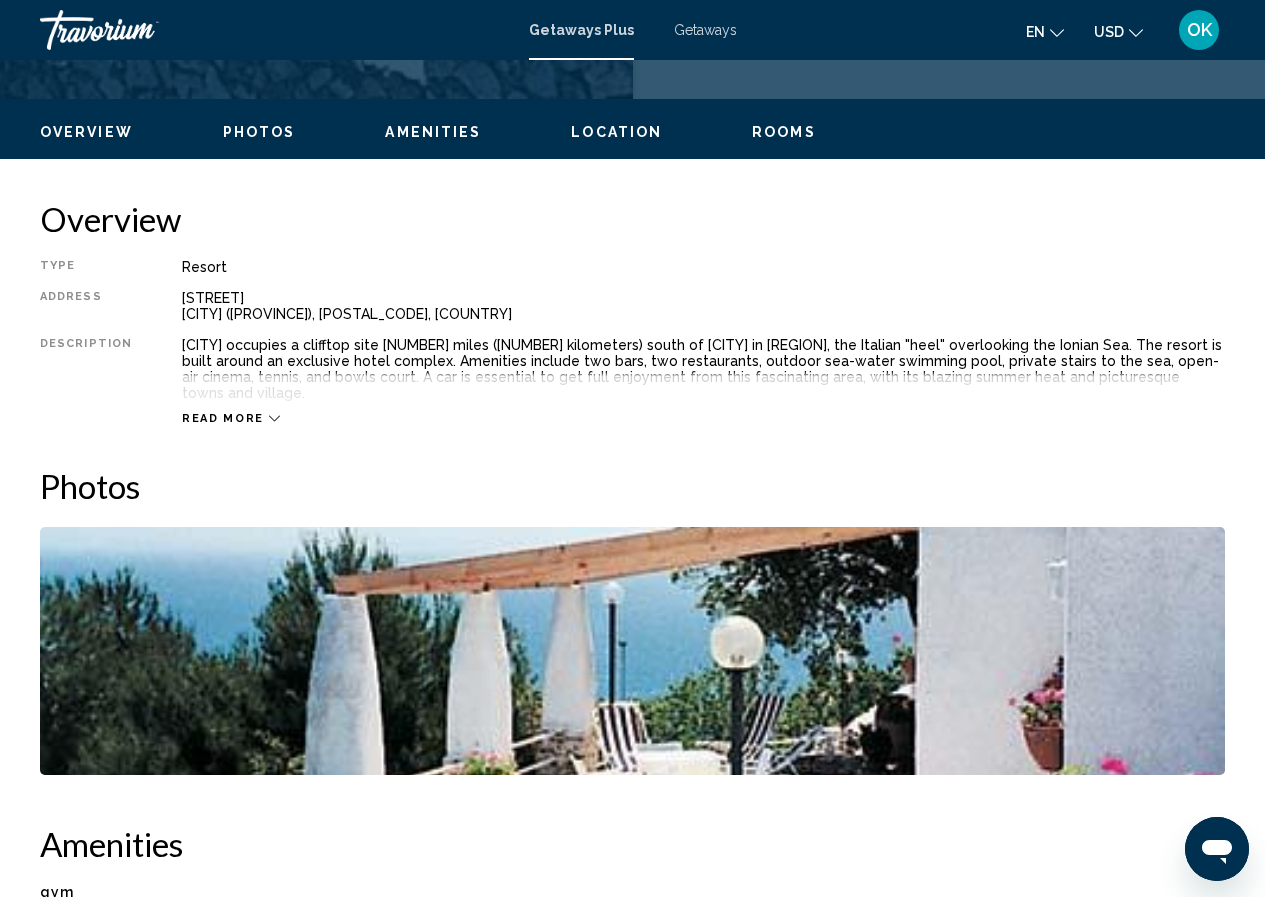 scroll, scrollTop: 943, scrollLeft: 0, axis: vertical 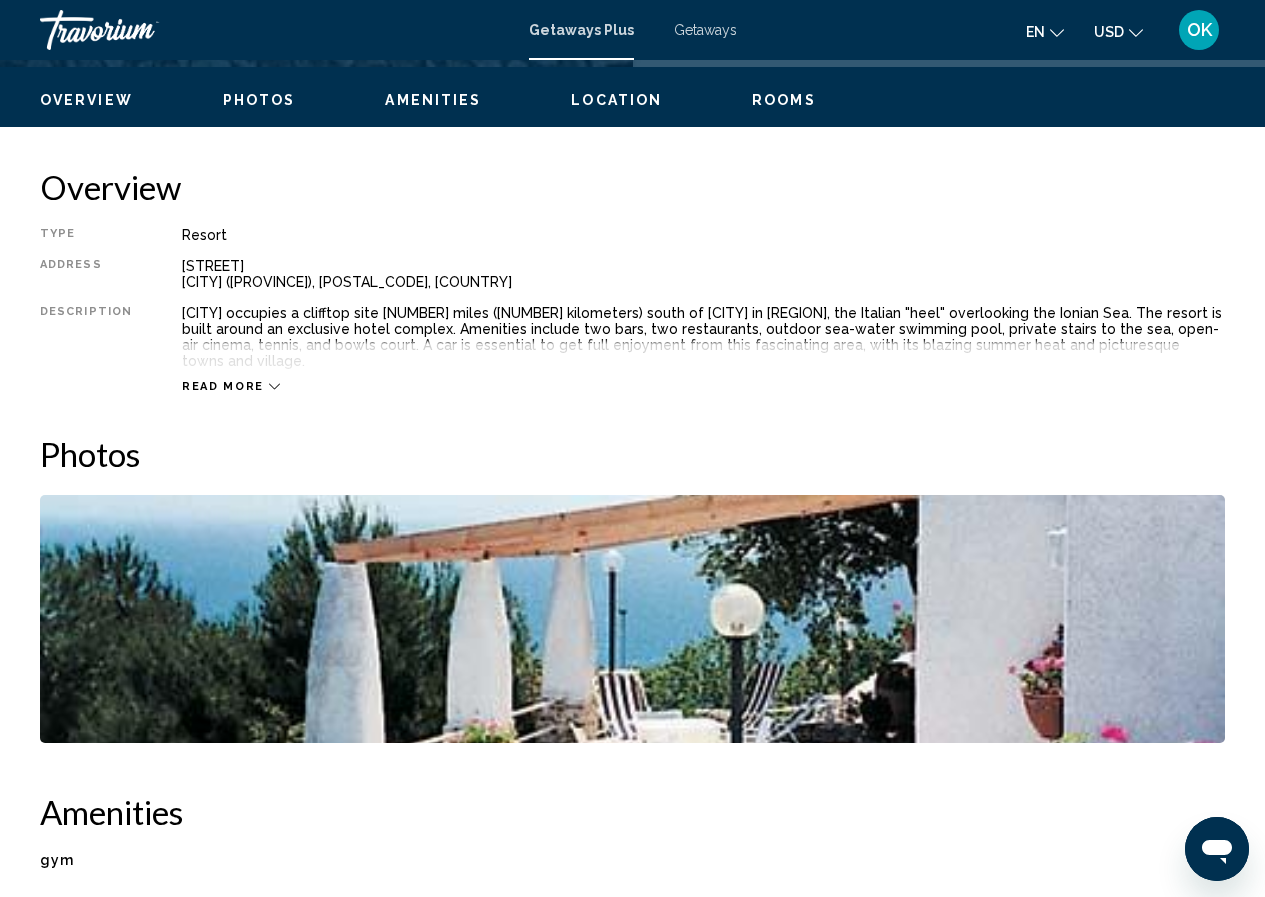 click 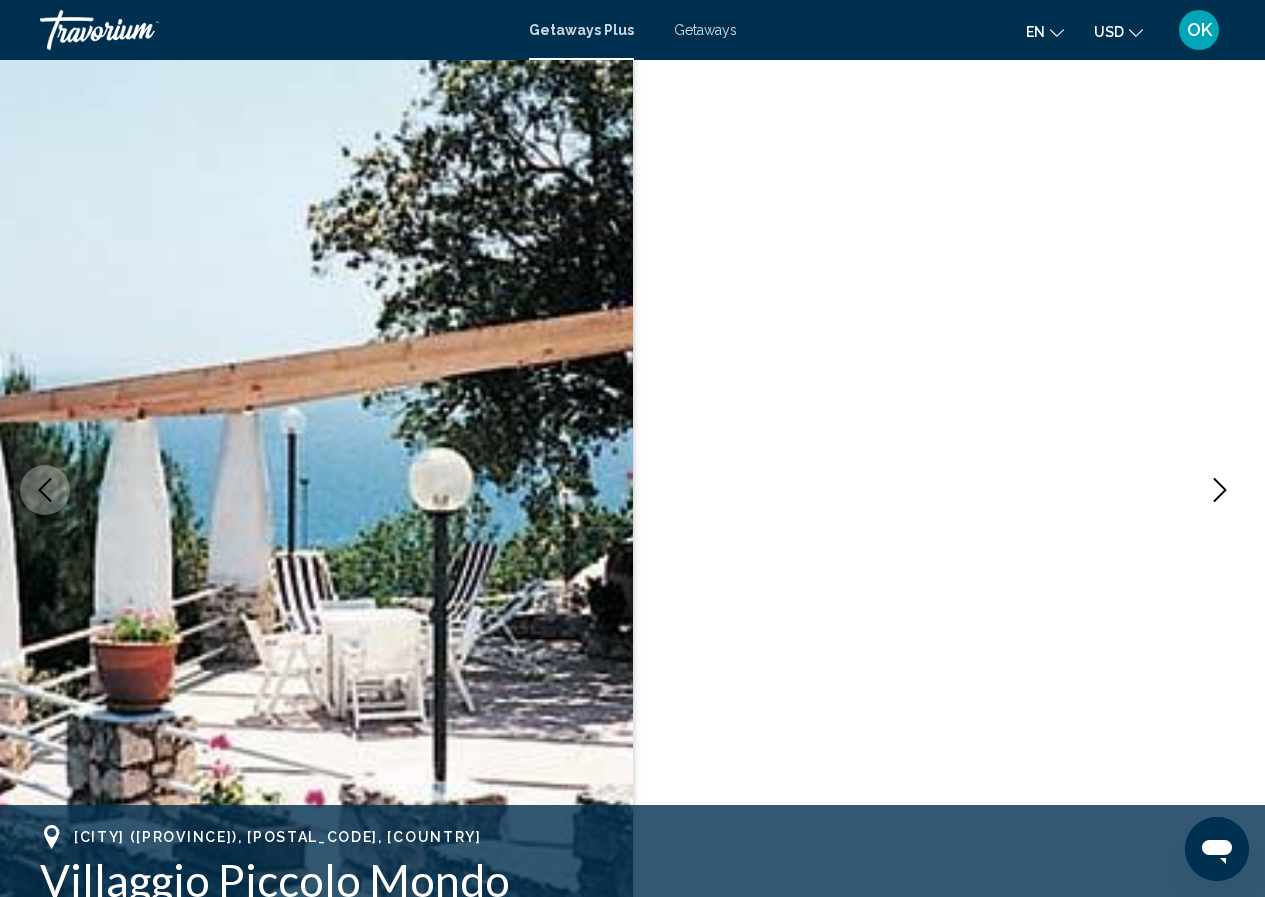 scroll, scrollTop: 0, scrollLeft: 0, axis: both 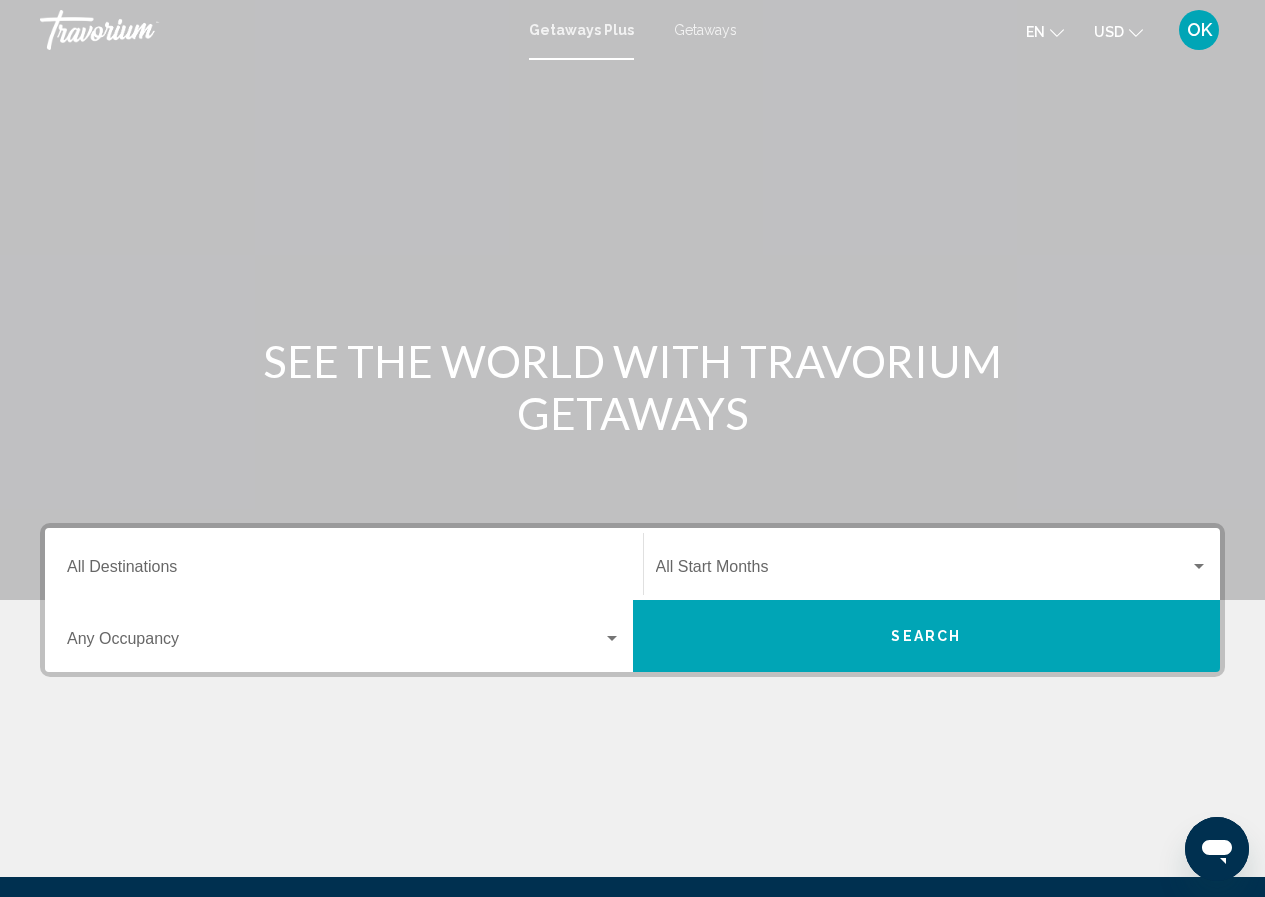 click on "Getaways" at bounding box center [705, 30] 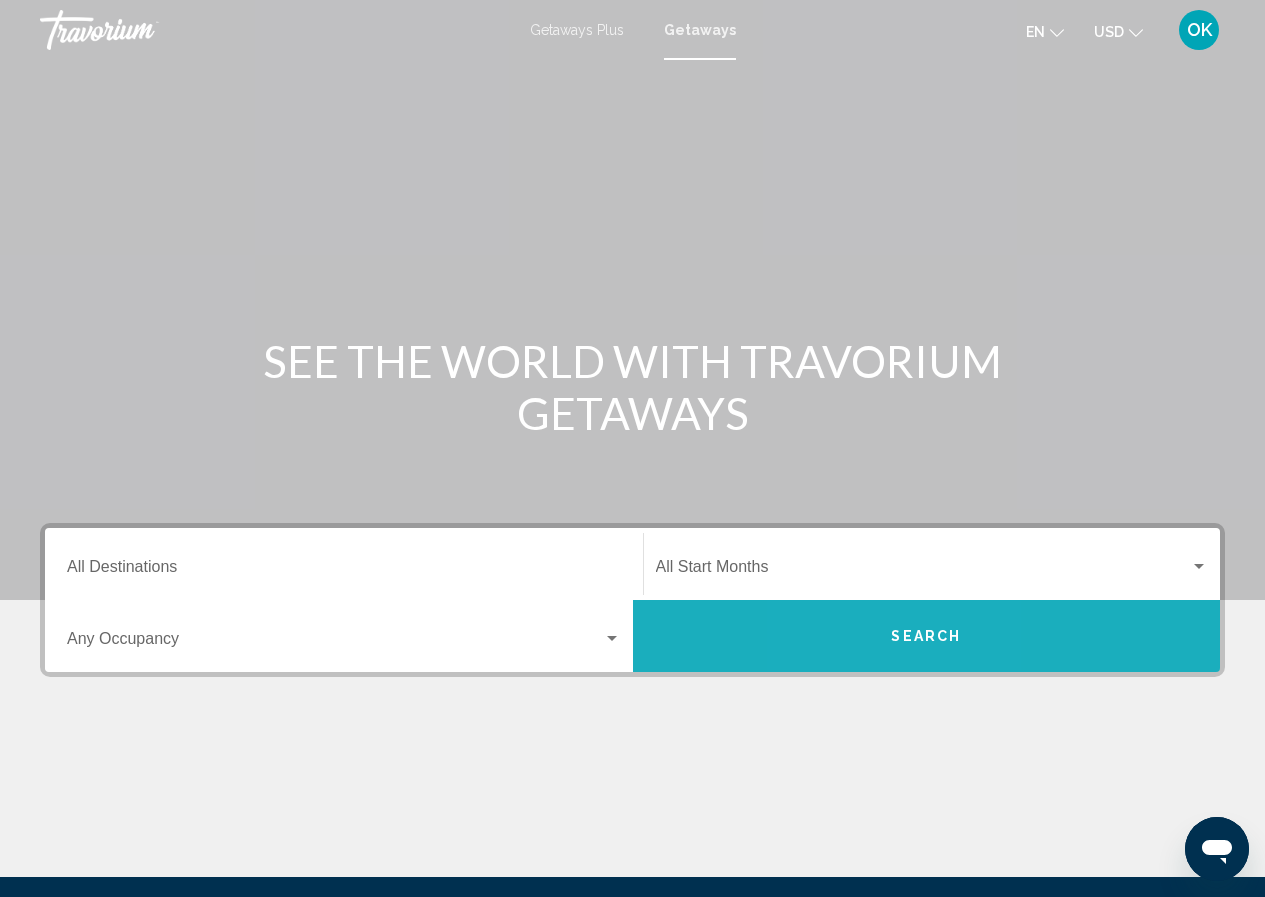 click on "Search" at bounding box center (927, 636) 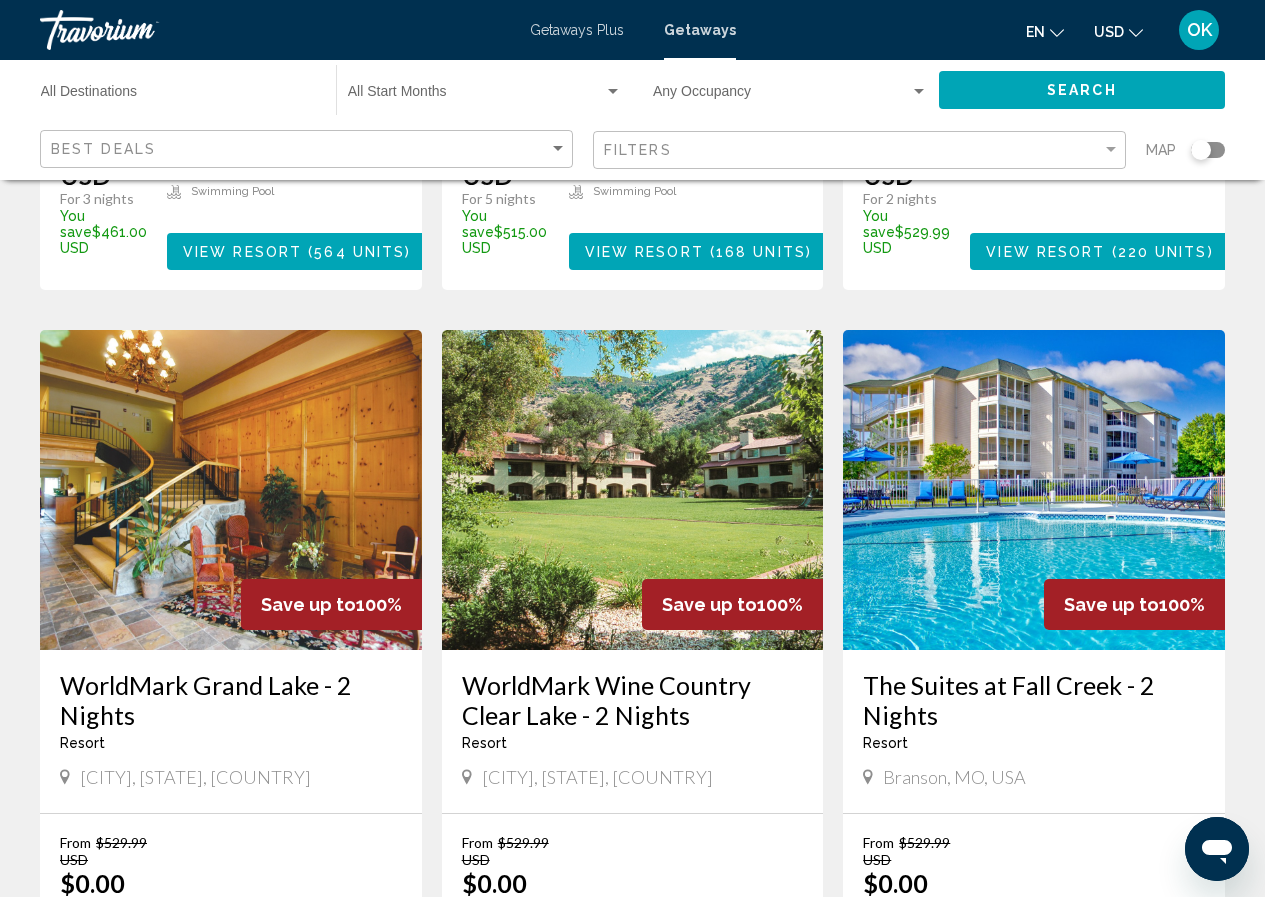 scroll, scrollTop: 800, scrollLeft: 0, axis: vertical 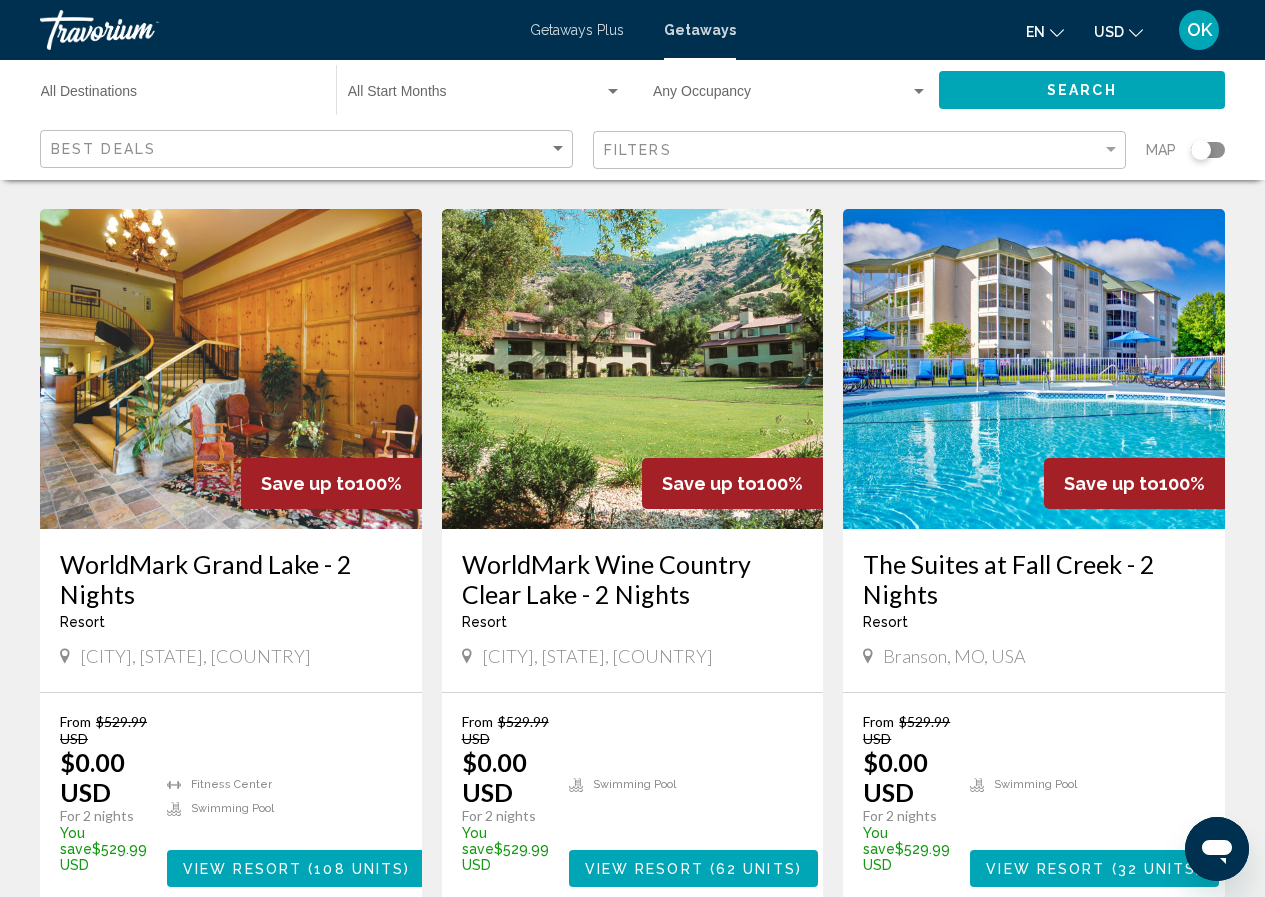 click on "WorldMark Wine Country Clear Lake - 2 Nights" at bounding box center [633, 579] 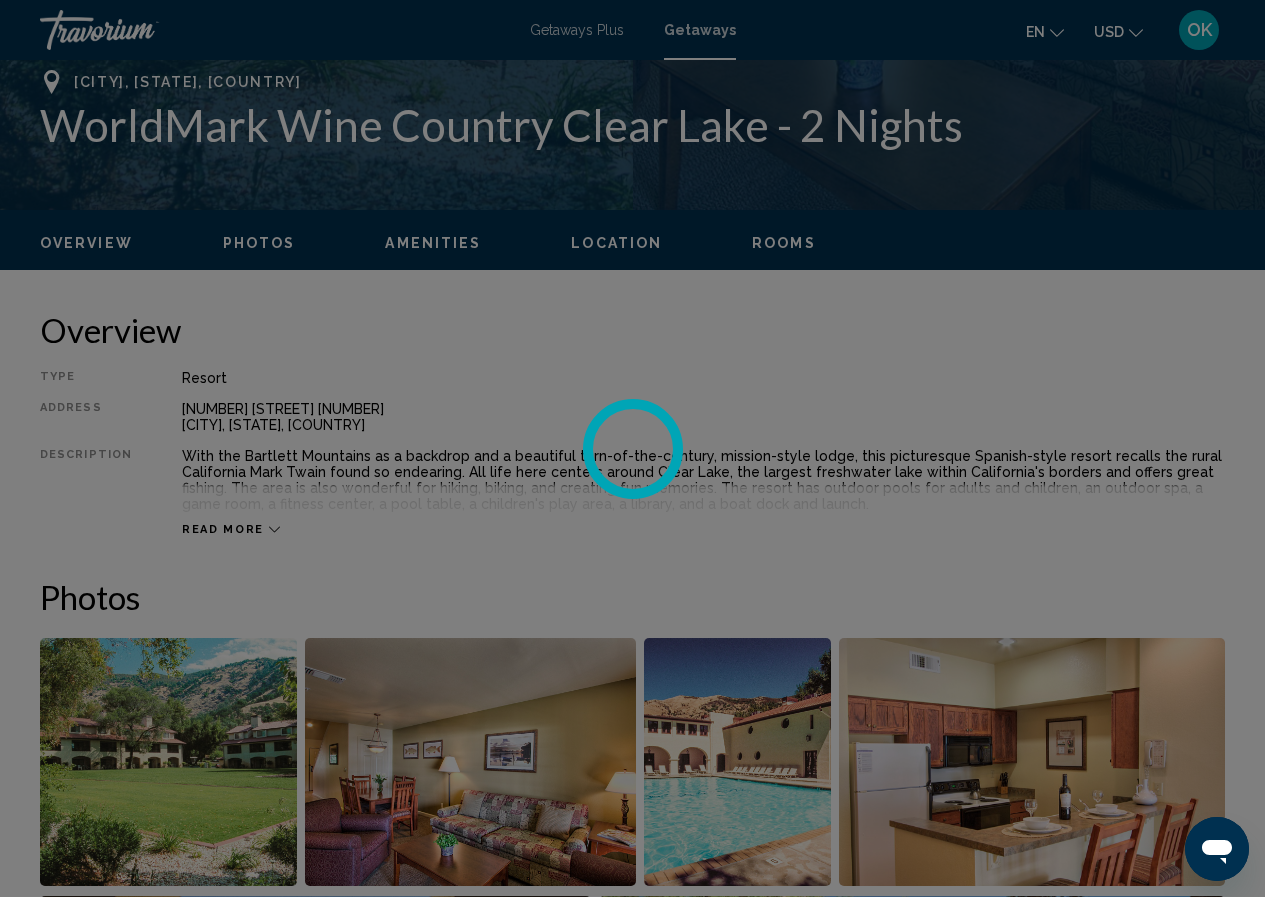 scroll, scrollTop: 87, scrollLeft: 0, axis: vertical 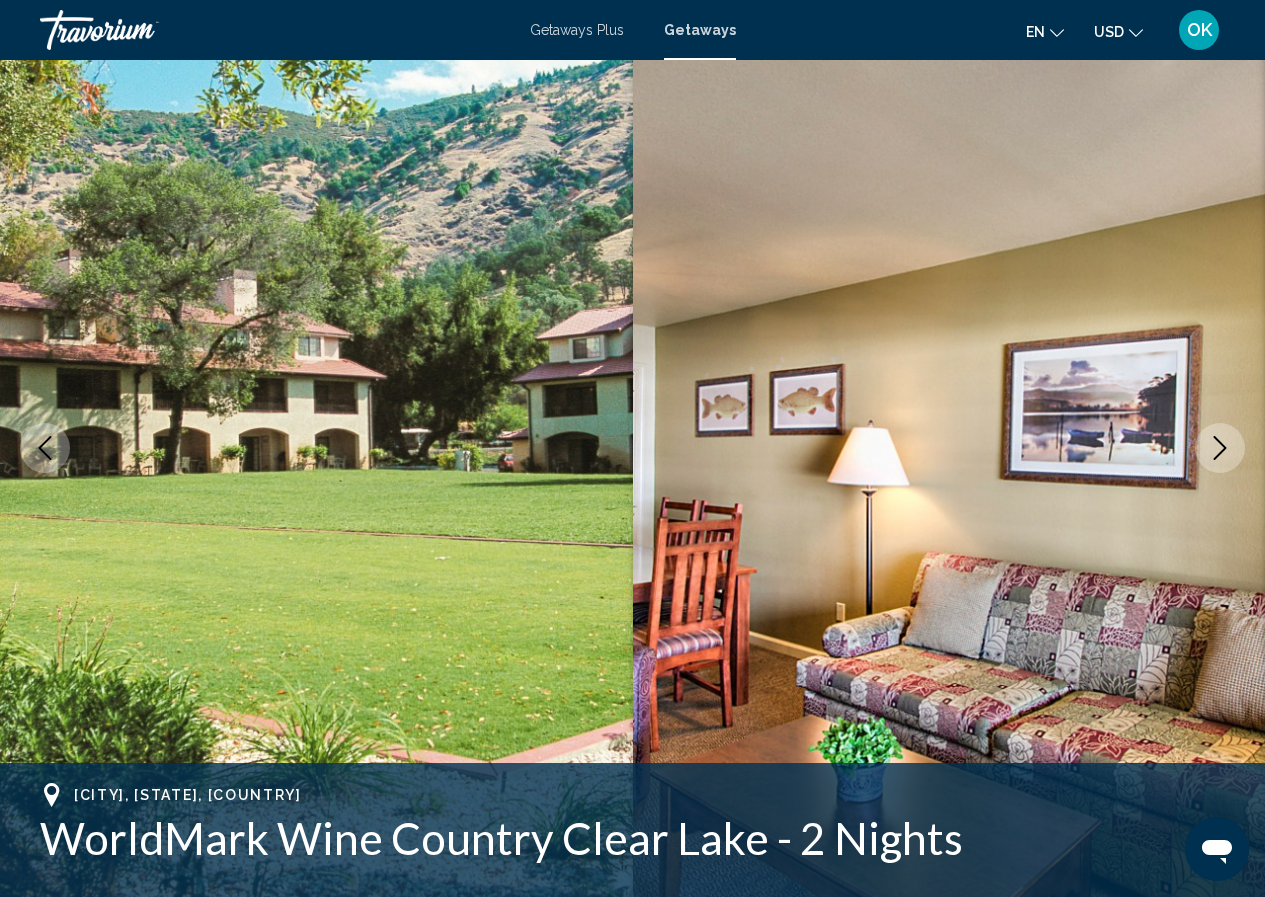 click 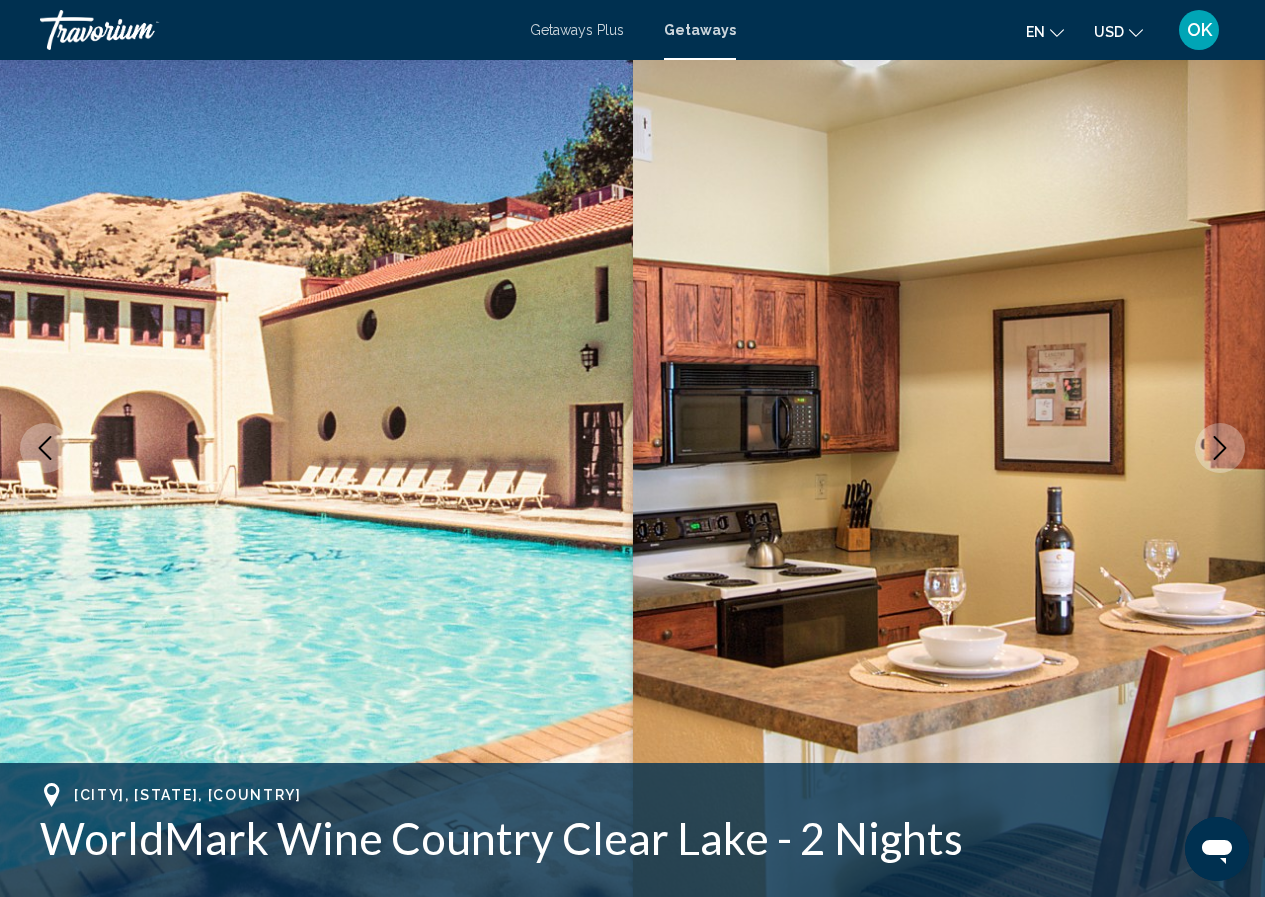 click 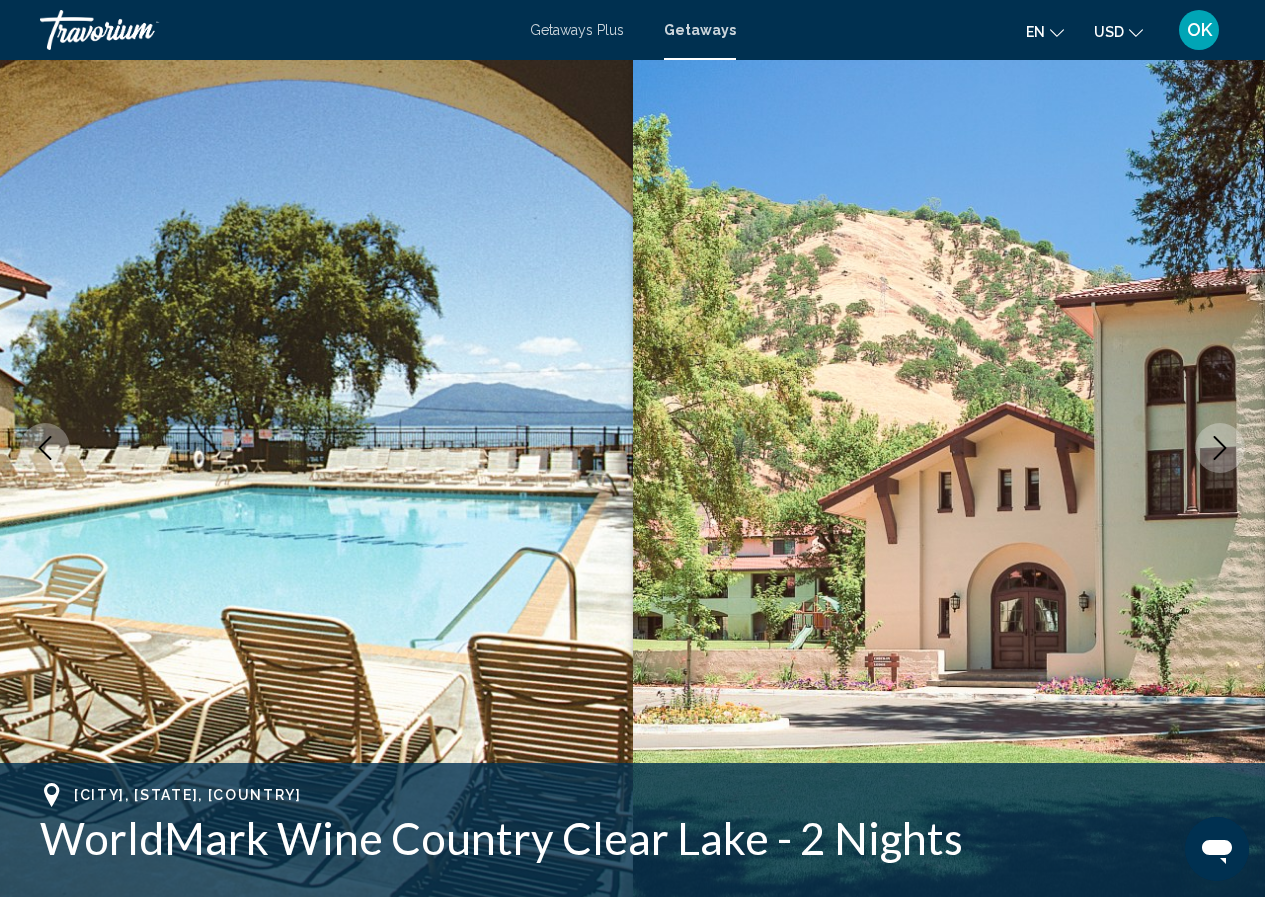 click 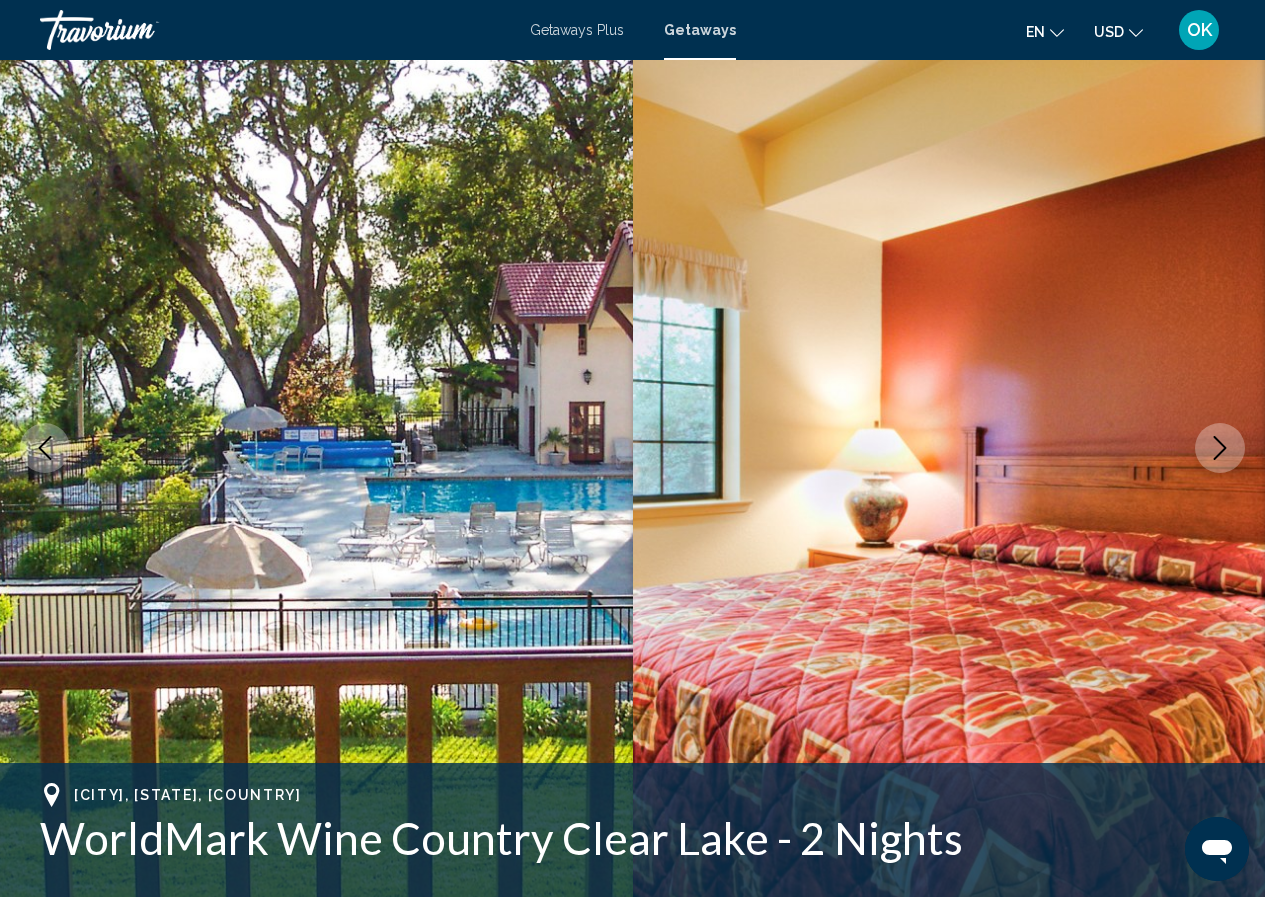 click 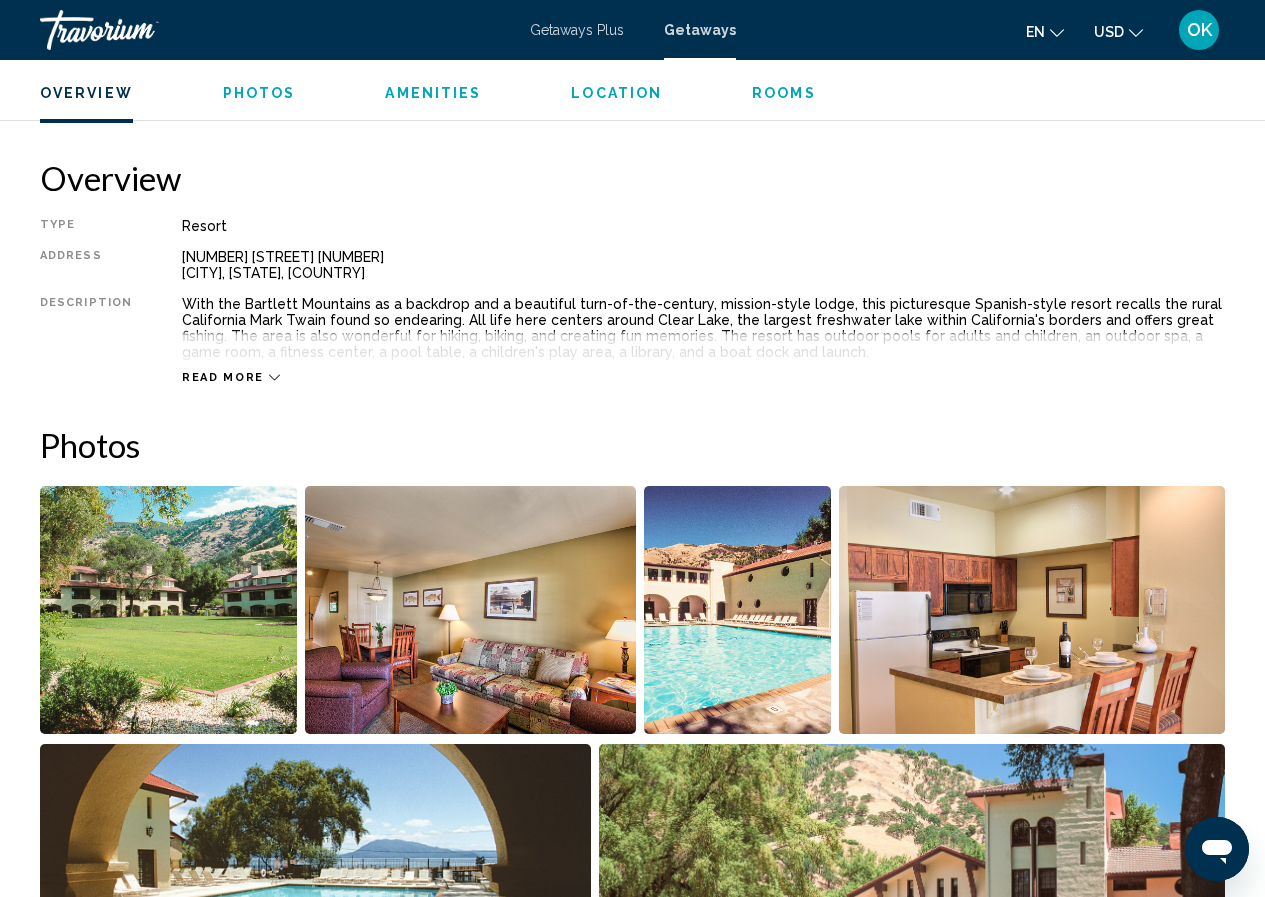 scroll, scrollTop: 887, scrollLeft: 0, axis: vertical 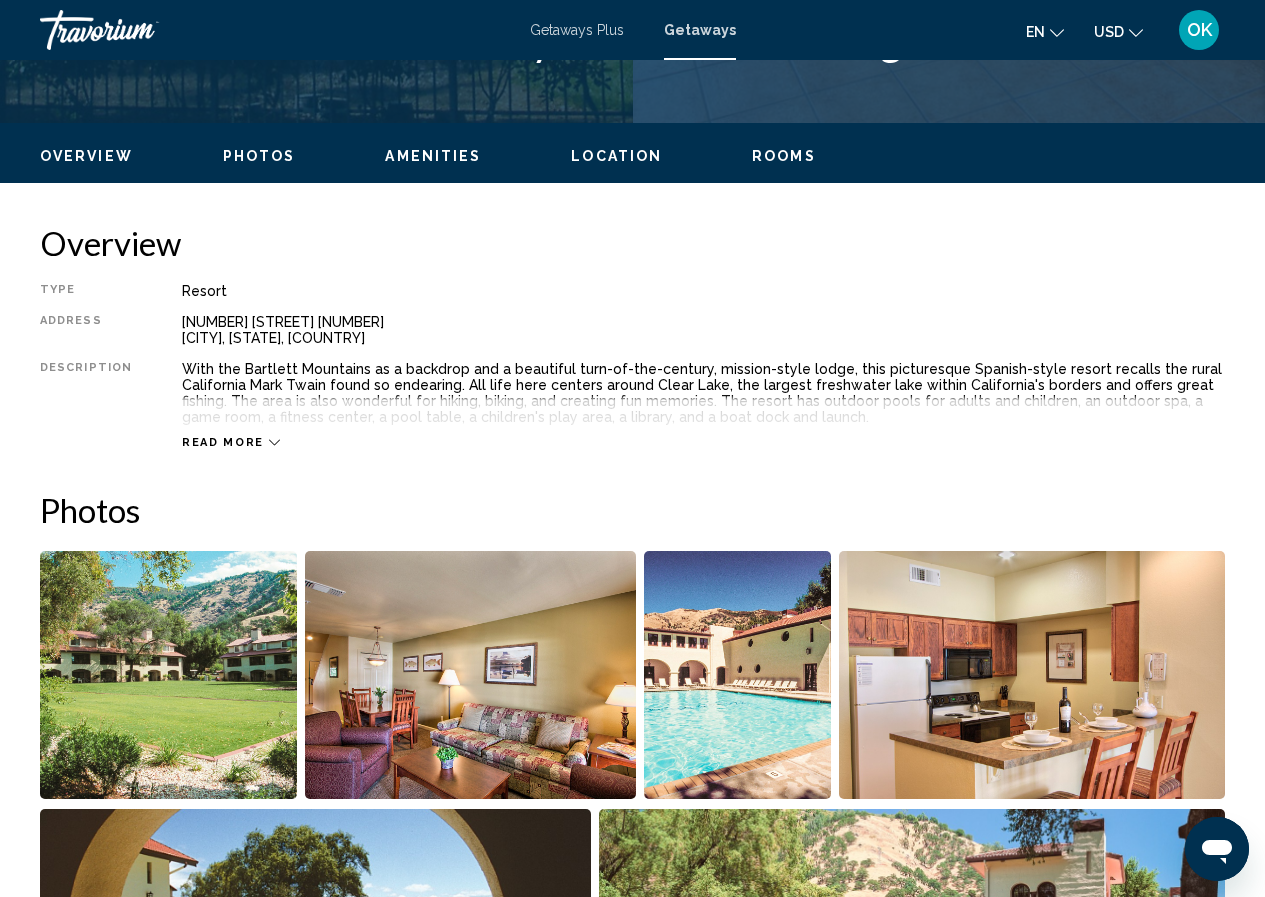 click on "Read more" at bounding box center [231, 442] 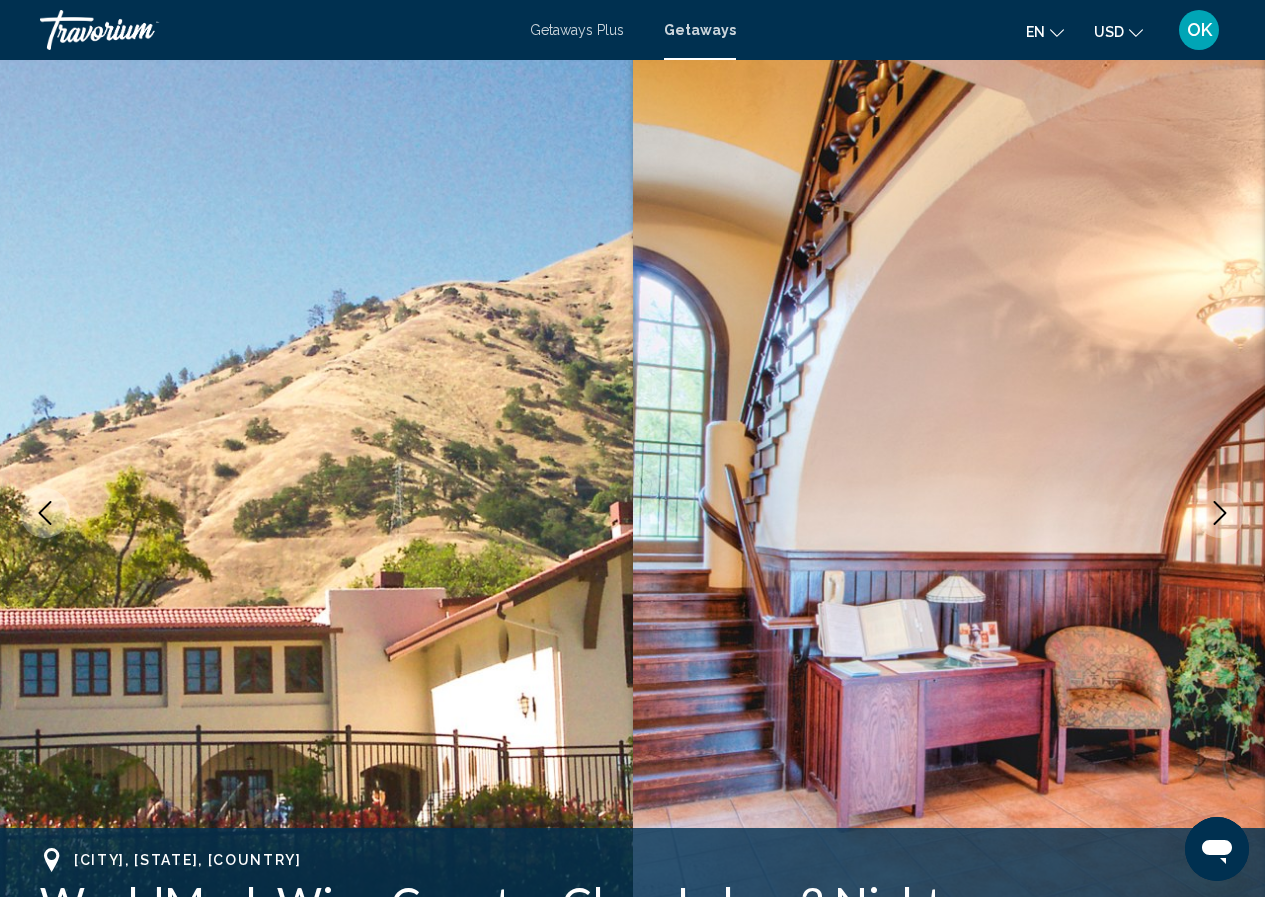 scroll, scrollTop: 0, scrollLeft: 0, axis: both 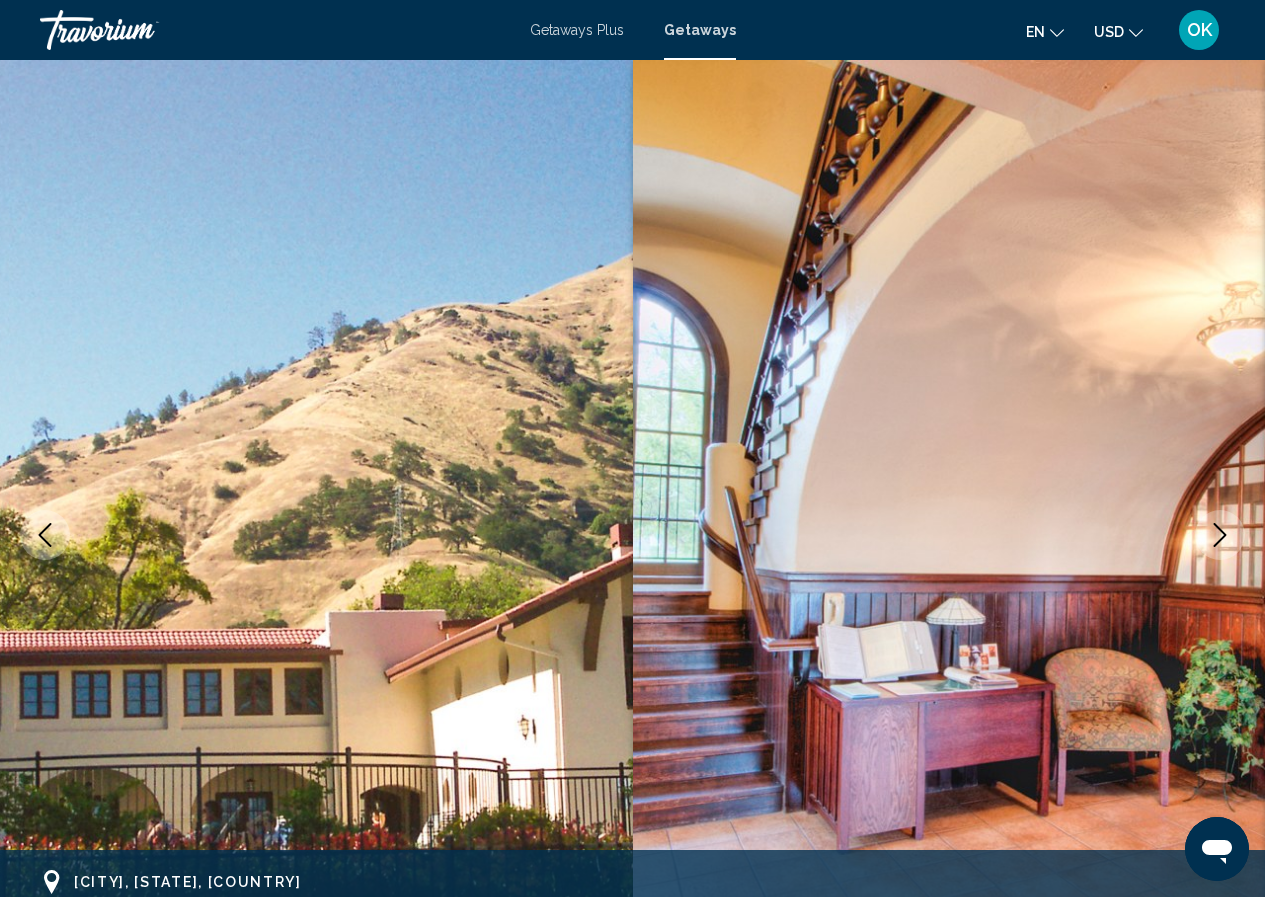 click 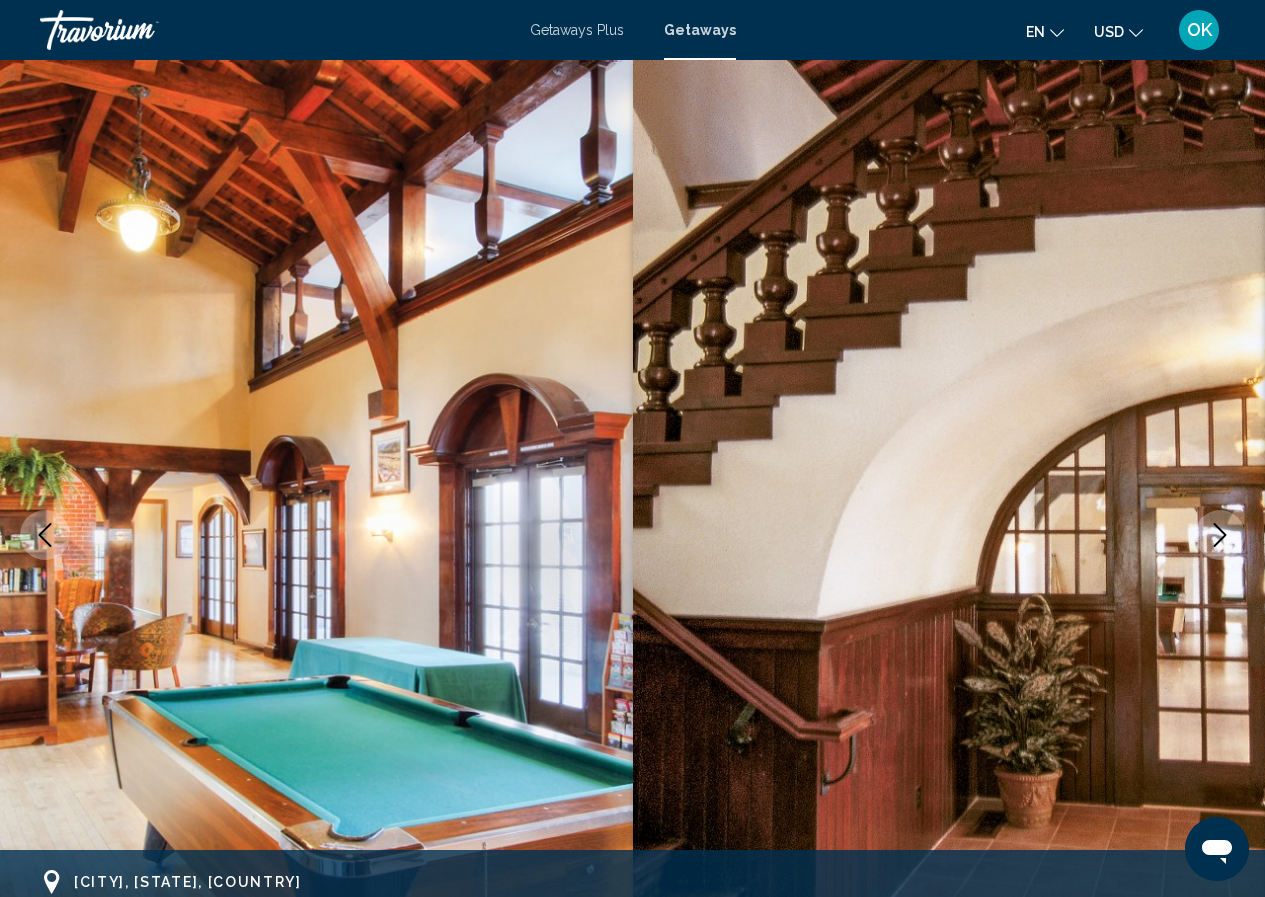 click 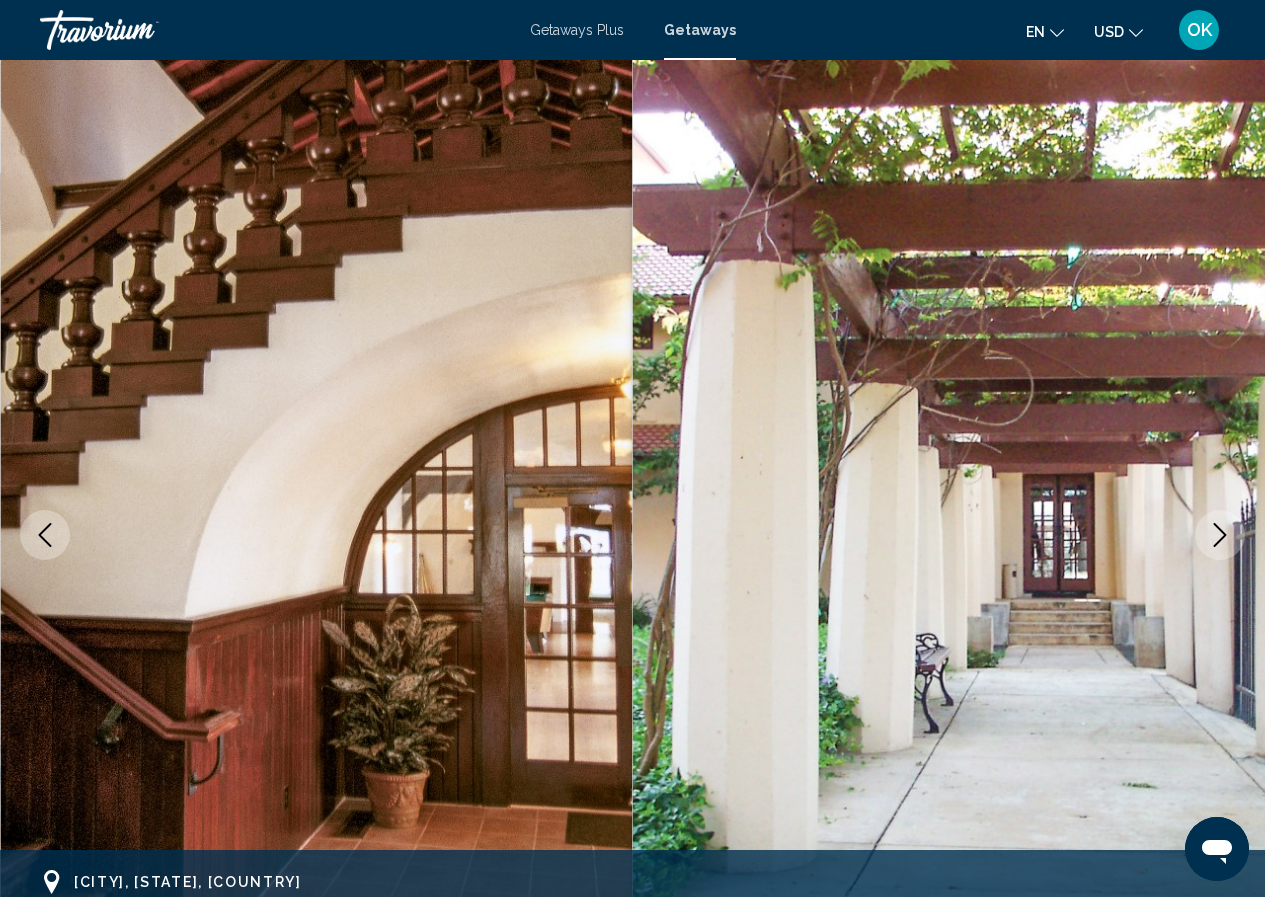 click 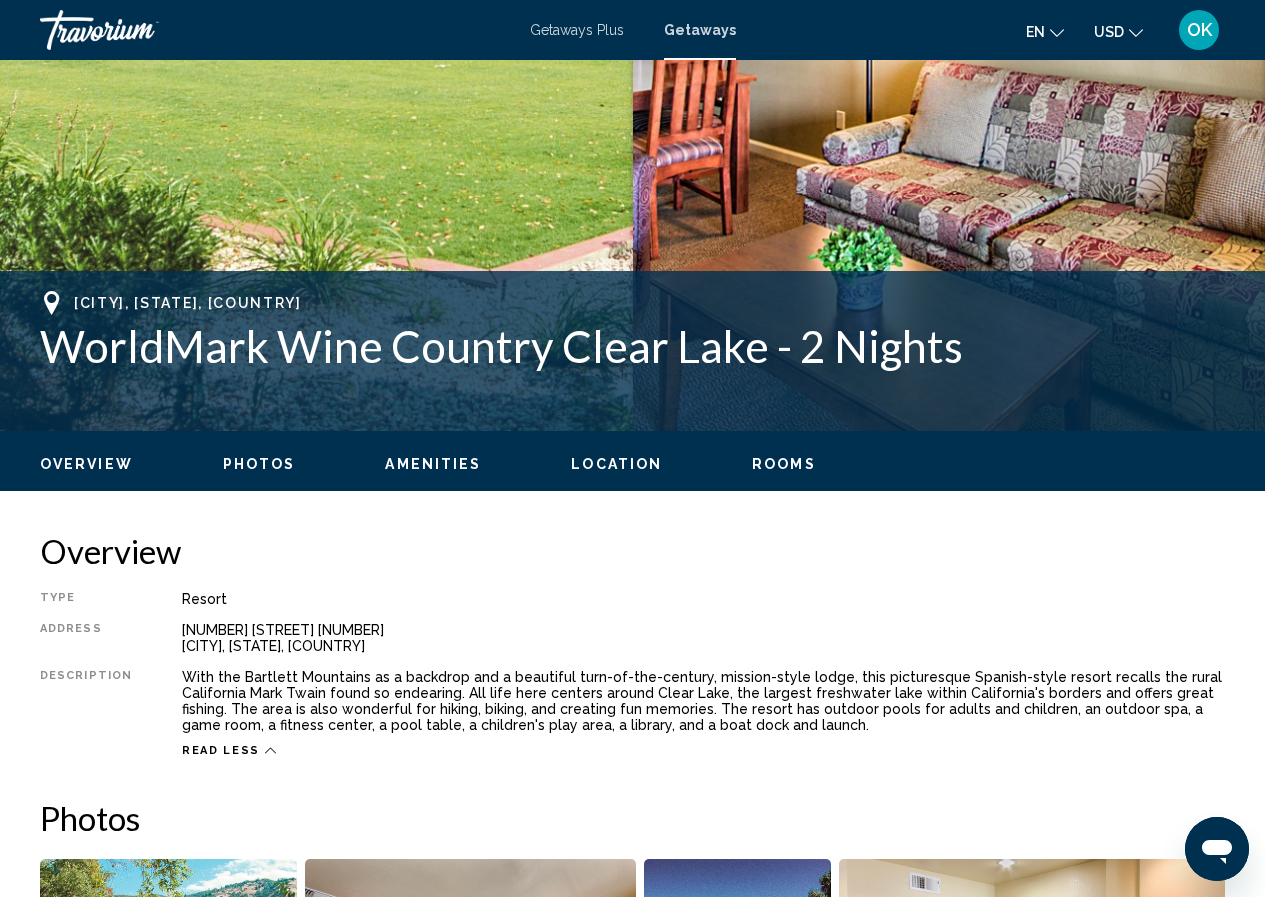 scroll, scrollTop: 400, scrollLeft: 0, axis: vertical 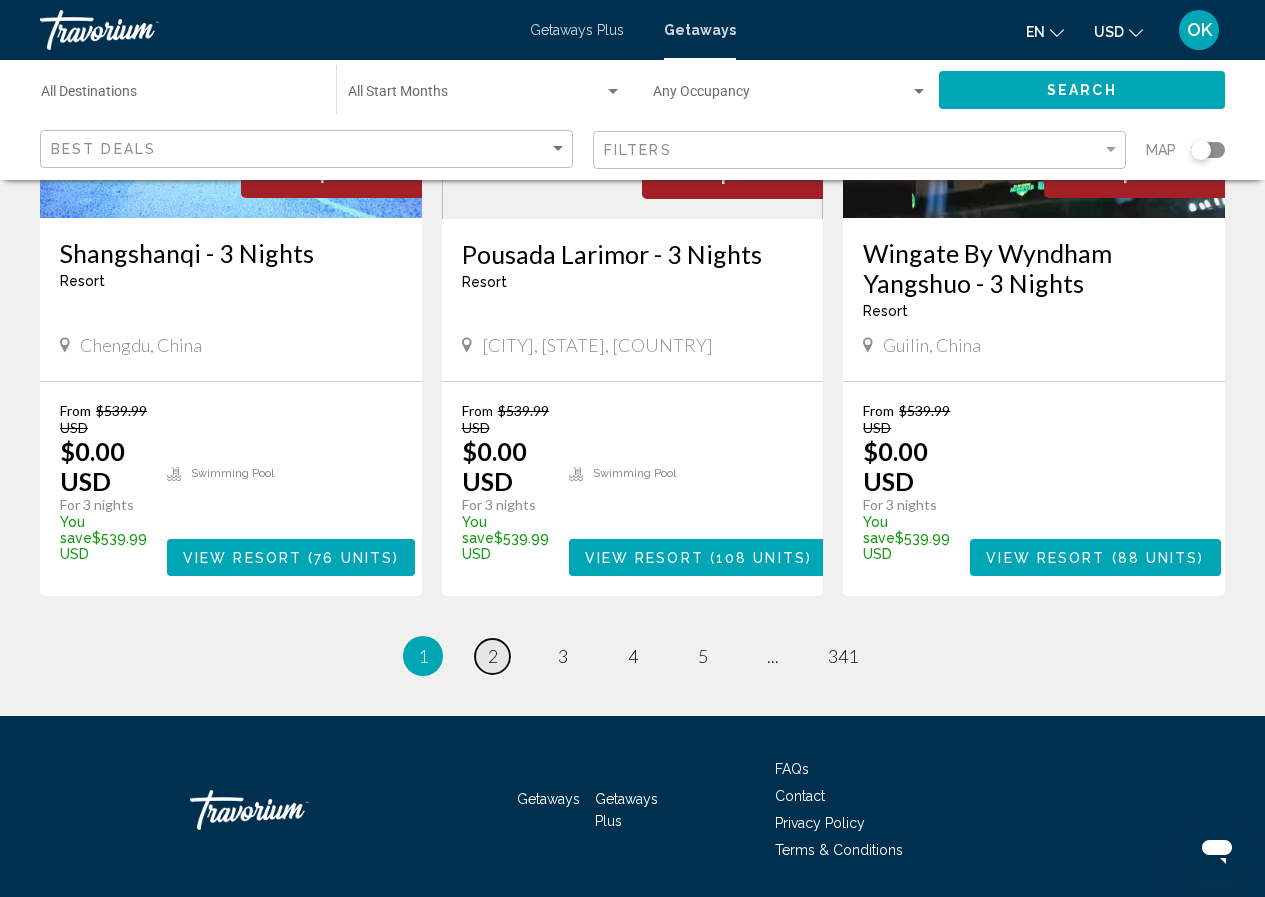 click on "2" at bounding box center [493, 656] 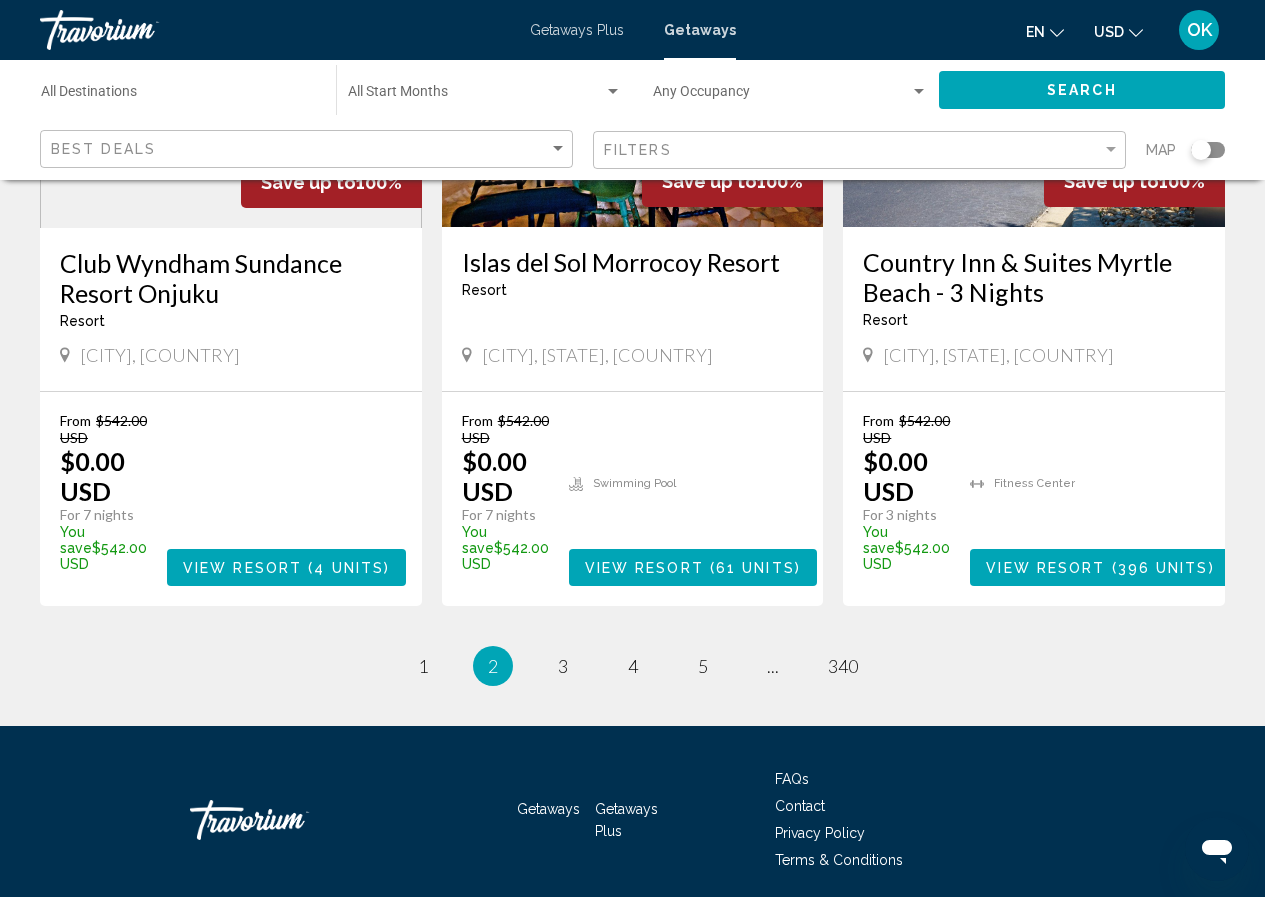scroll, scrollTop: 2557, scrollLeft: 0, axis: vertical 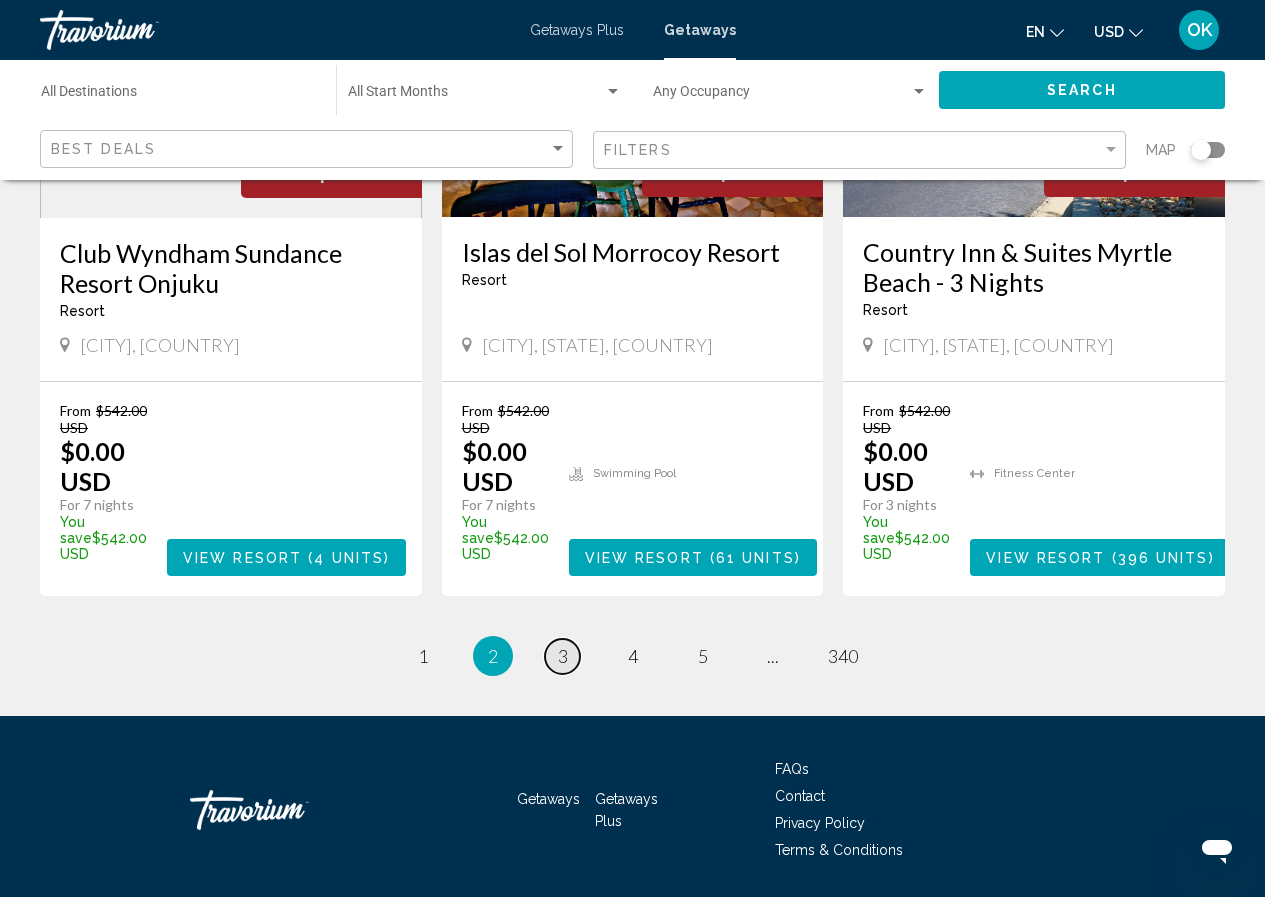 click on "3" at bounding box center (563, 656) 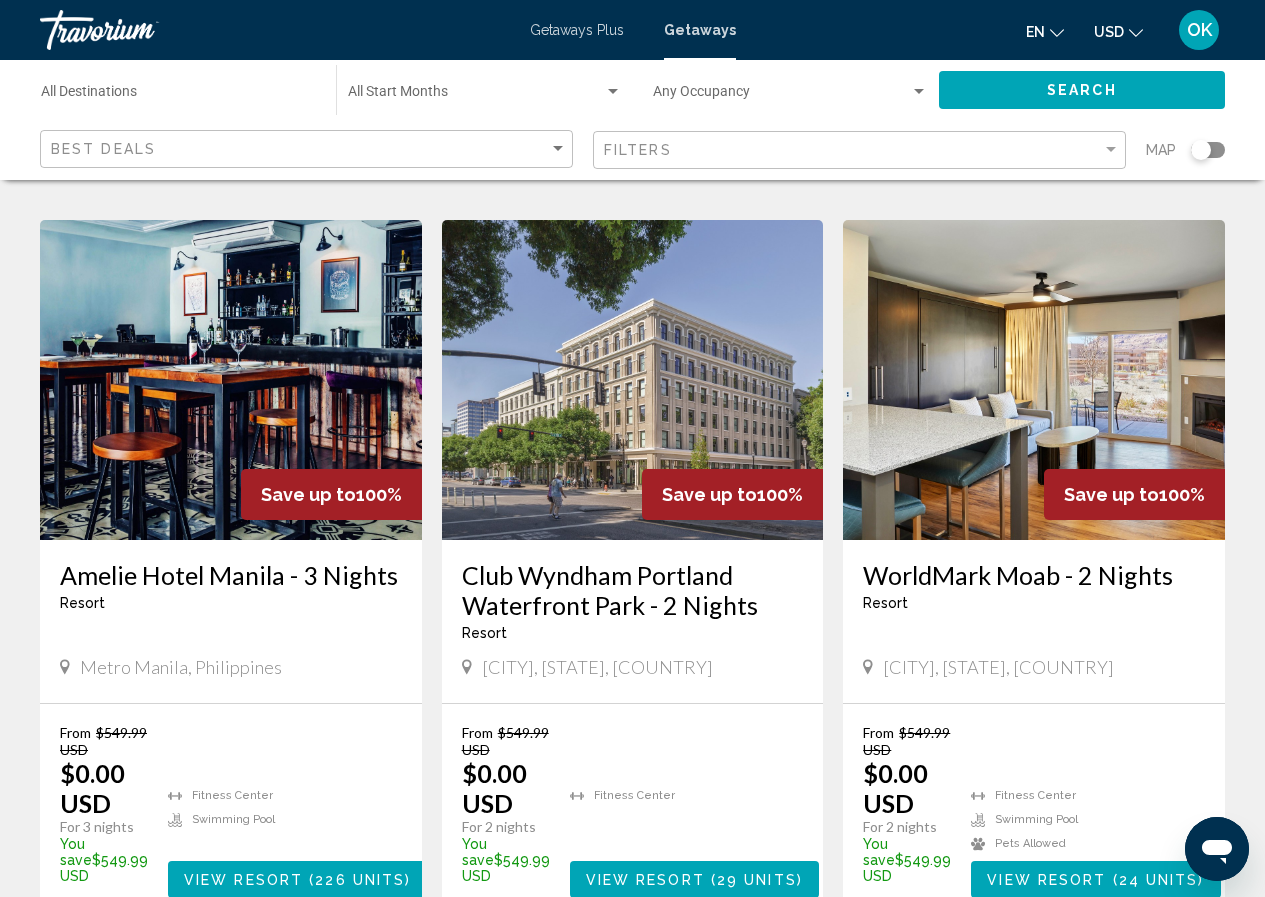 scroll, scrollTop: 2300, scrollLeft: 0, axis: vertical 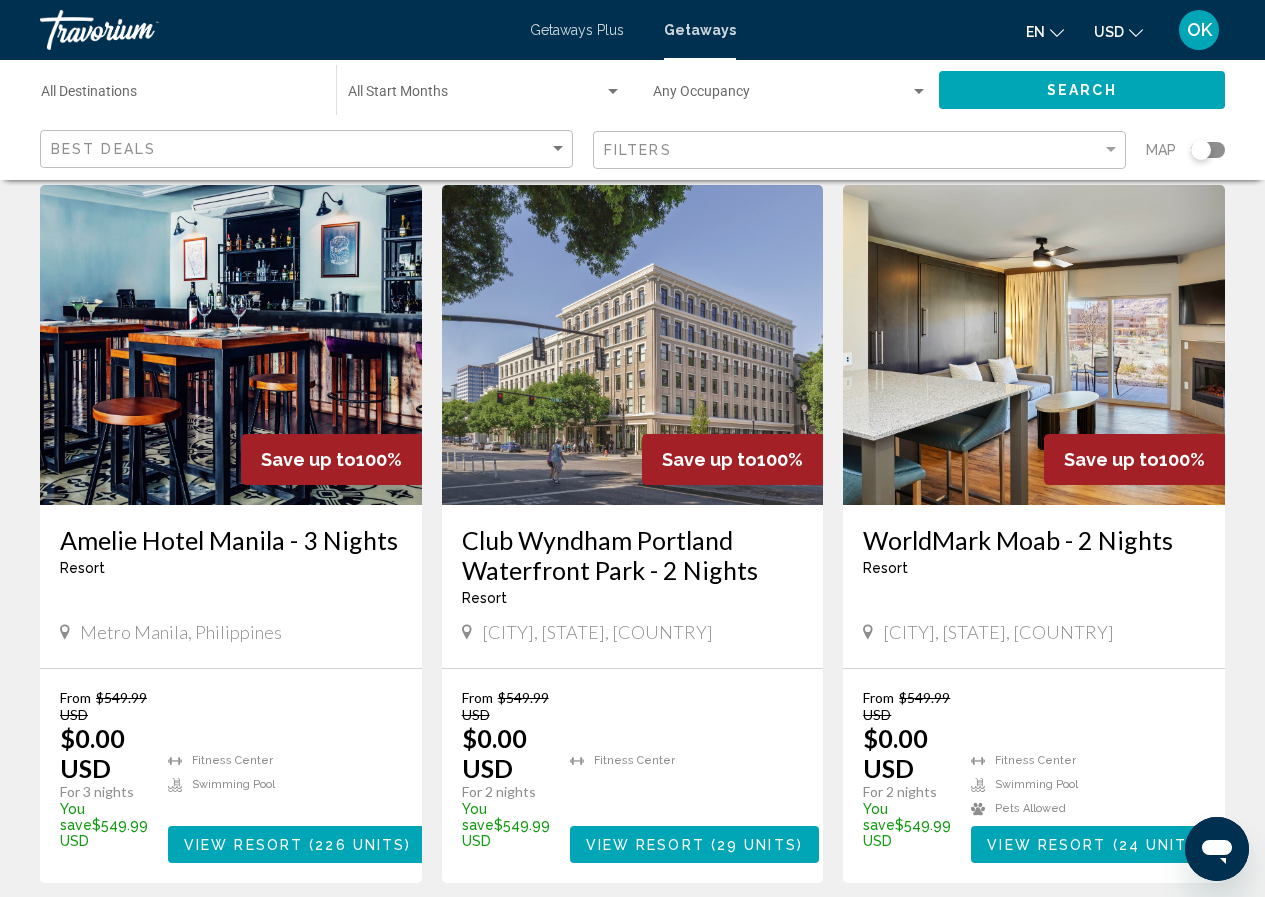 click on "WorldMark Moab - 2 Nights" at bounding box center (1034, 540) 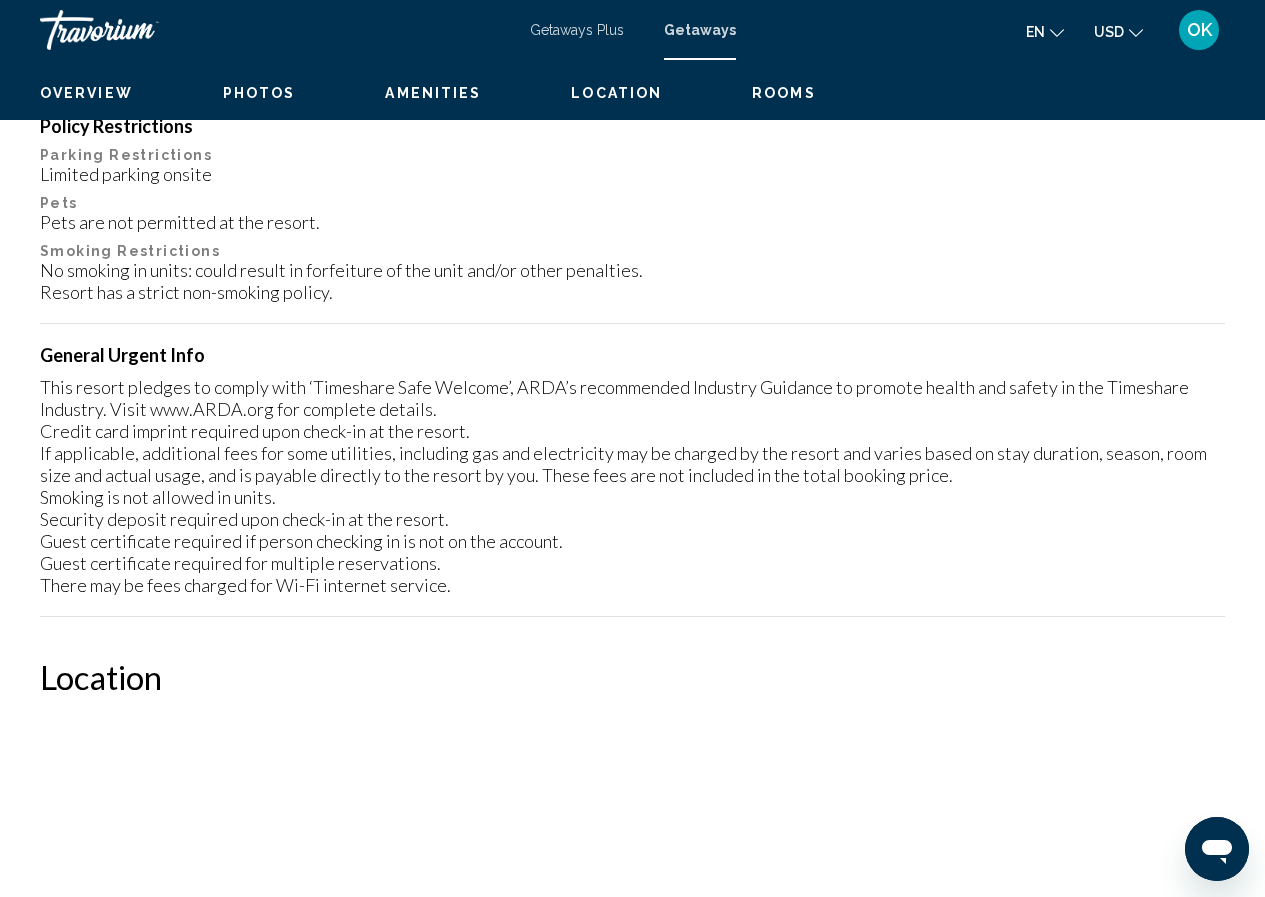 scroll, scrollTop: 87, scrollLeft: 0, axis: vertical 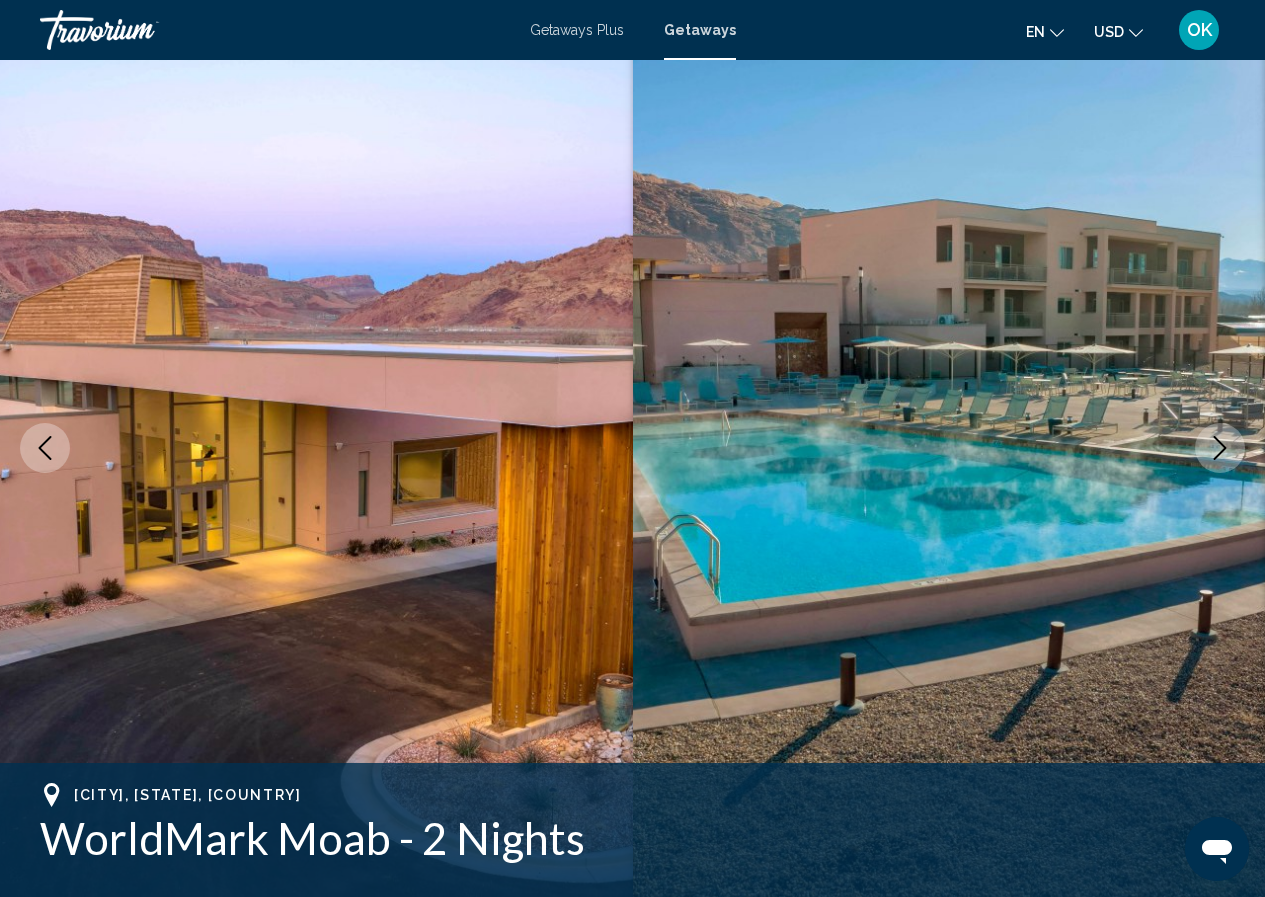 click 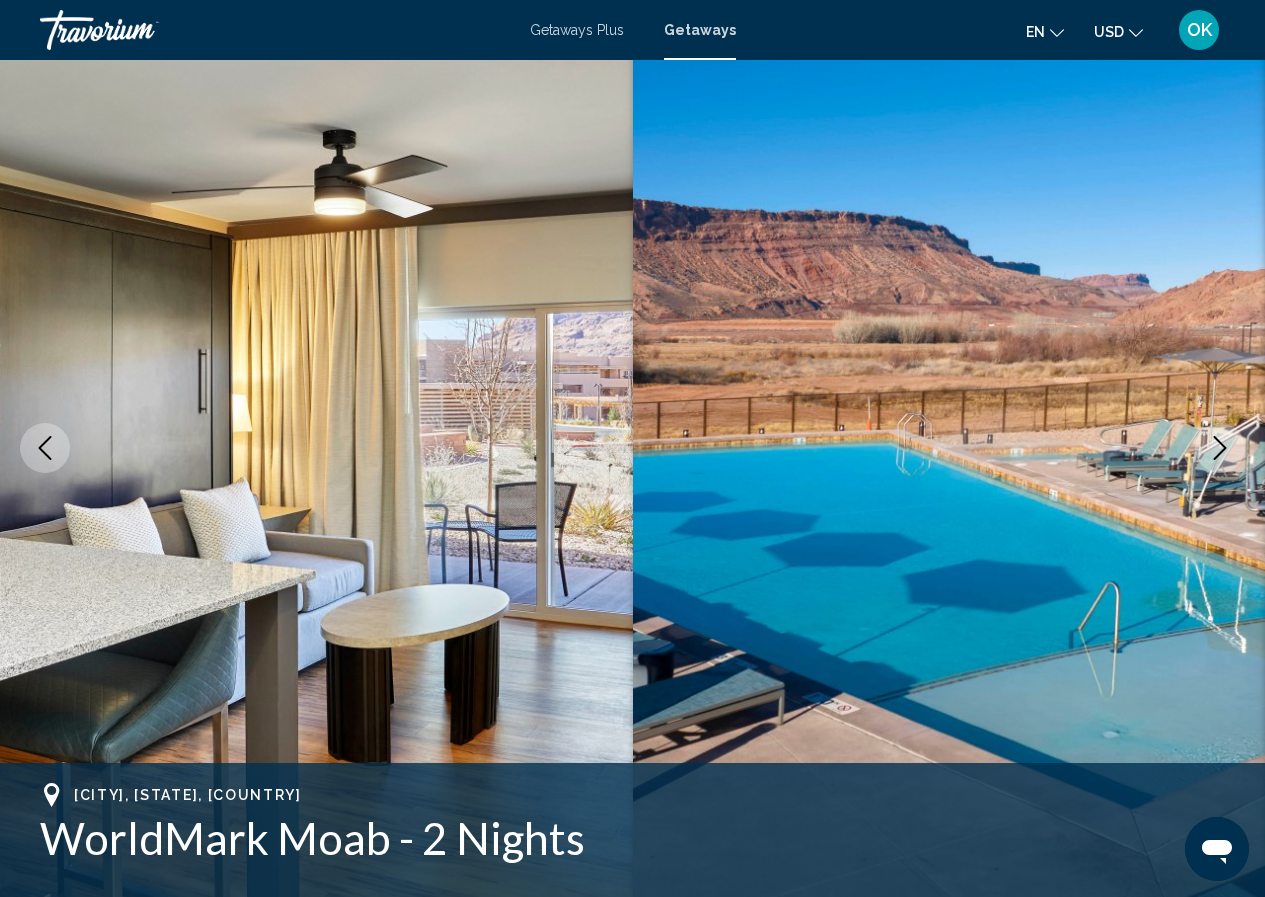 click 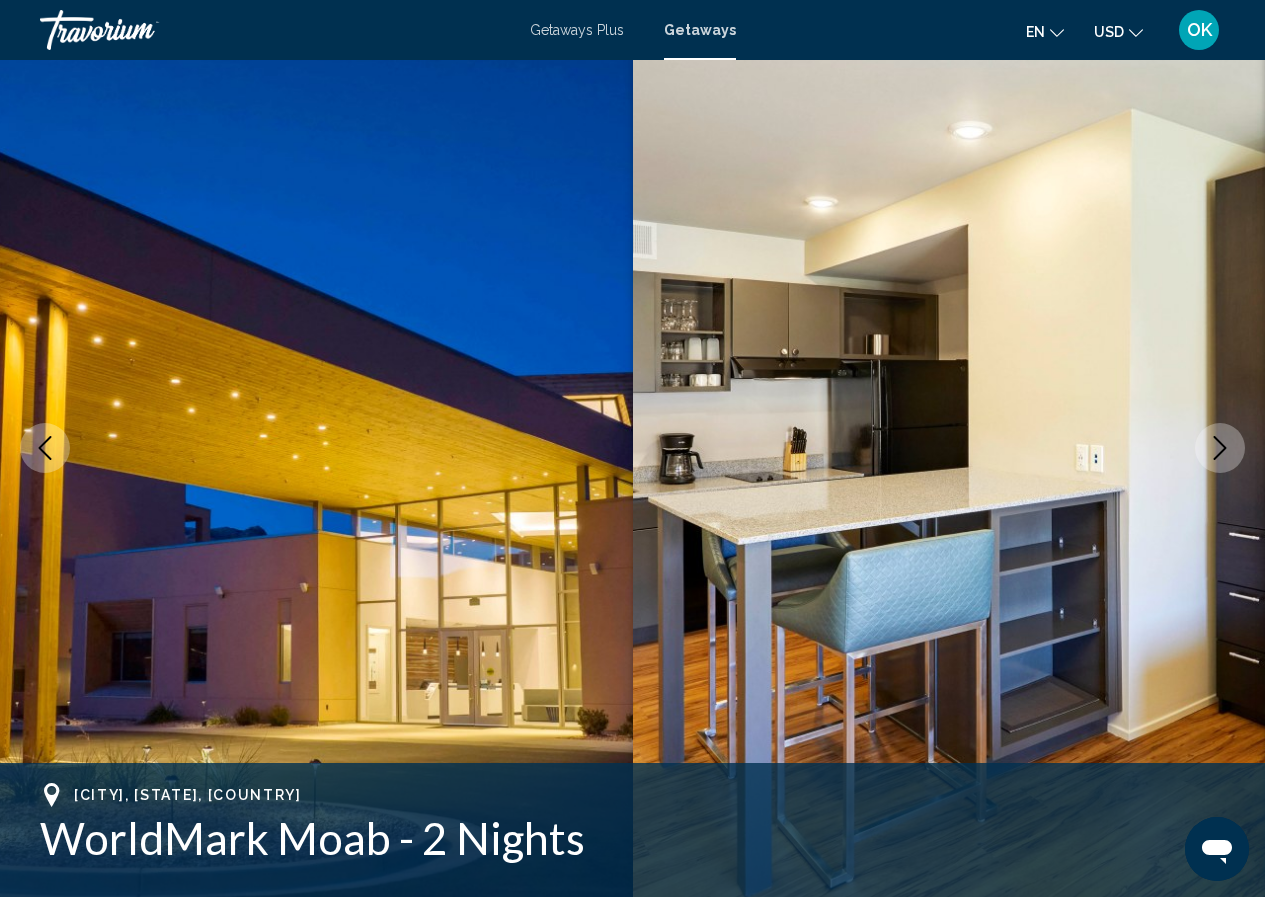 click 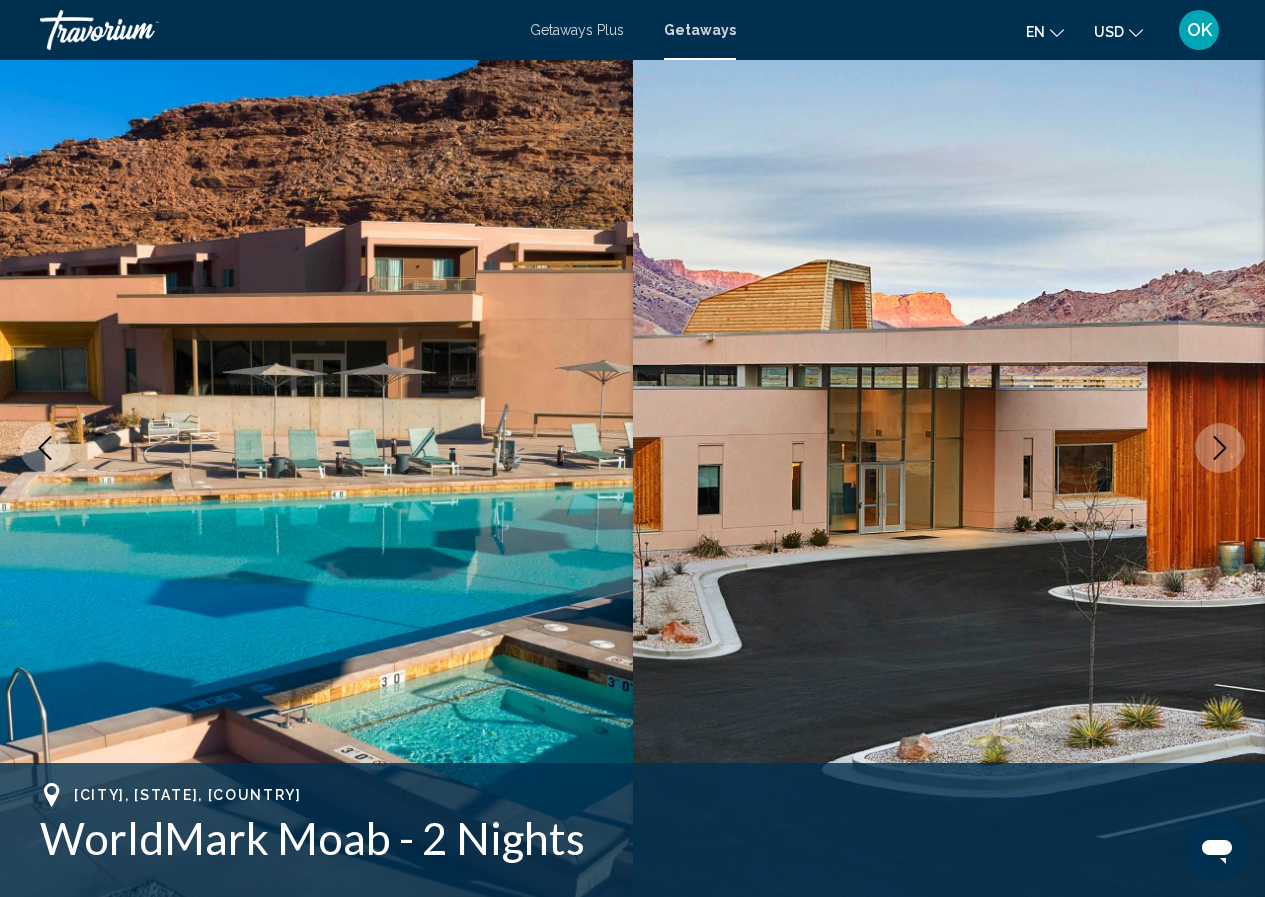click 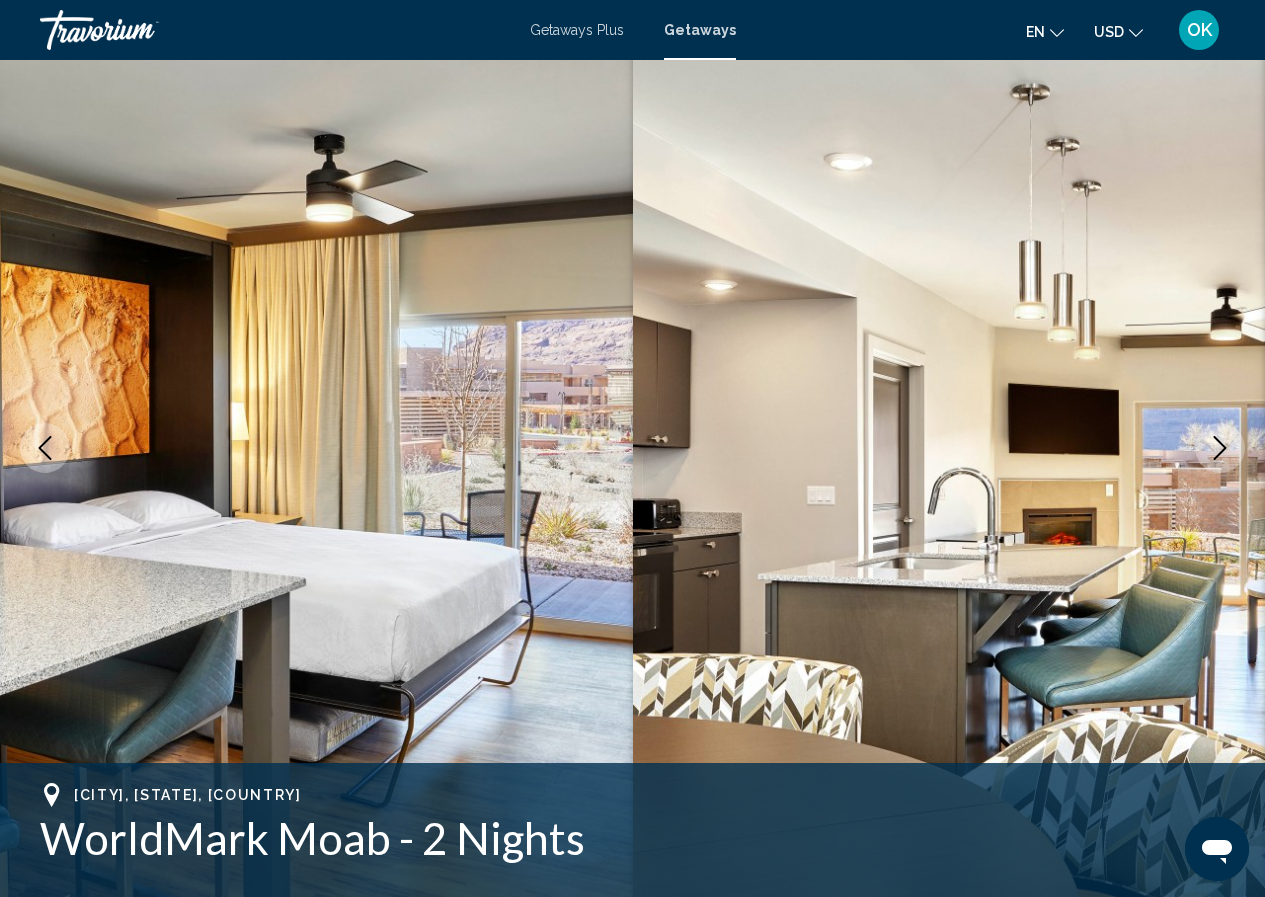 click 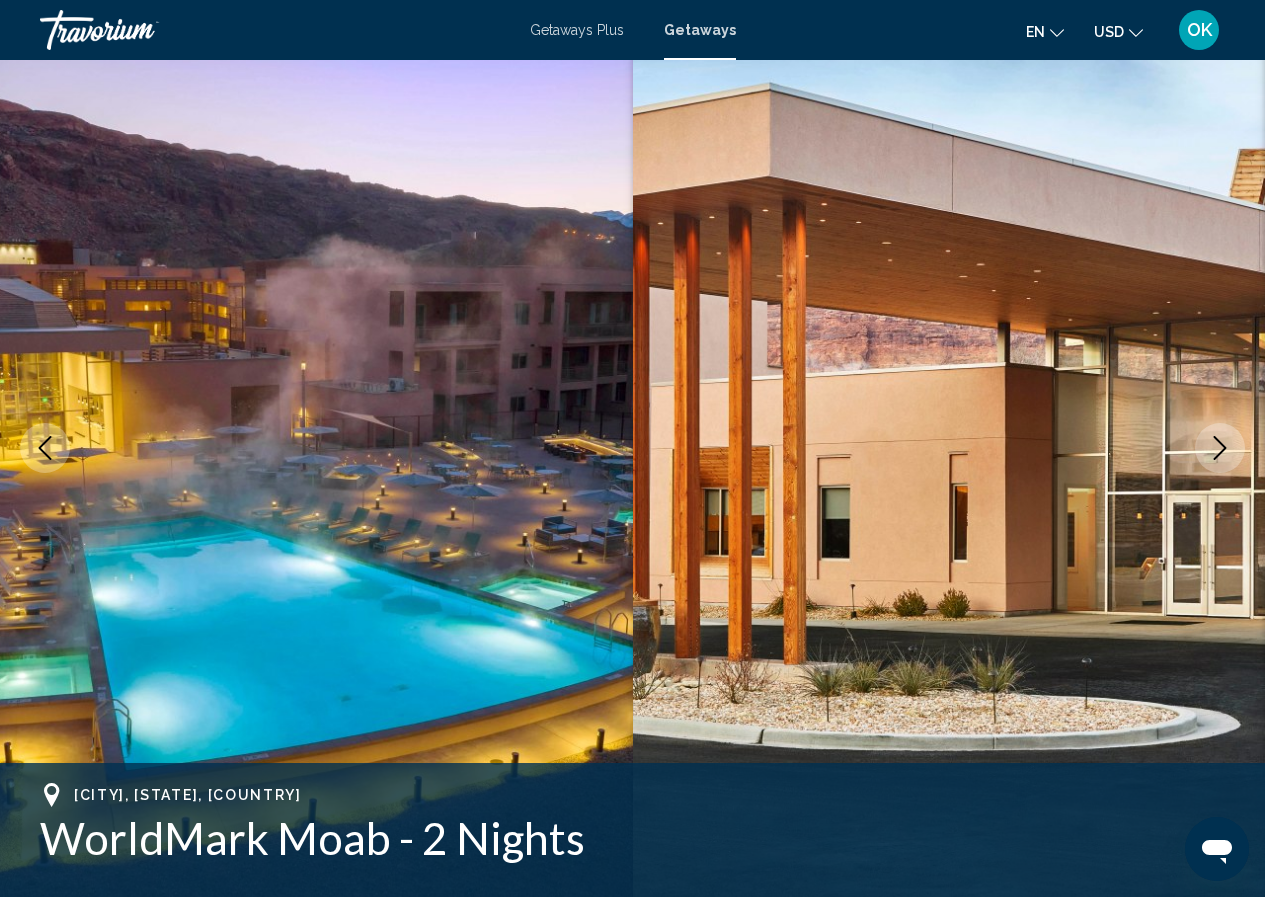 click 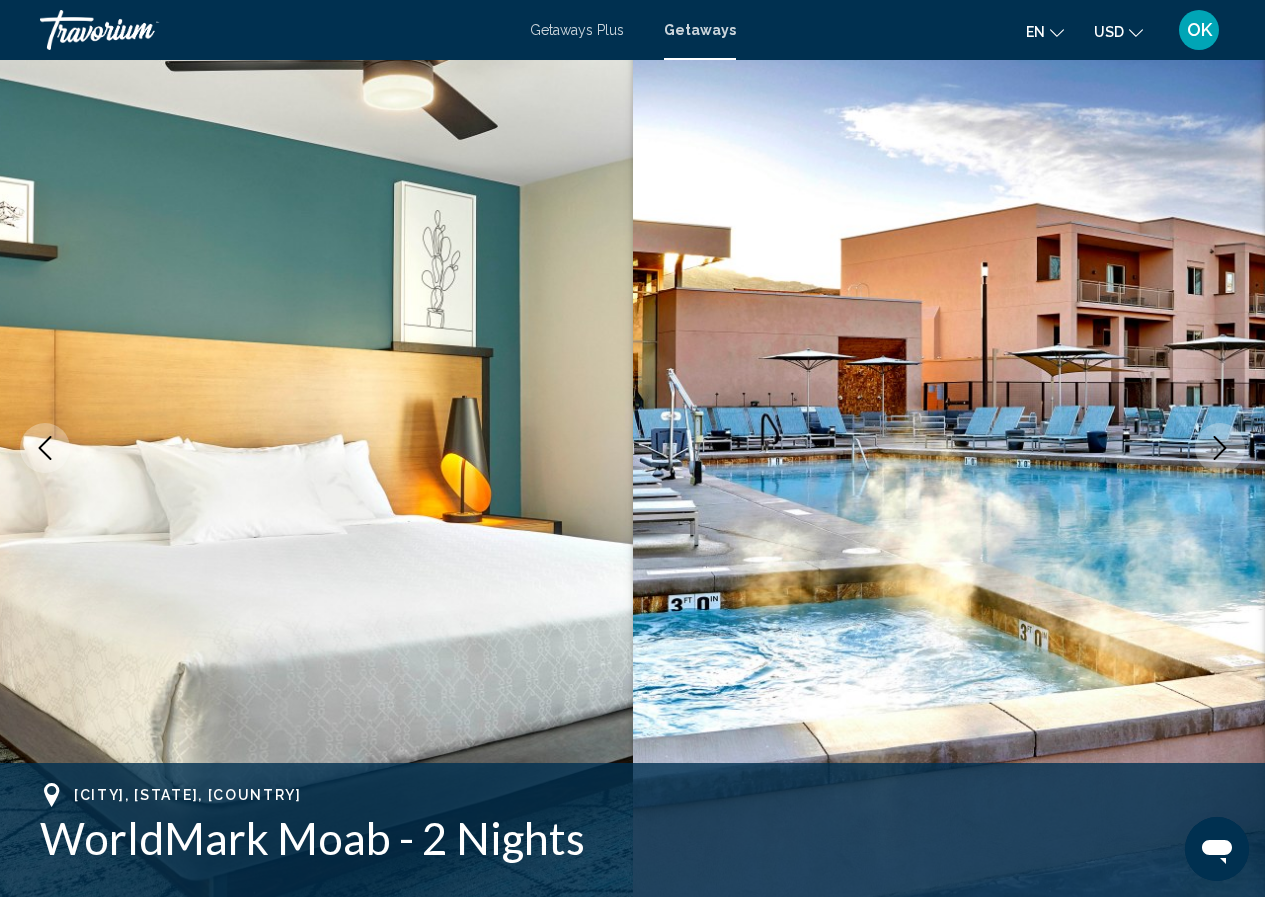click 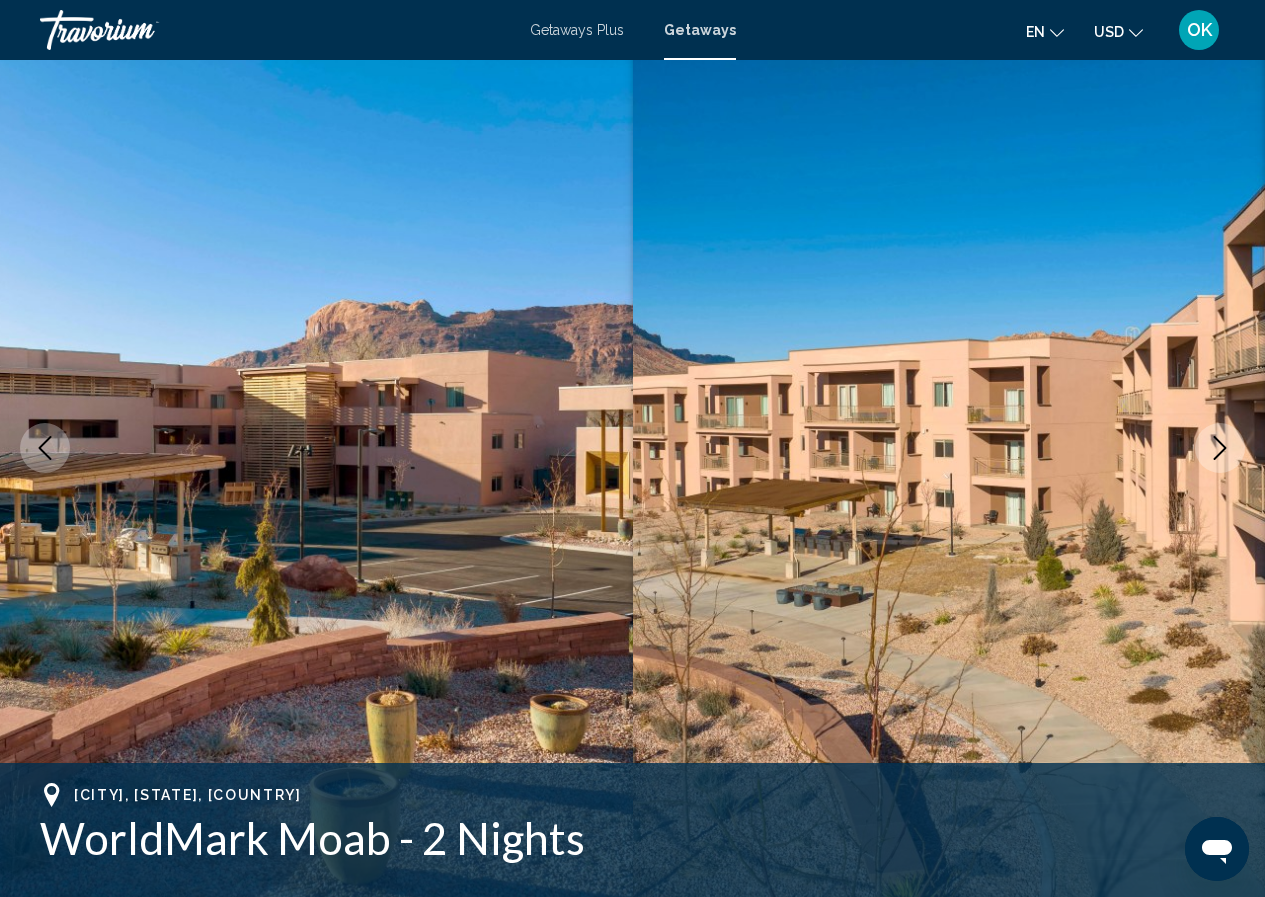 click 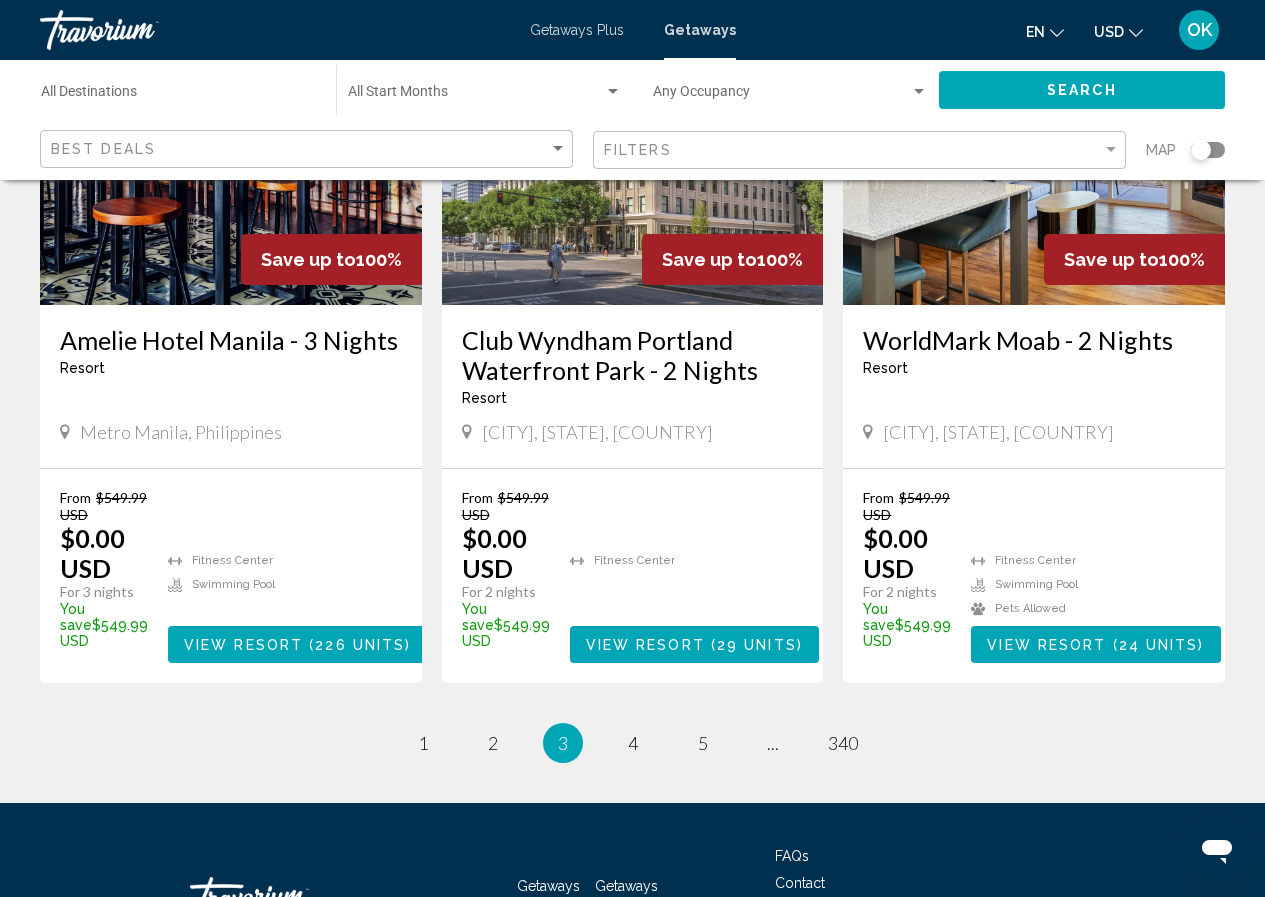 scroll, scrollTop: 2587, scrollLeft: 0, axis: vertical 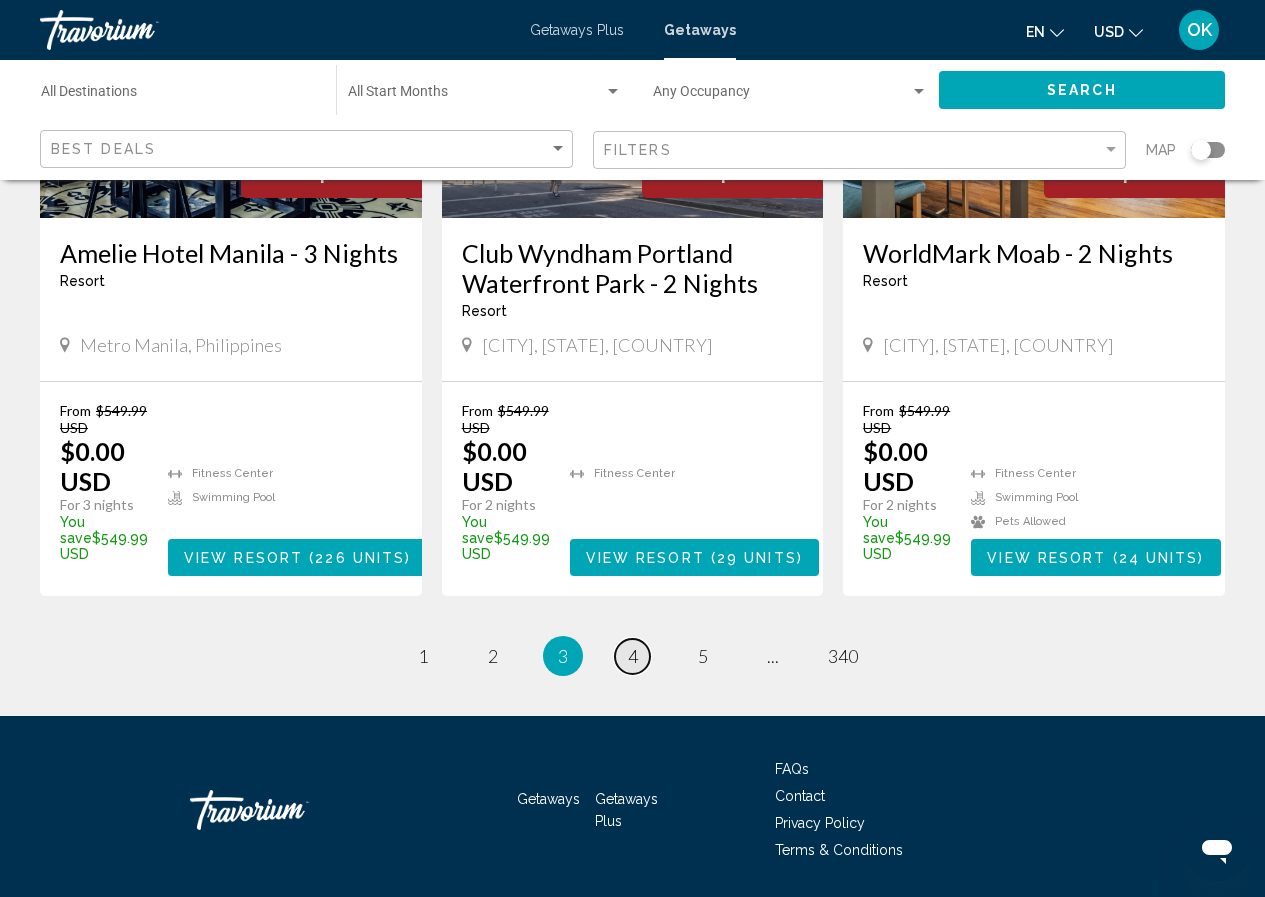 click on "4" at bounding box center (633, 656) 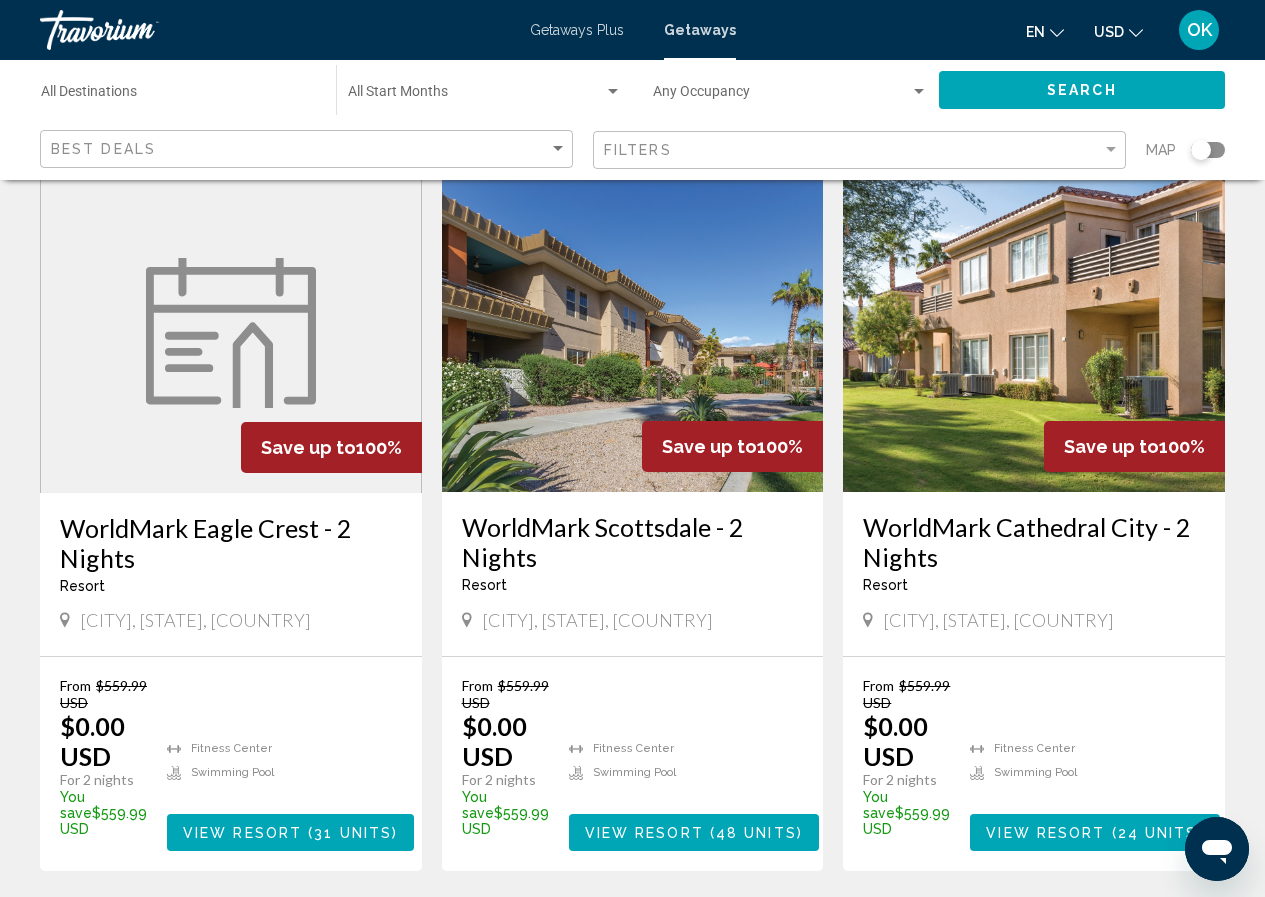 scroll, scrollTop: 2400, scrollLeft: 0, axis: vertical 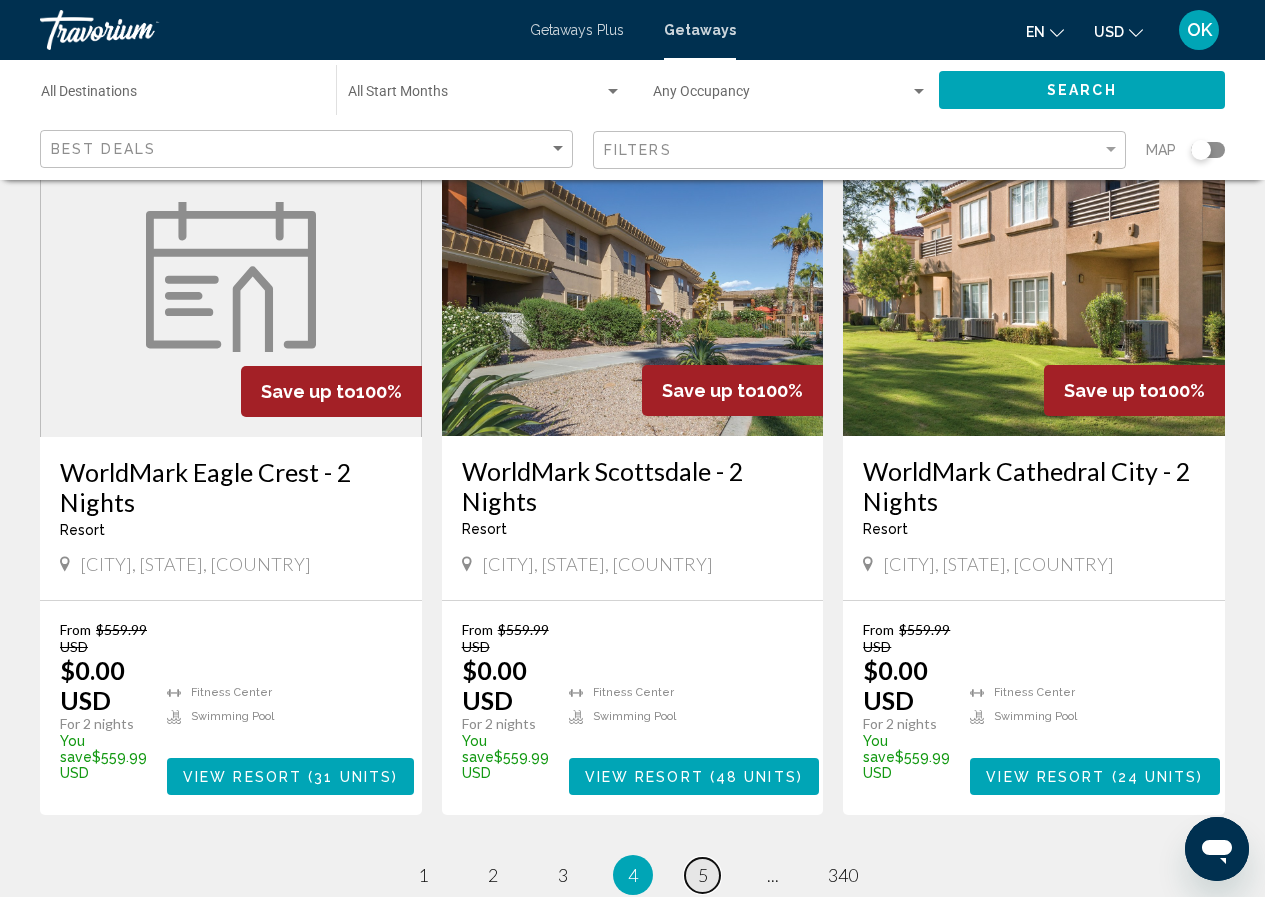 click on "5" at bounding box center [703, 875] 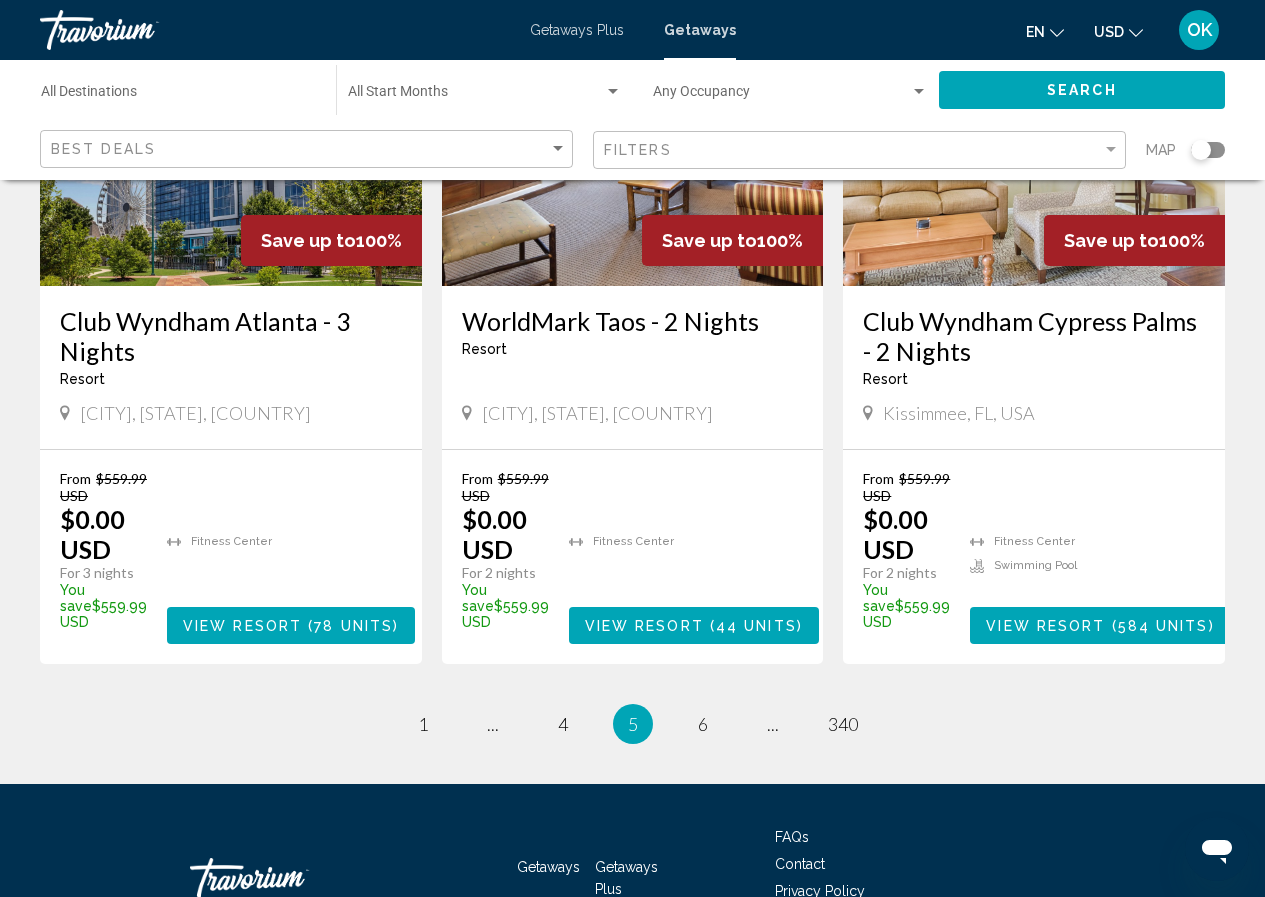 scroll, scrollTop: 2500, scrollLeft: 0, axis: vertical 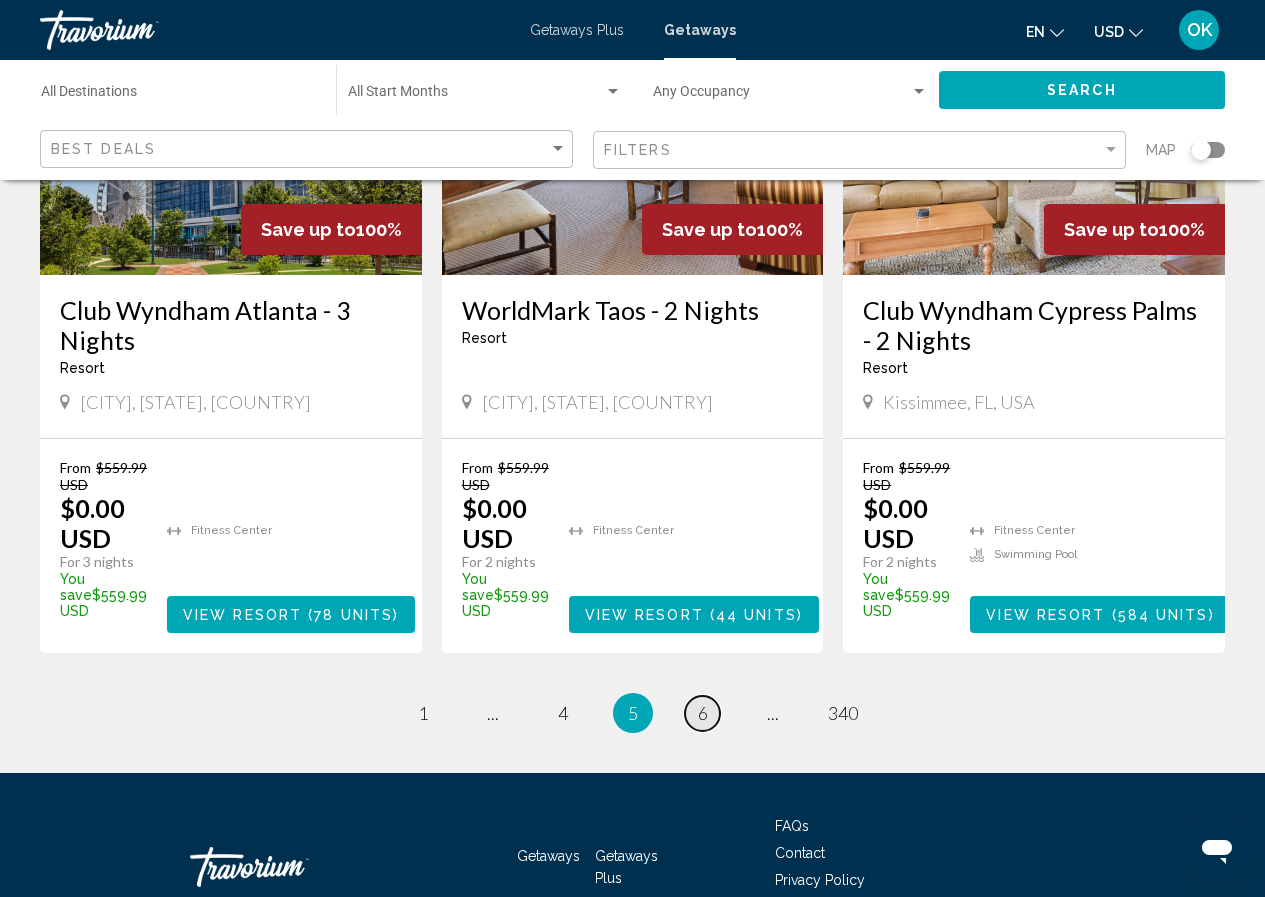 click on "6" at bounding box center [703, 713] 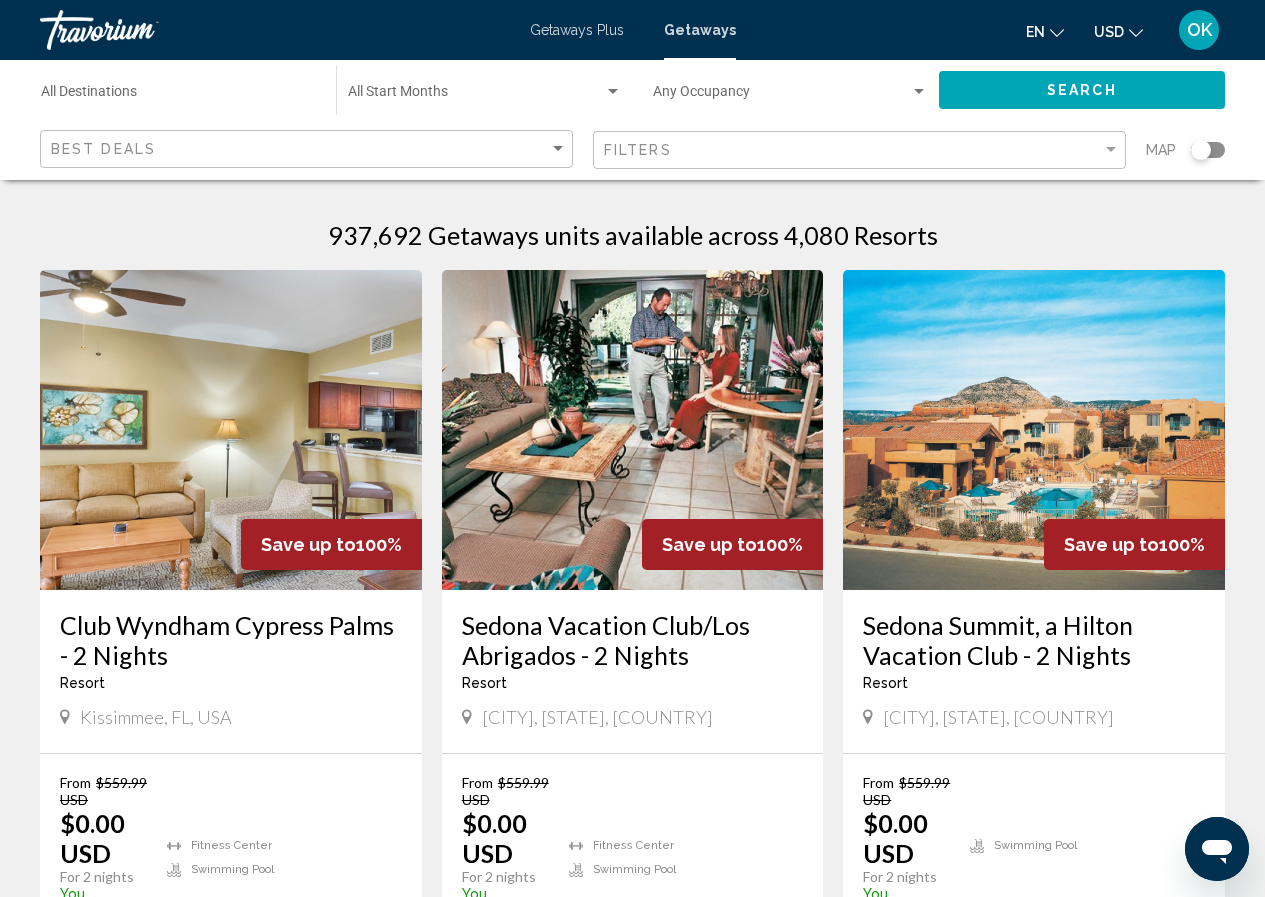 scroll, scrollTop: 100, scrollLeft: 0, axis: vertical 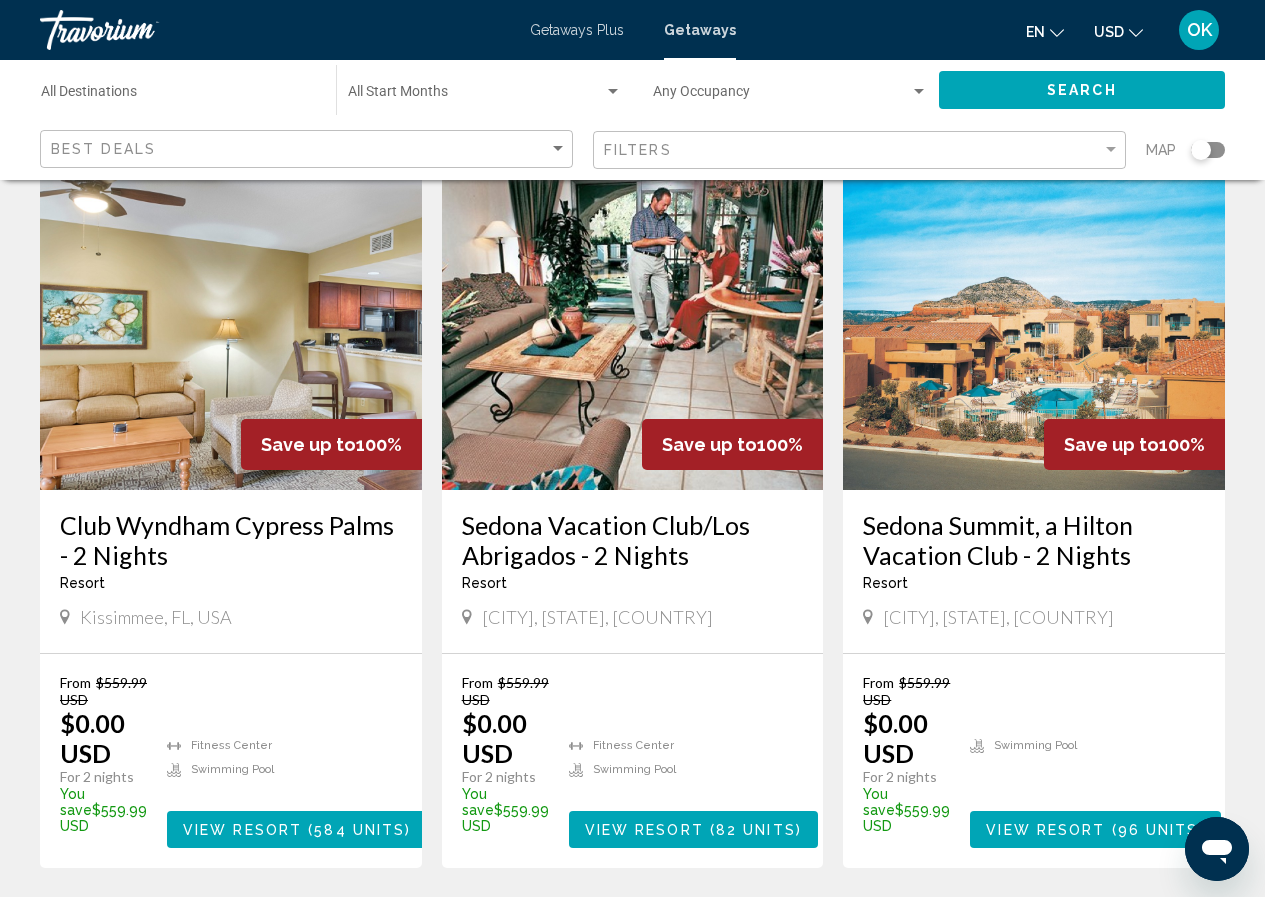 click at bounding box center (1034, 330) 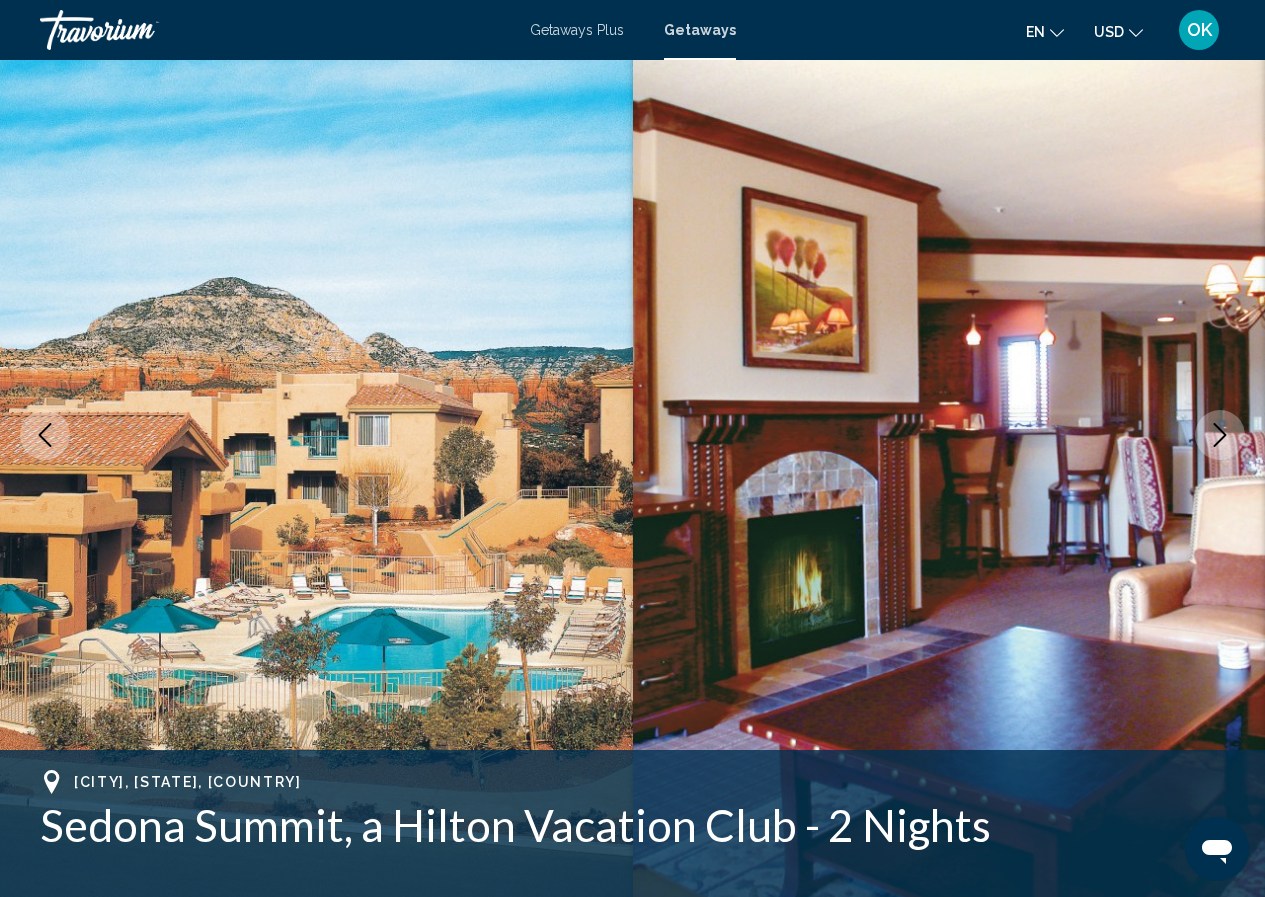 scroll, scrollTop: 87, scrollLeft: 0, axis: vertical 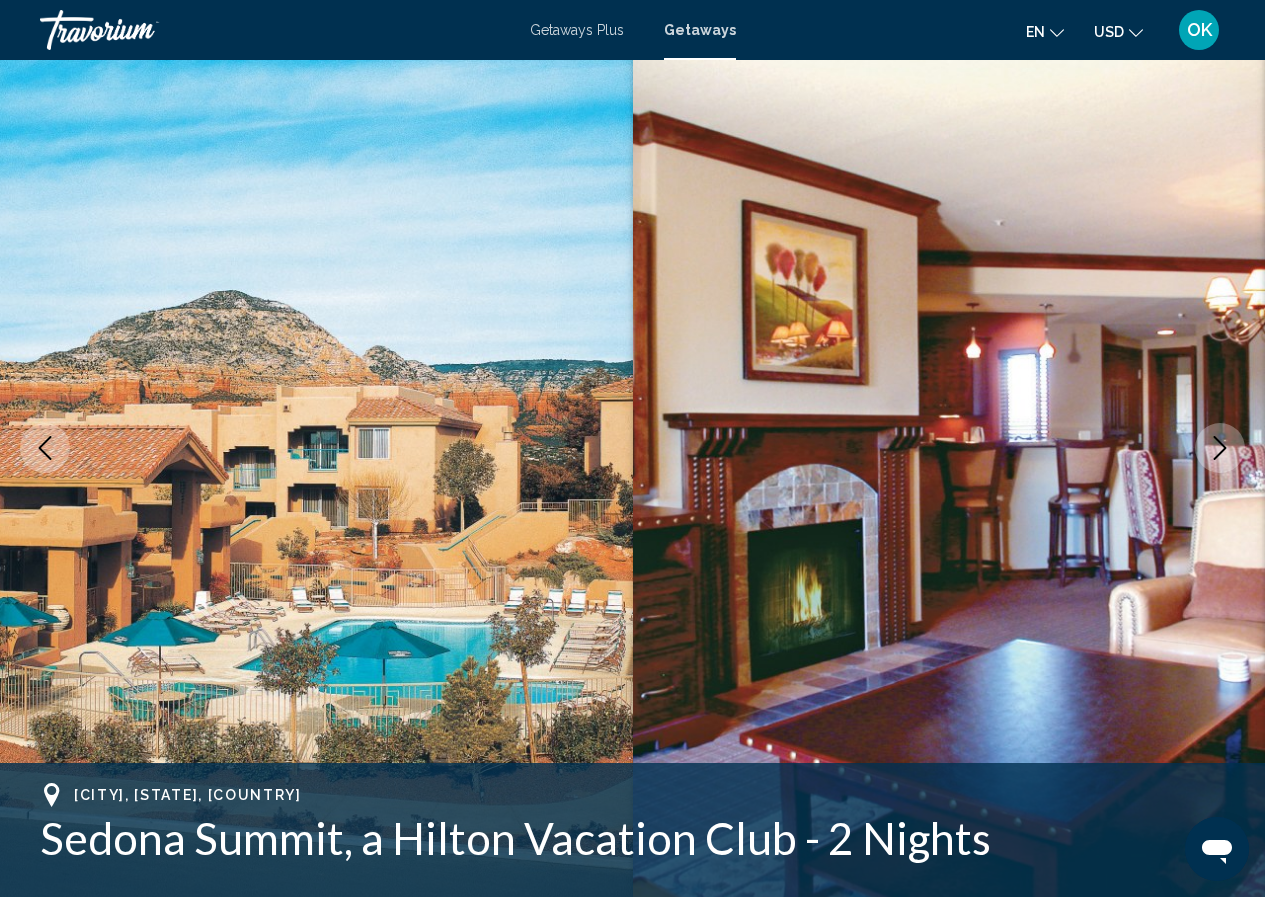 click at bounding box center [1220, 448] 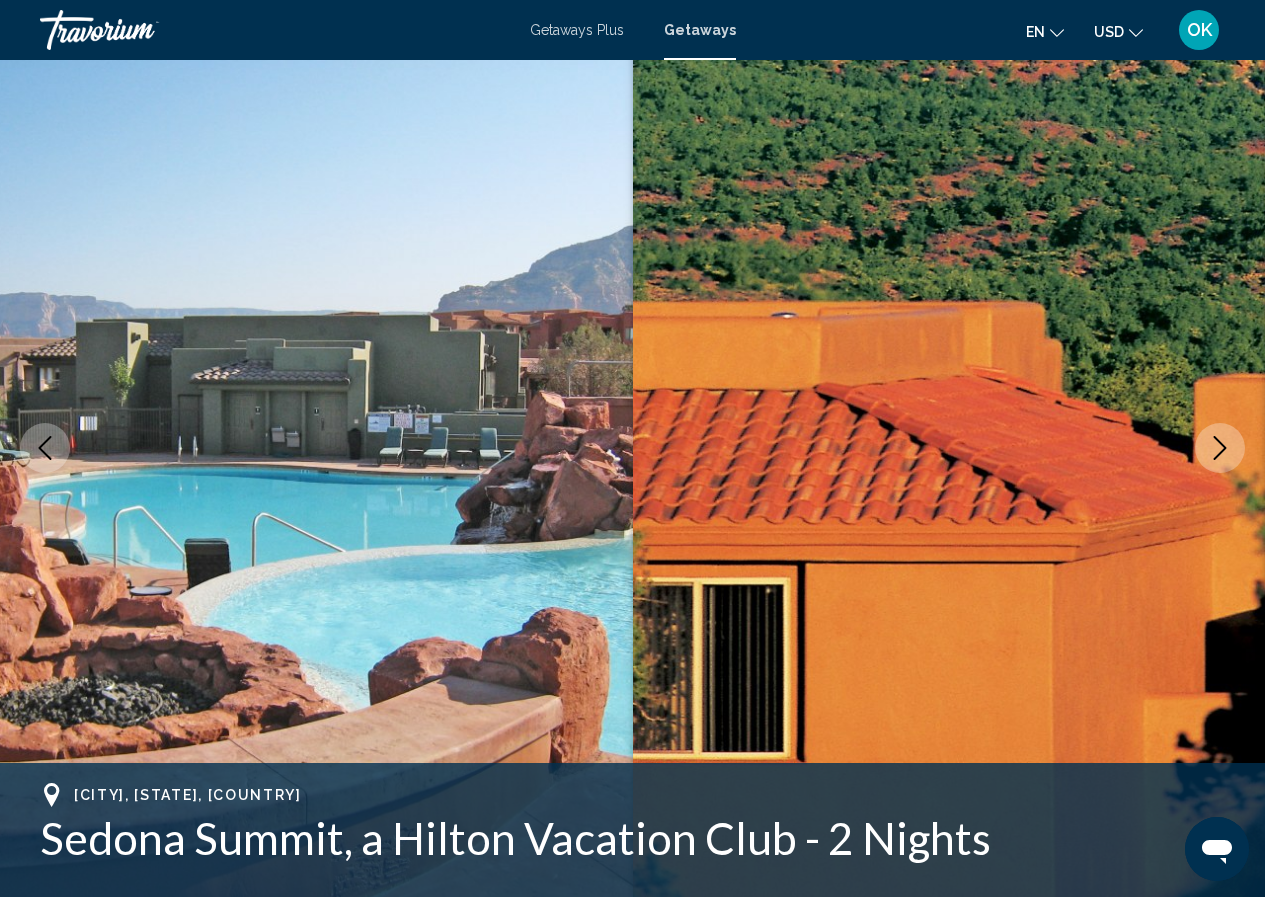 click at bounding box center (1220, 448) 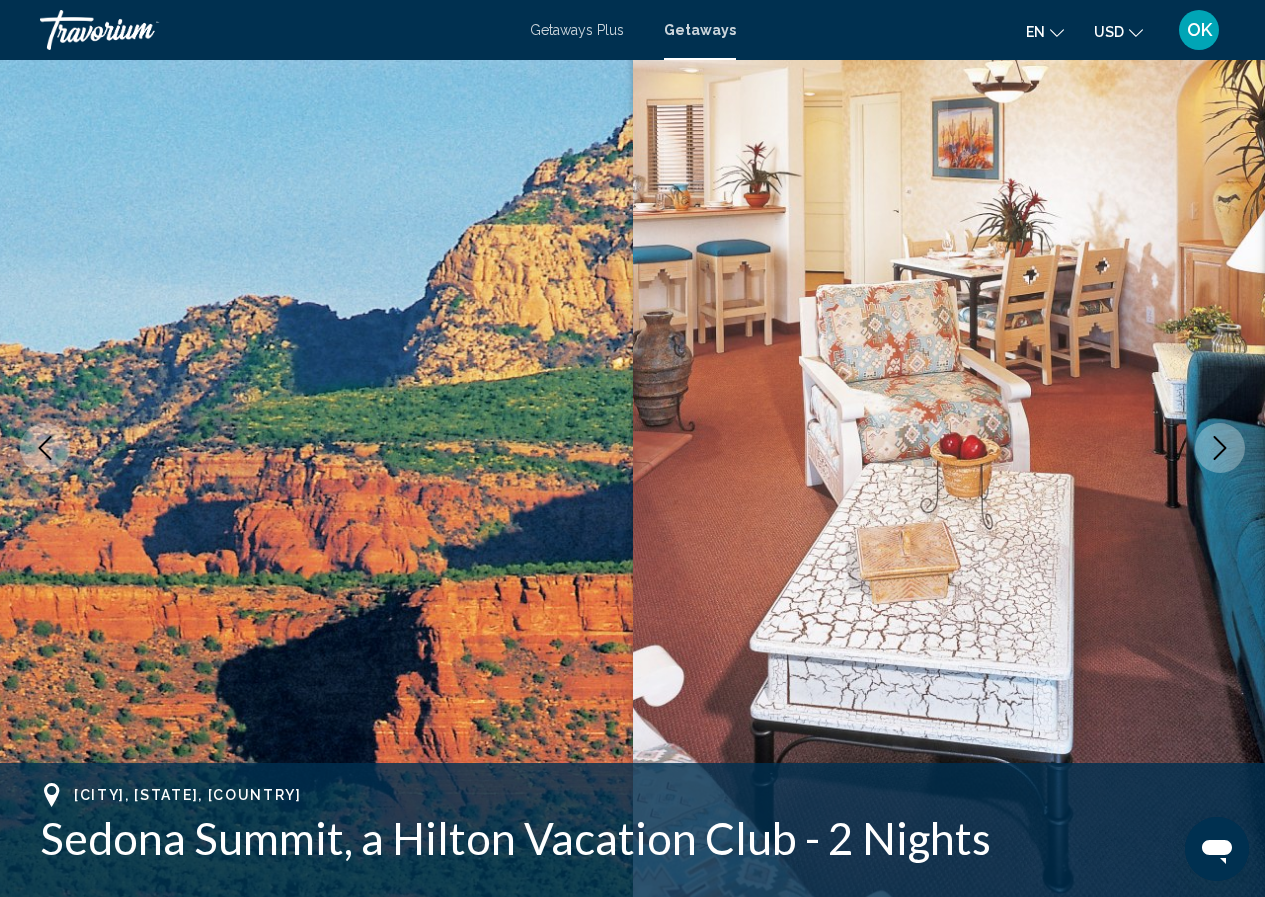 click at bounding box center [1220, 448] 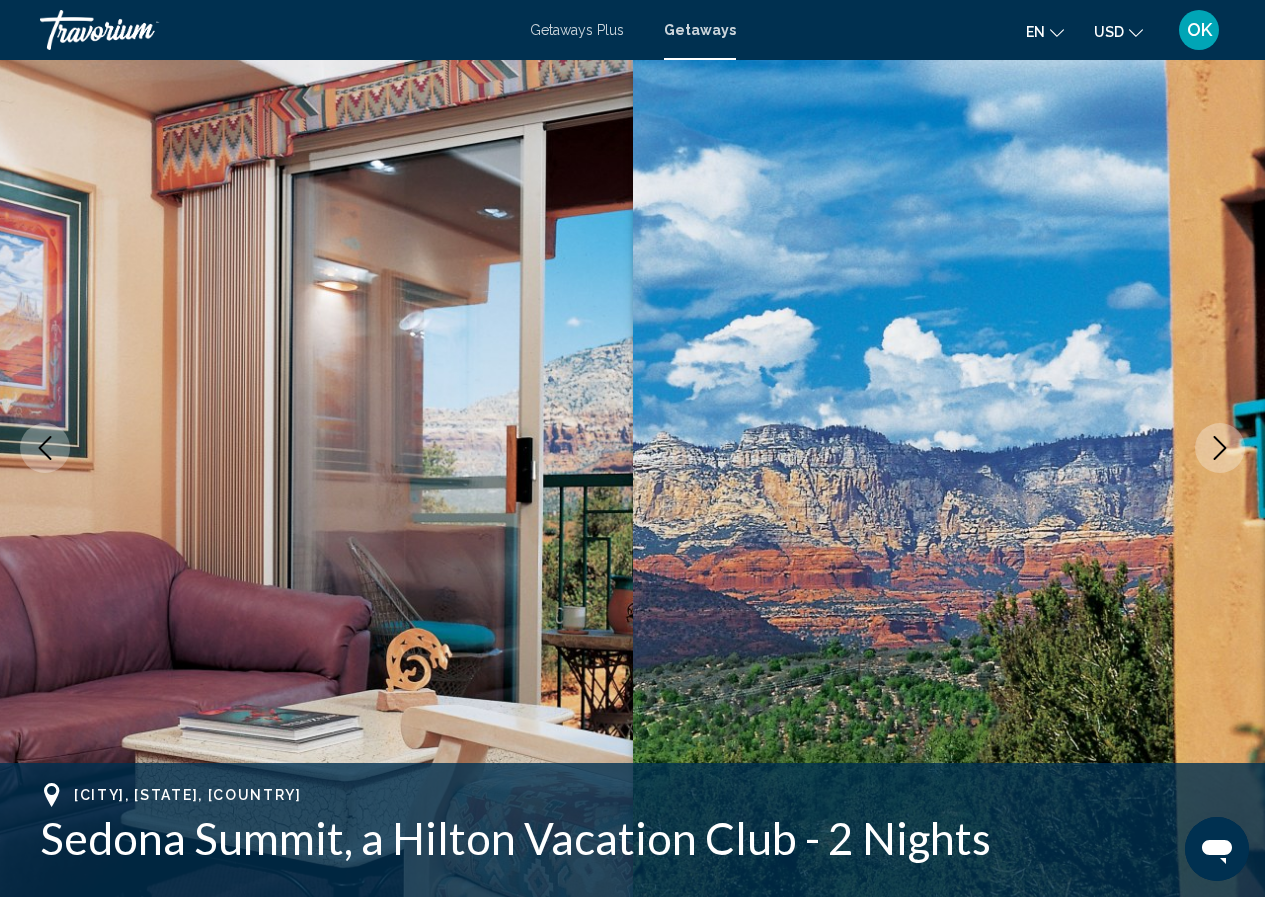 click at bounding box center [1220, 448] 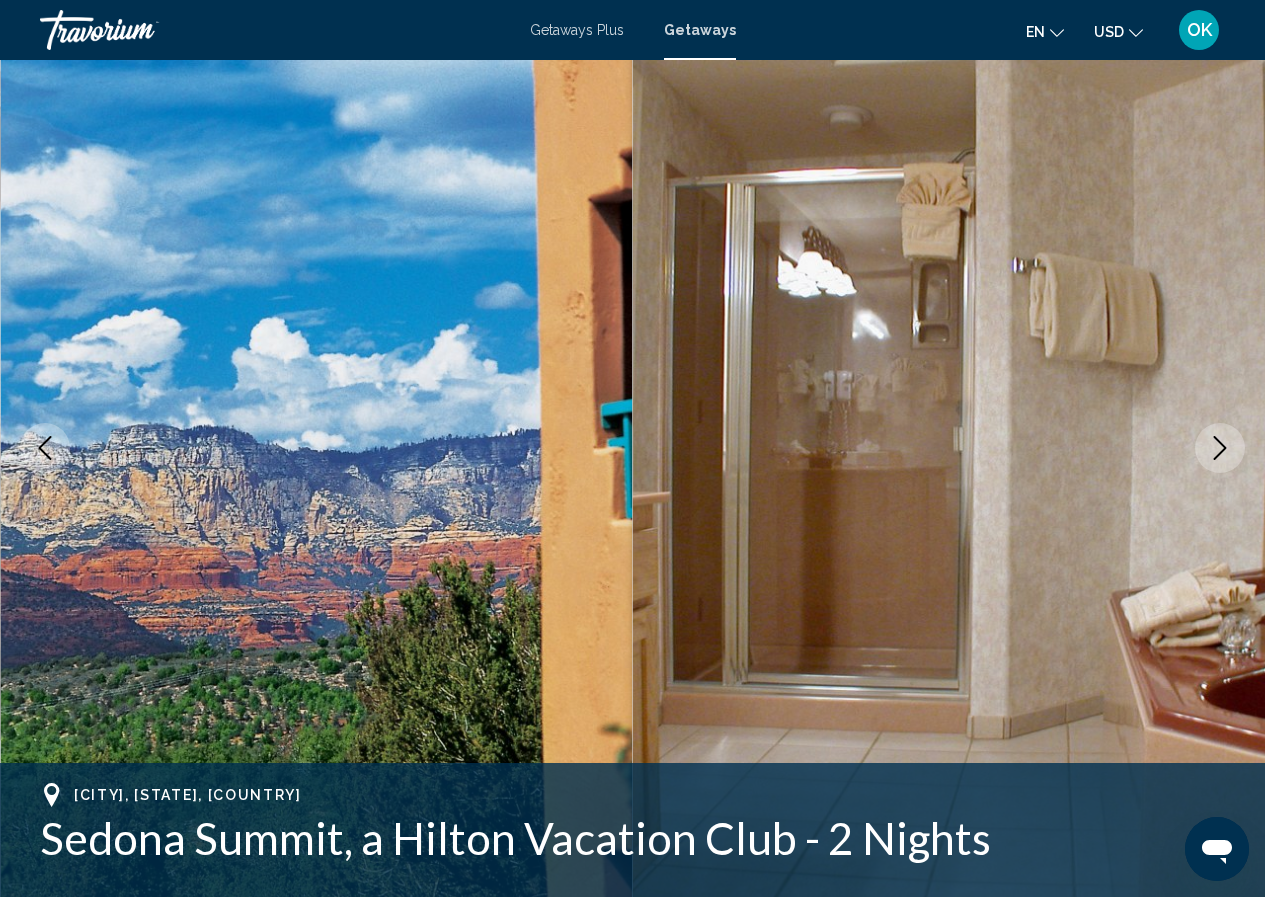 click at bounding box center [1220, 448] 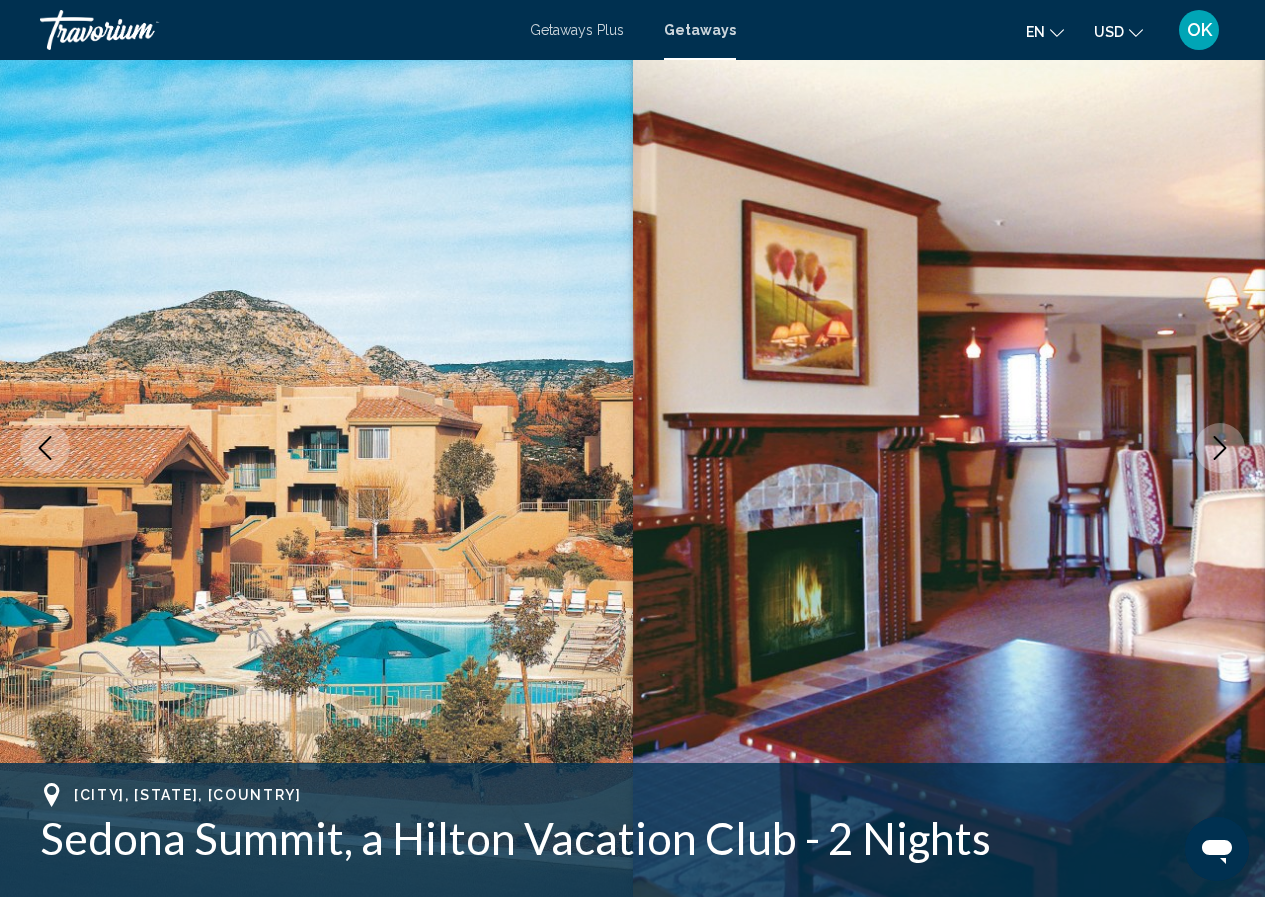 click at bounding box center [1220, 448] 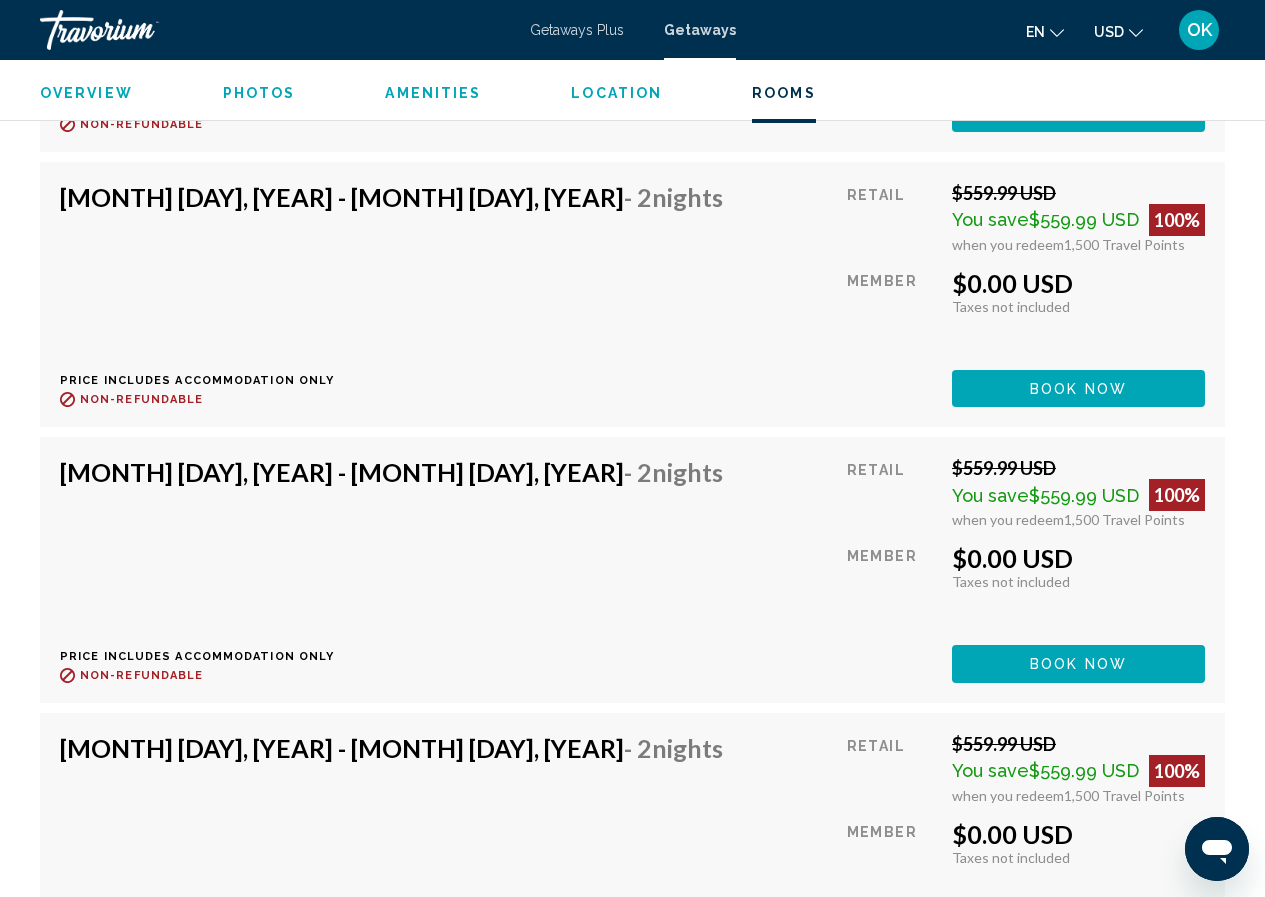 scroll, scrollTop: 9287, scrollLeft: 0, axis: vertical 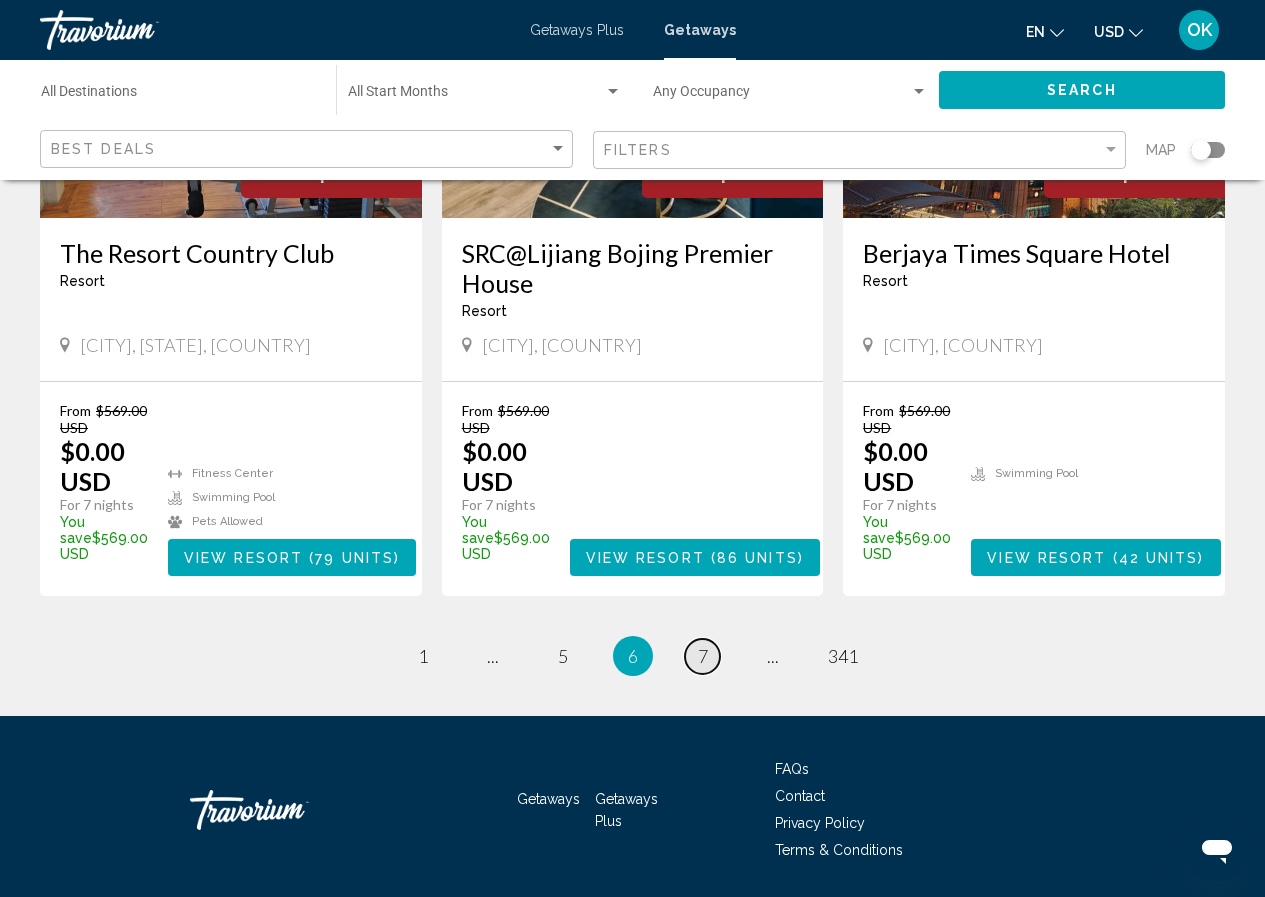 click on "7" at bounding box center (703, 656) 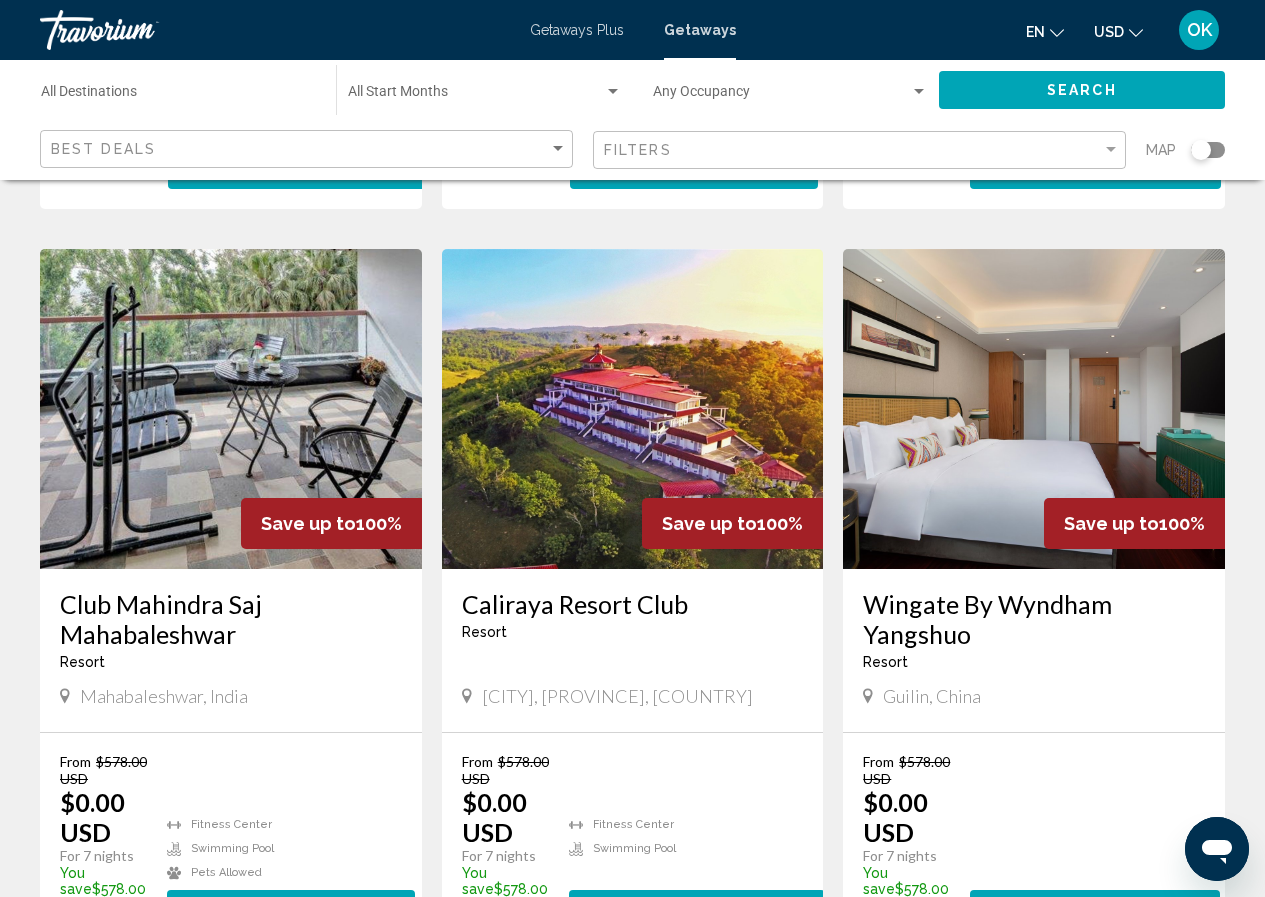 scroll, scrollTop: 2200, scrollLeft: 0, axis: vertical 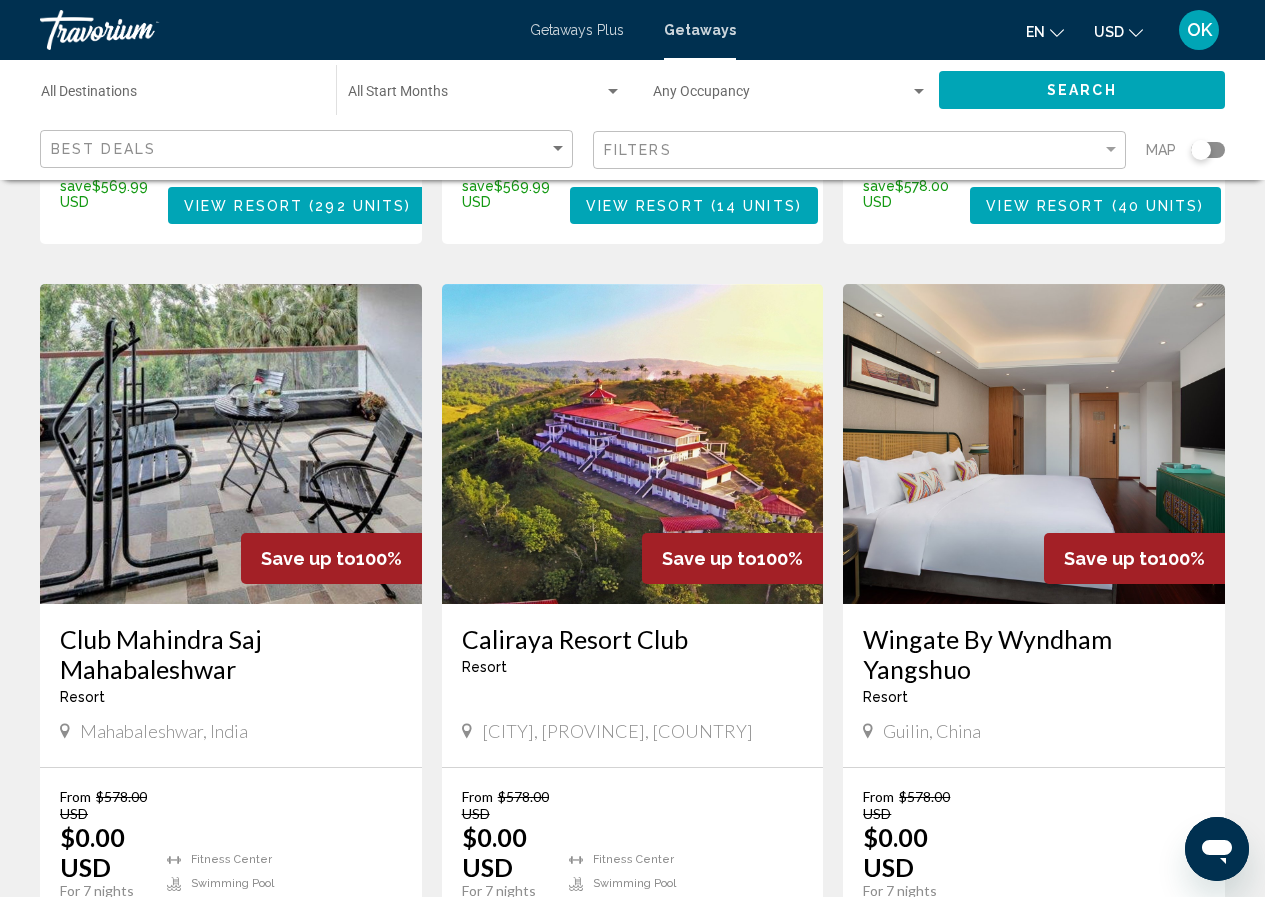 click on "Destination All Destinations" 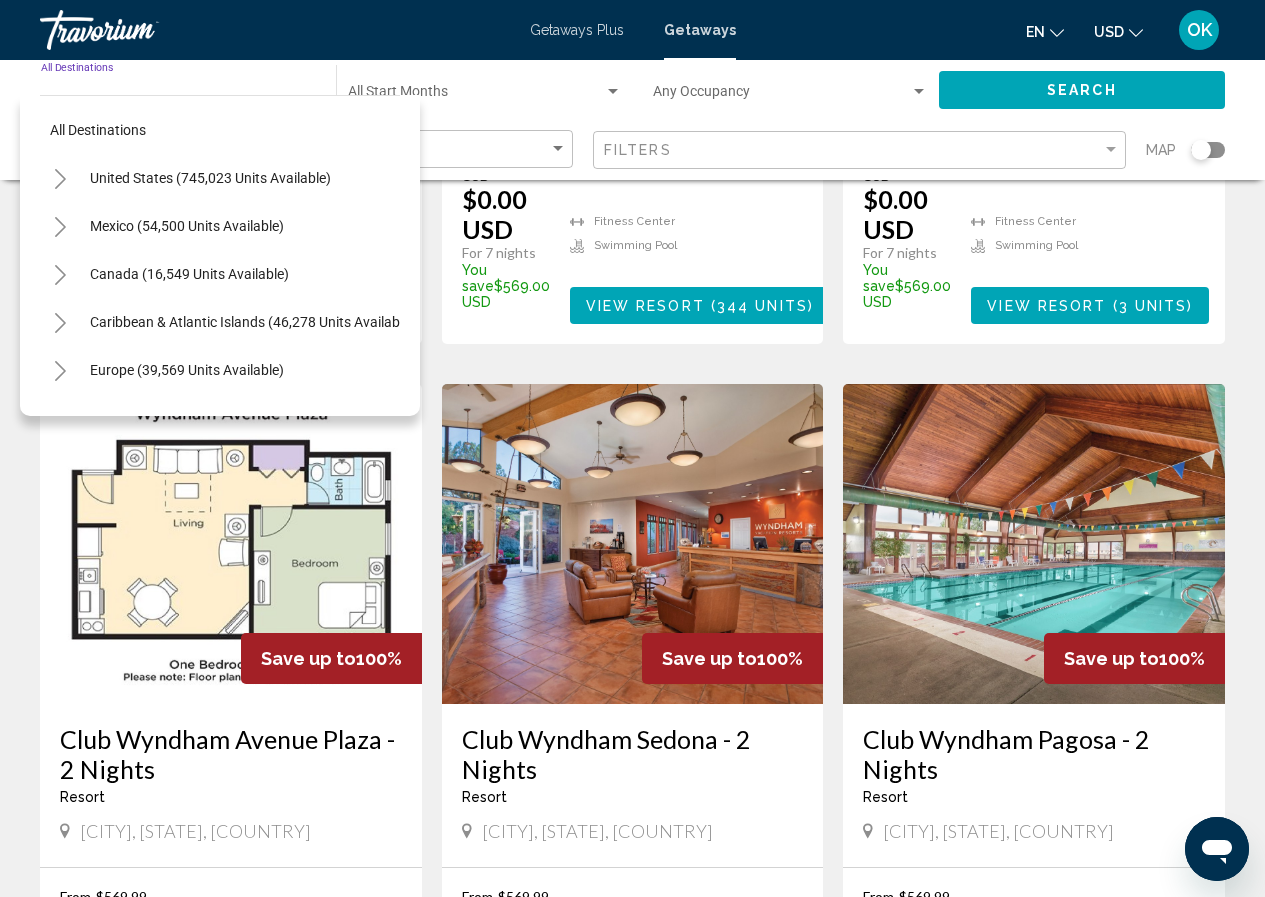 scroll, scrollTop: 500, scrollLeft: 0, axis: vertical 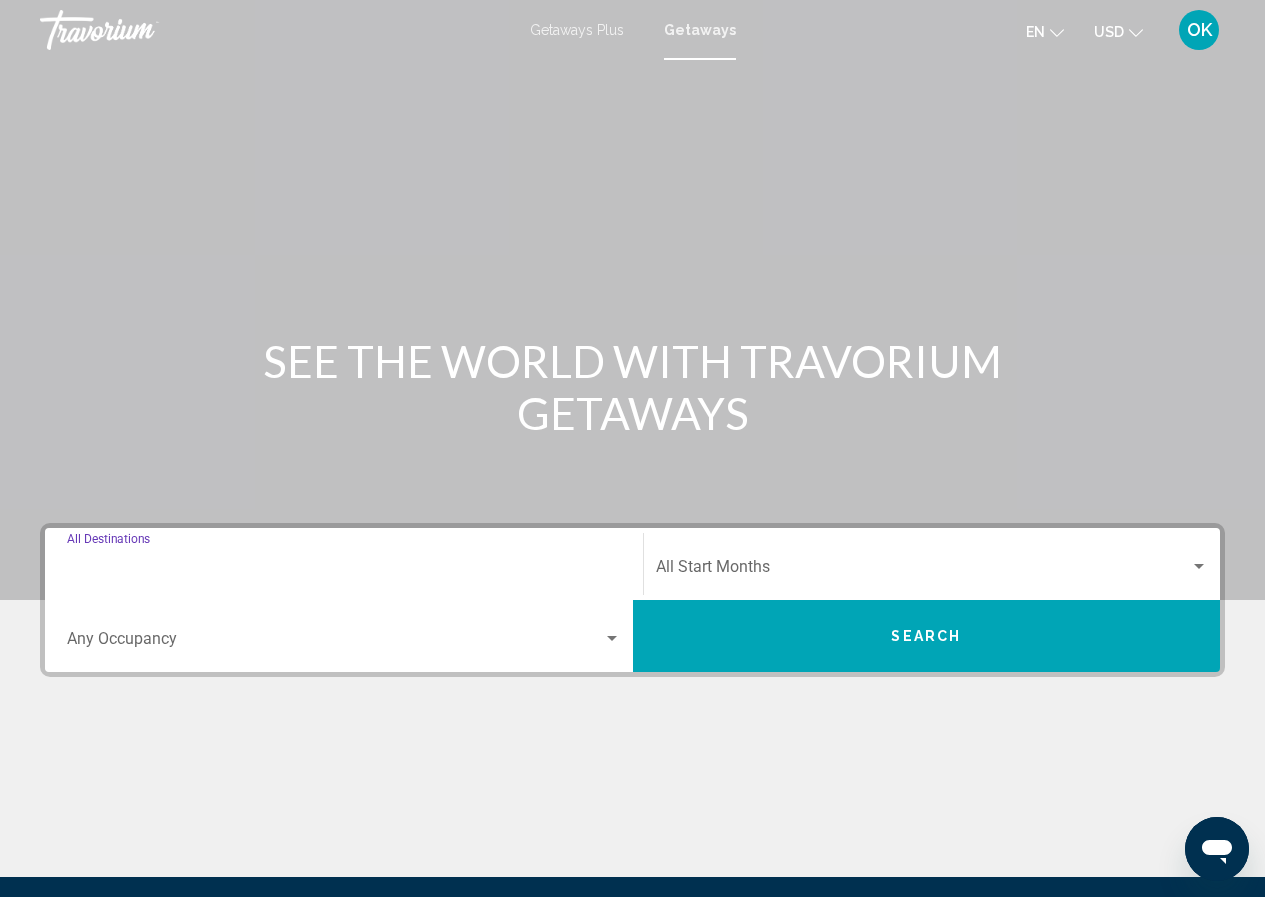 click on "Destination All Destinations" at bounding box center (344, 571) 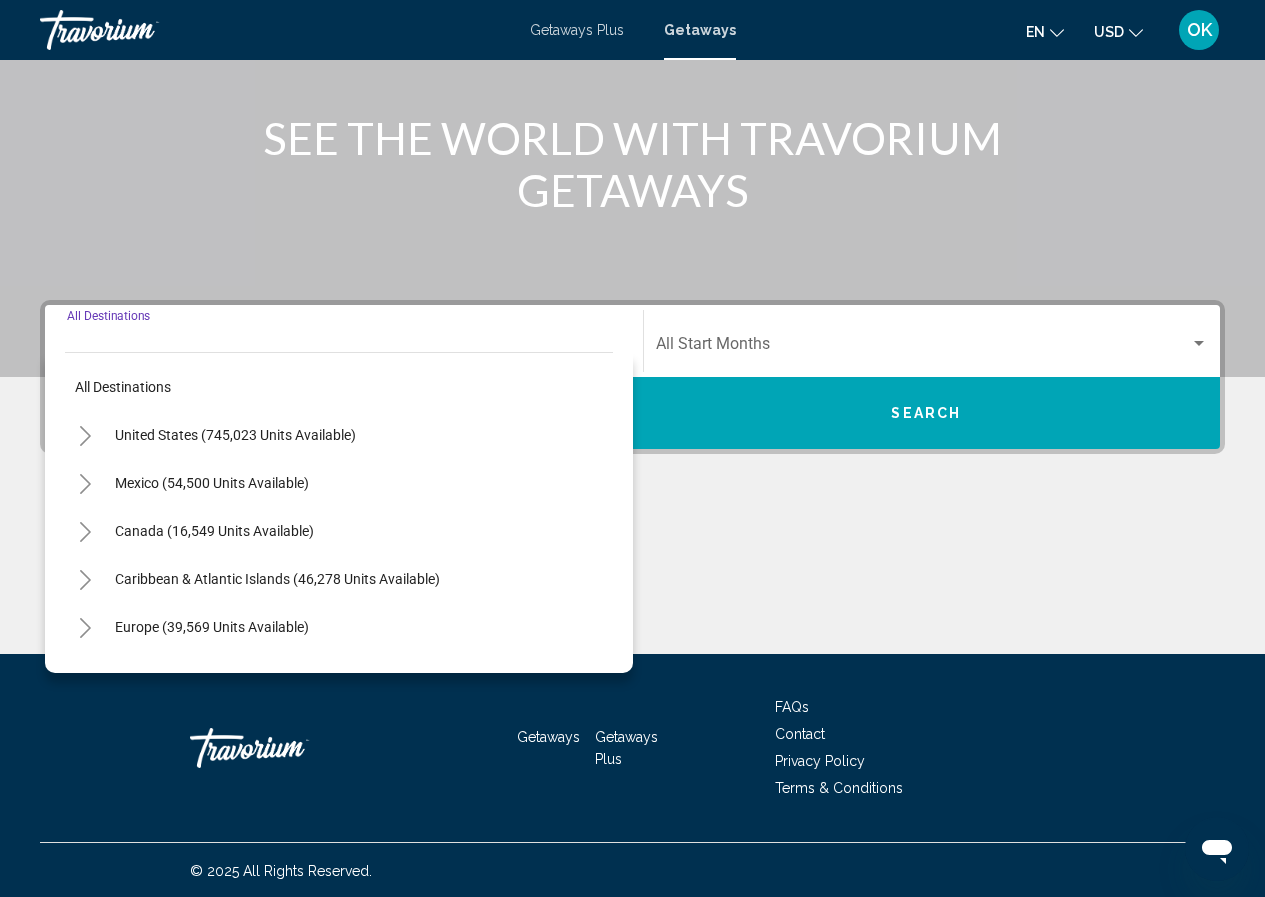 scroll, scrollTop: 225, scrollLeft: 0, axis: vertical 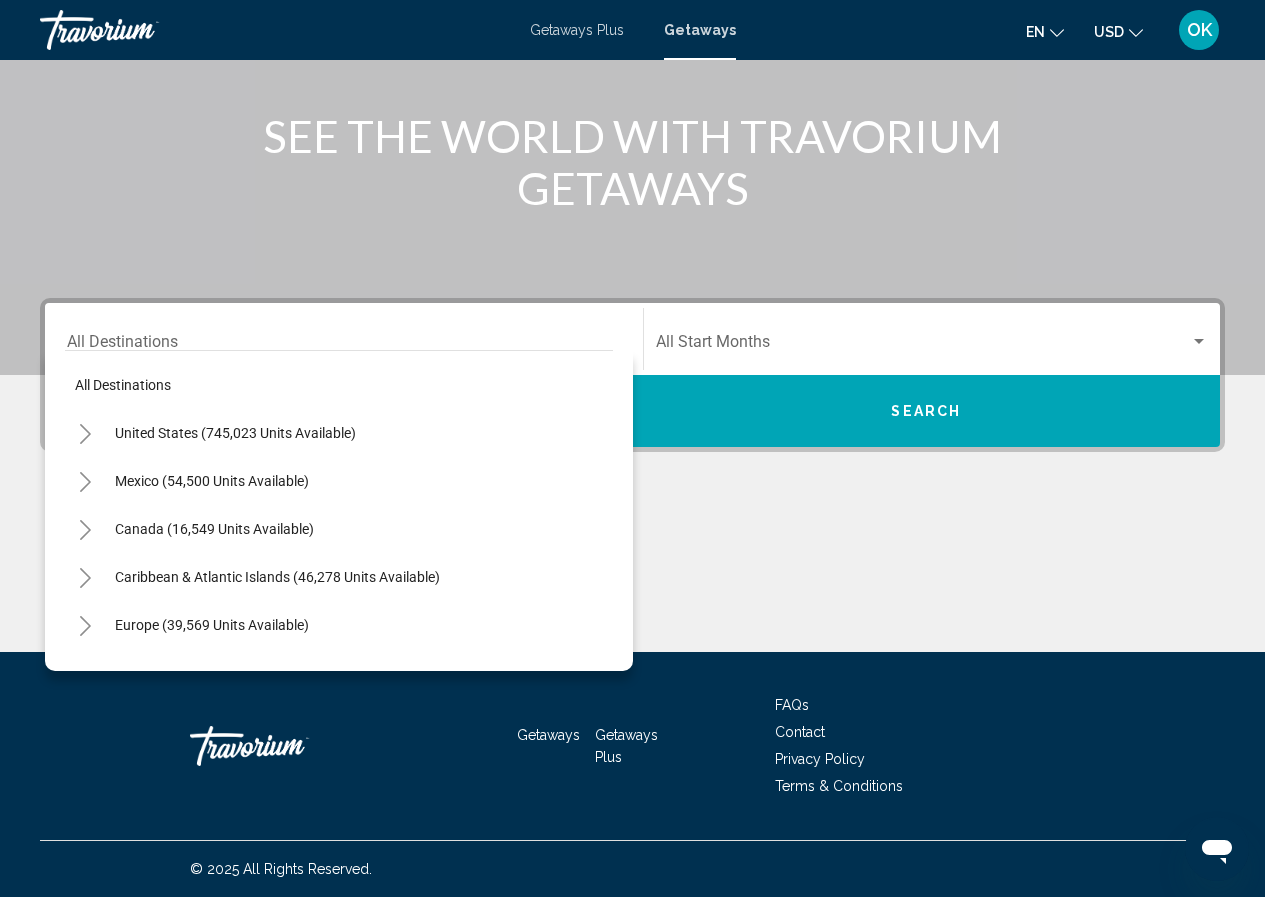 click on "Destination All Destinations" at bounding box center (344, 339) 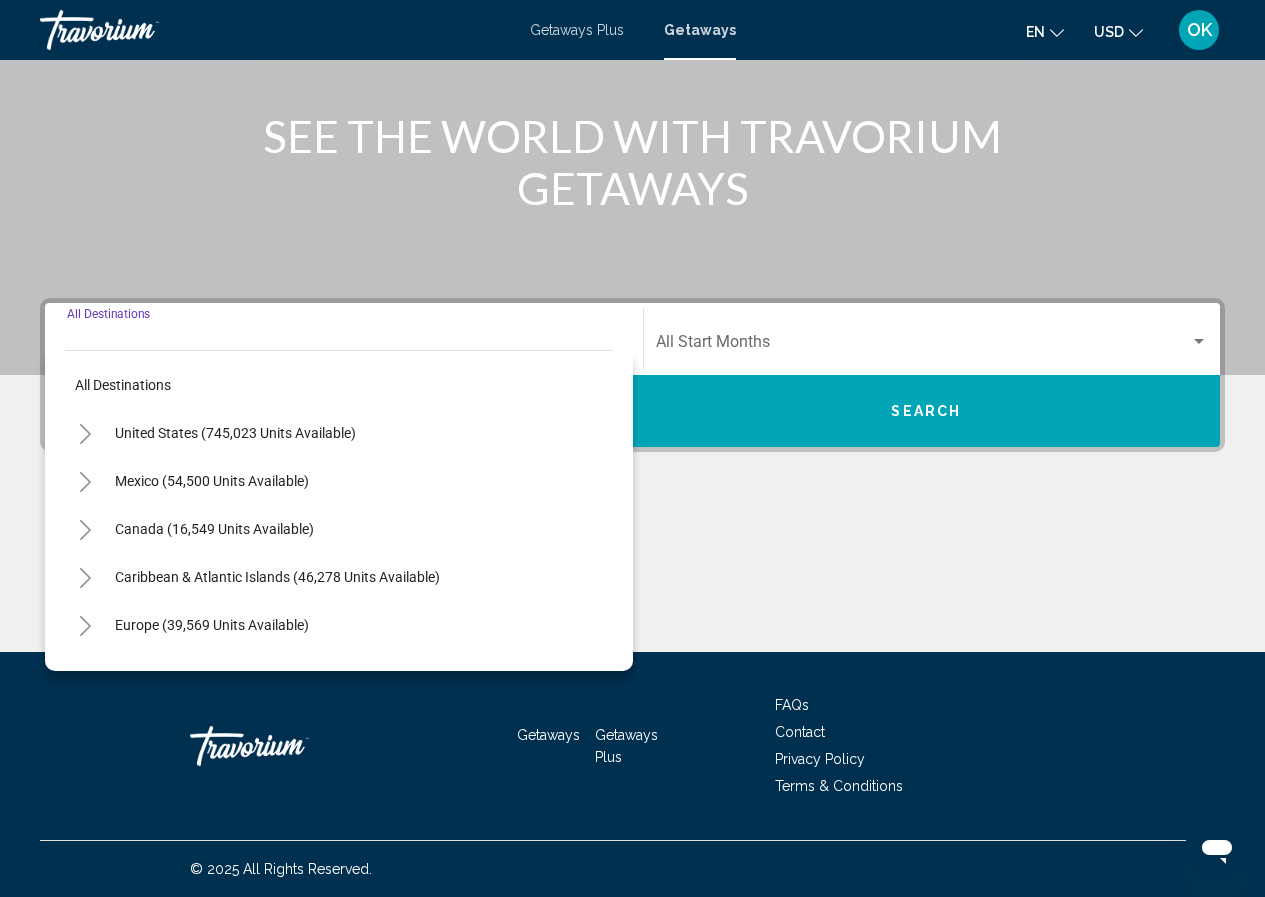 click on "Destination All Destinations" at bounding box center (344, 346) 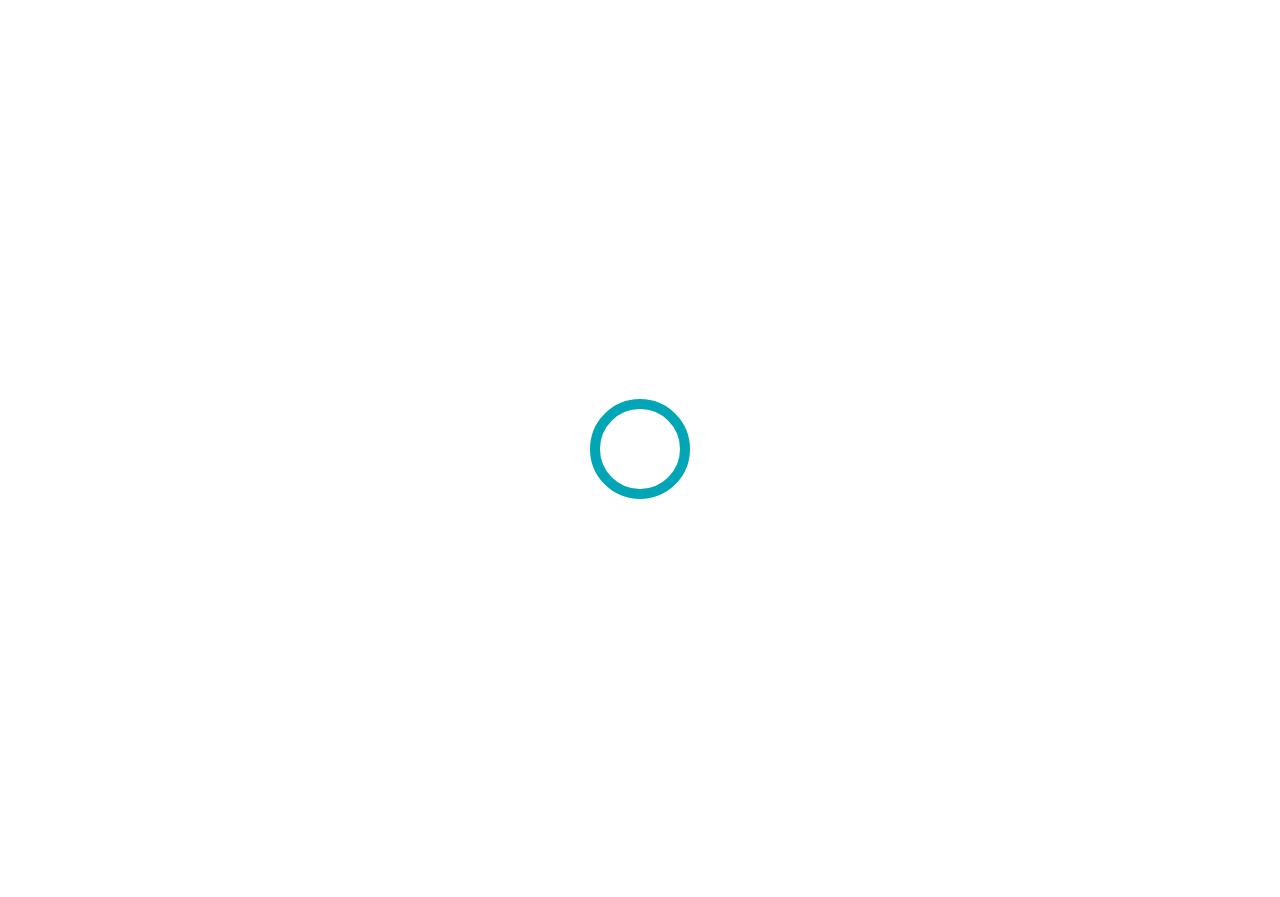 scroll, scrollTop: 0, scrollLeft: 0, axis: both 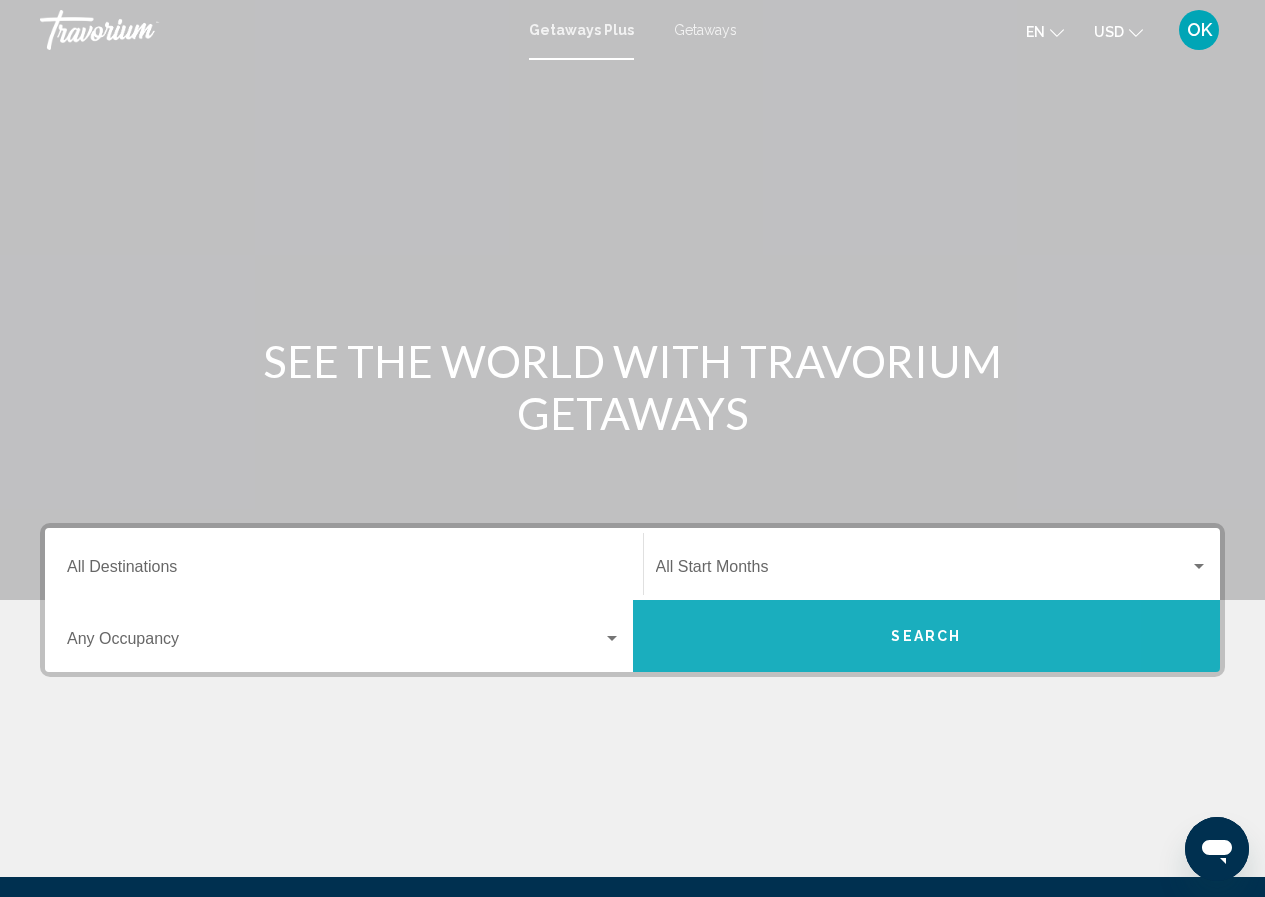 click on "Search" at bounding box center [927, 636] 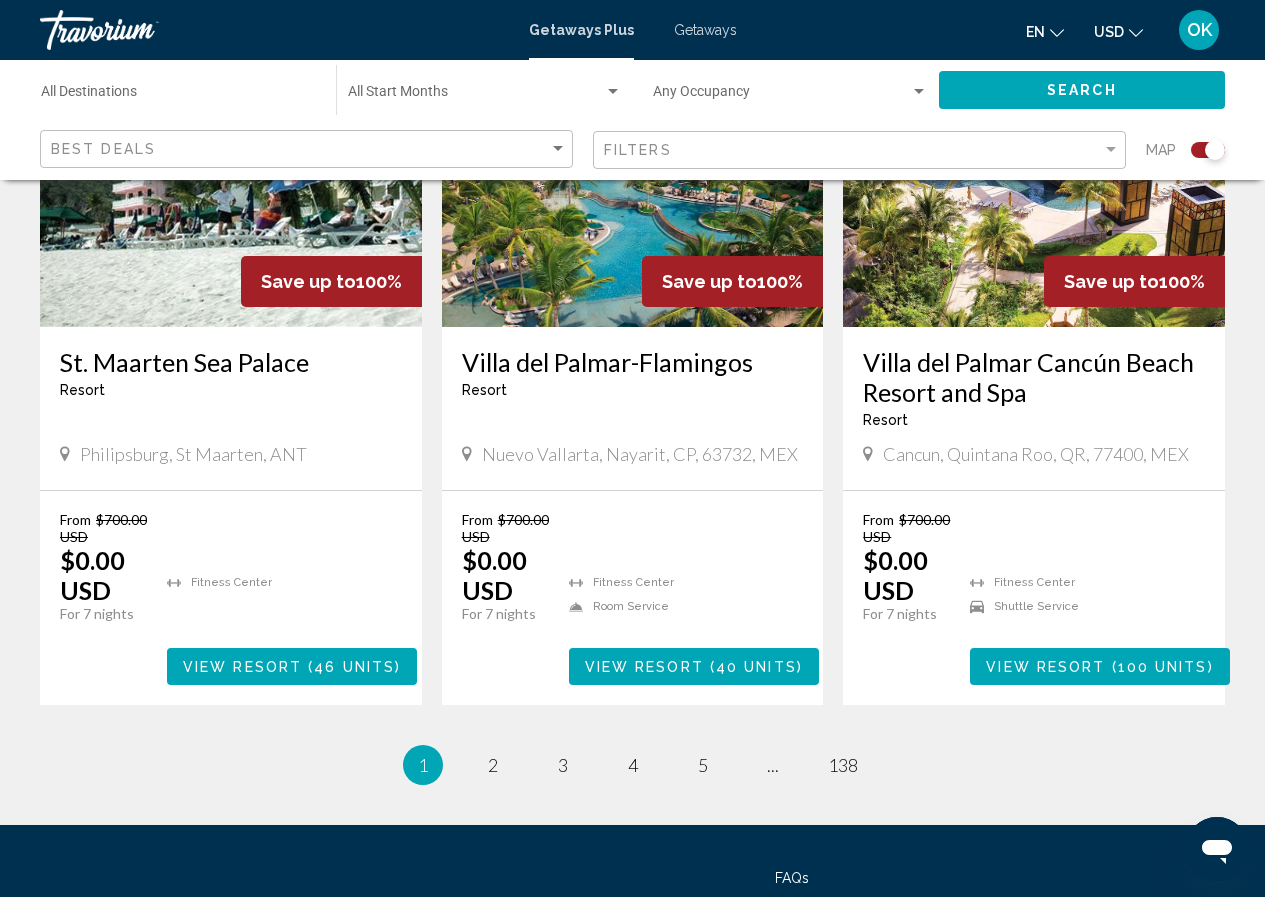 scroll, scrollTop: 3236, scrollLeft: 0, axis: vertical 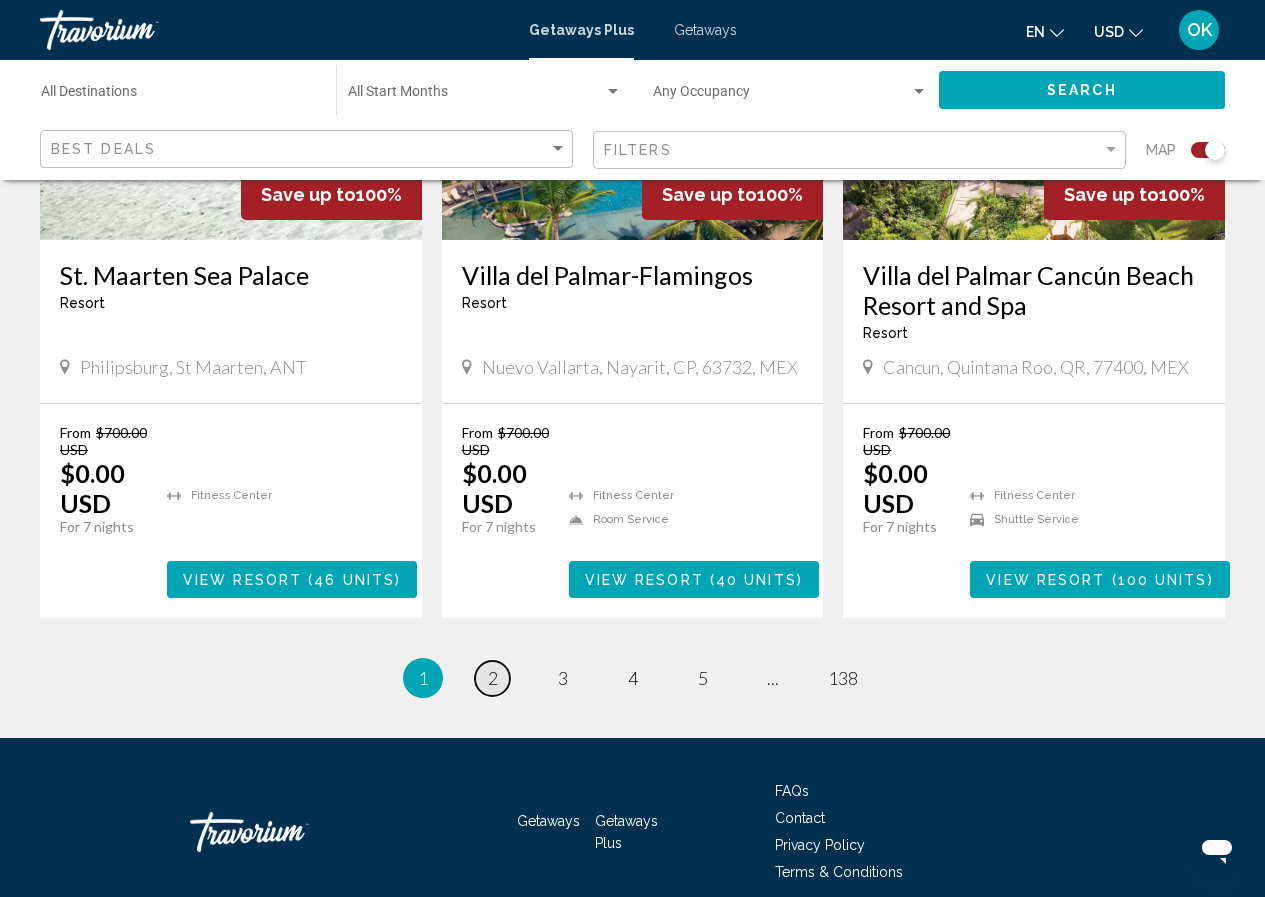 click on "page  2" at bounding box center [492, 678] 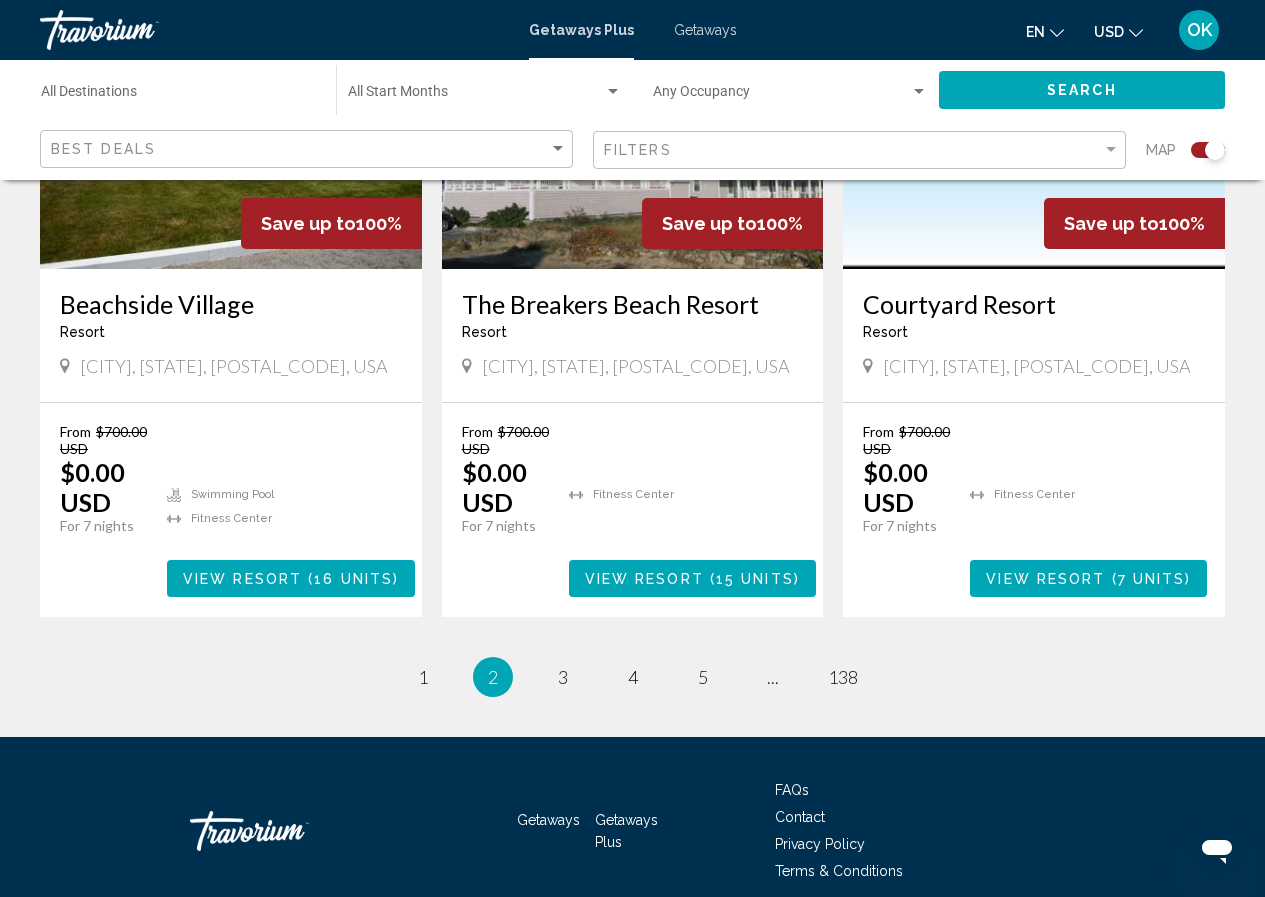 scroll, scrollTop: 3146, scrollLeft: 0, axis: vertical 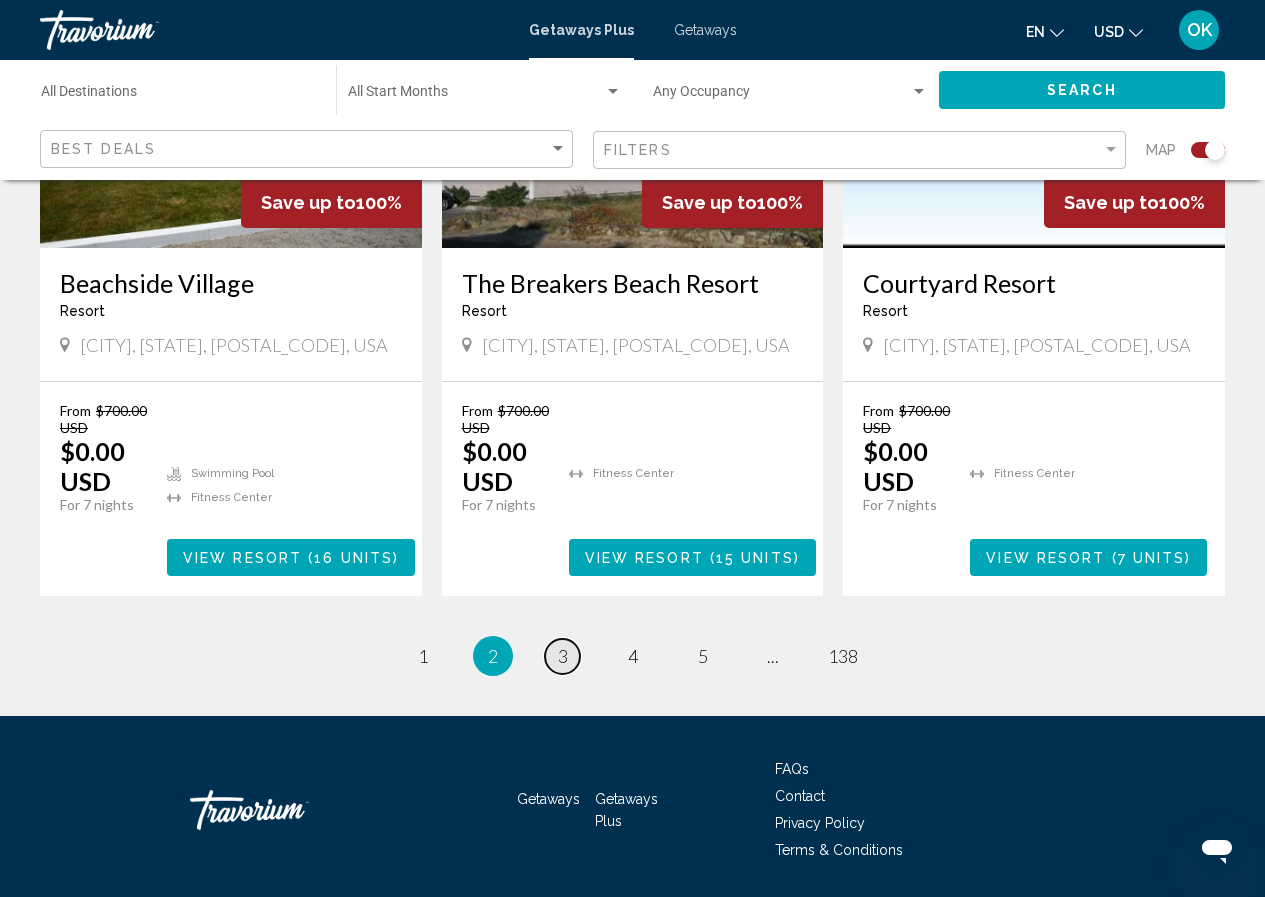 click on "3" at bounding box center (563, 656) 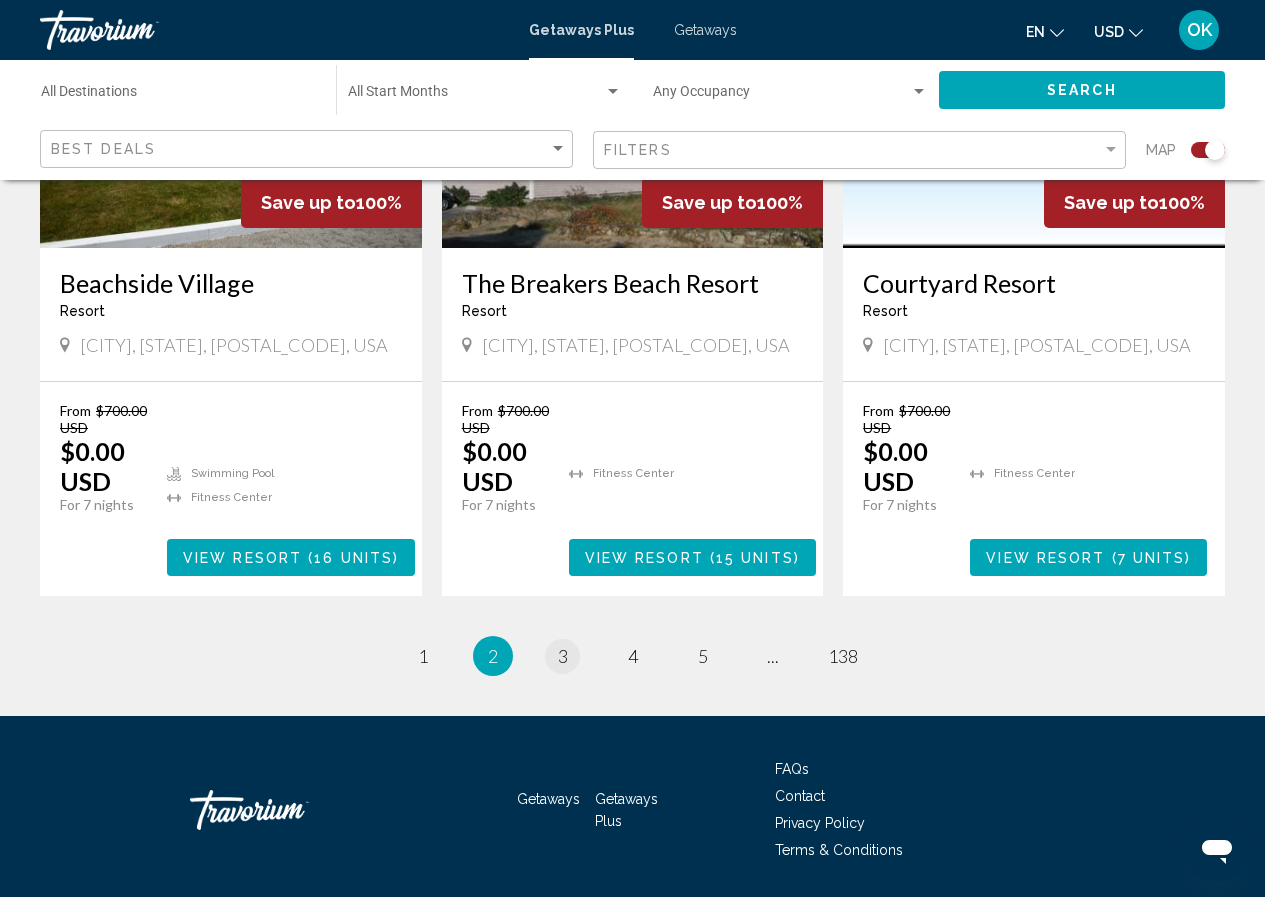 scroll, scrollTop: 0, scrollLeft: 0, axis: both 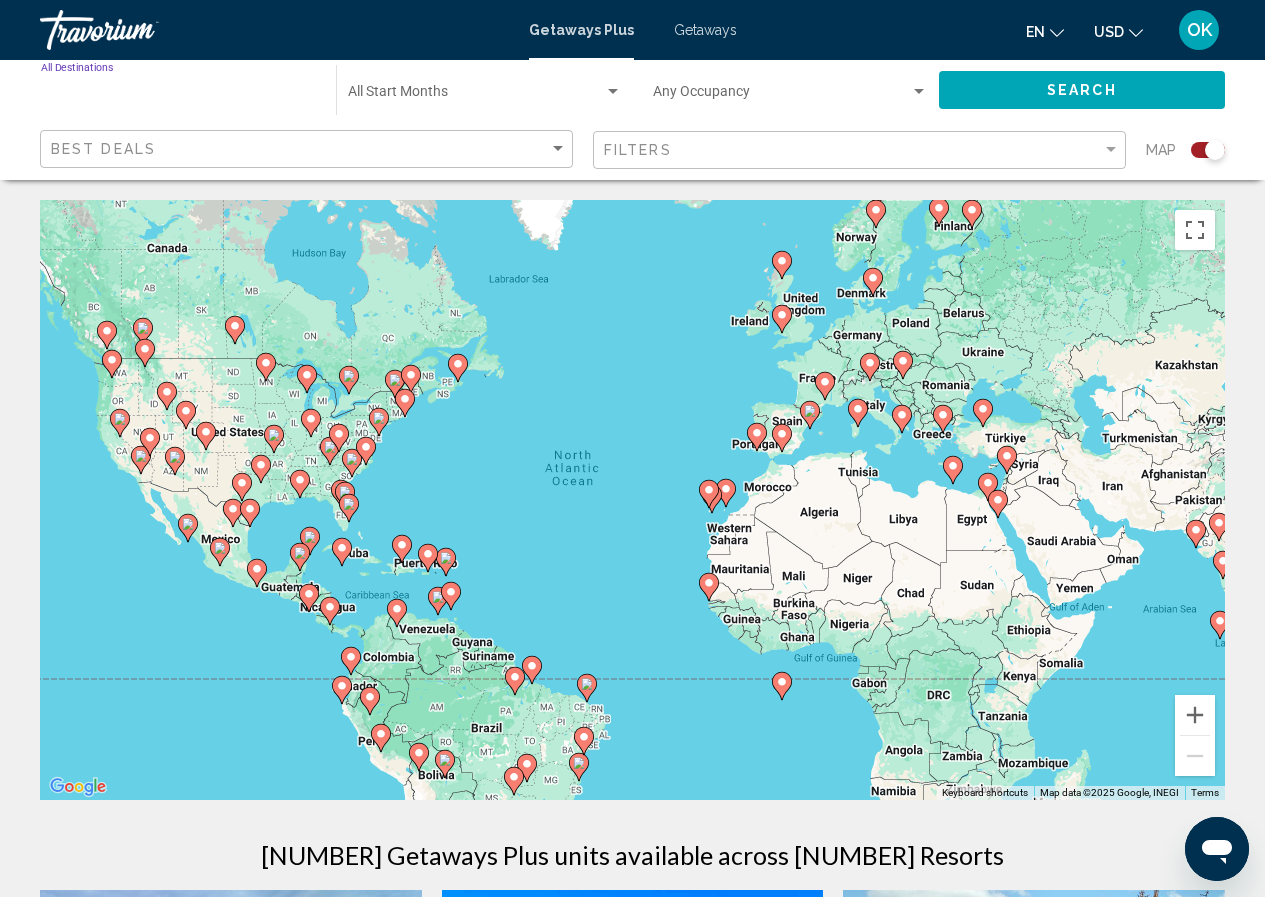 click on "Destination All Destinations" at bounding box center [178, 96] 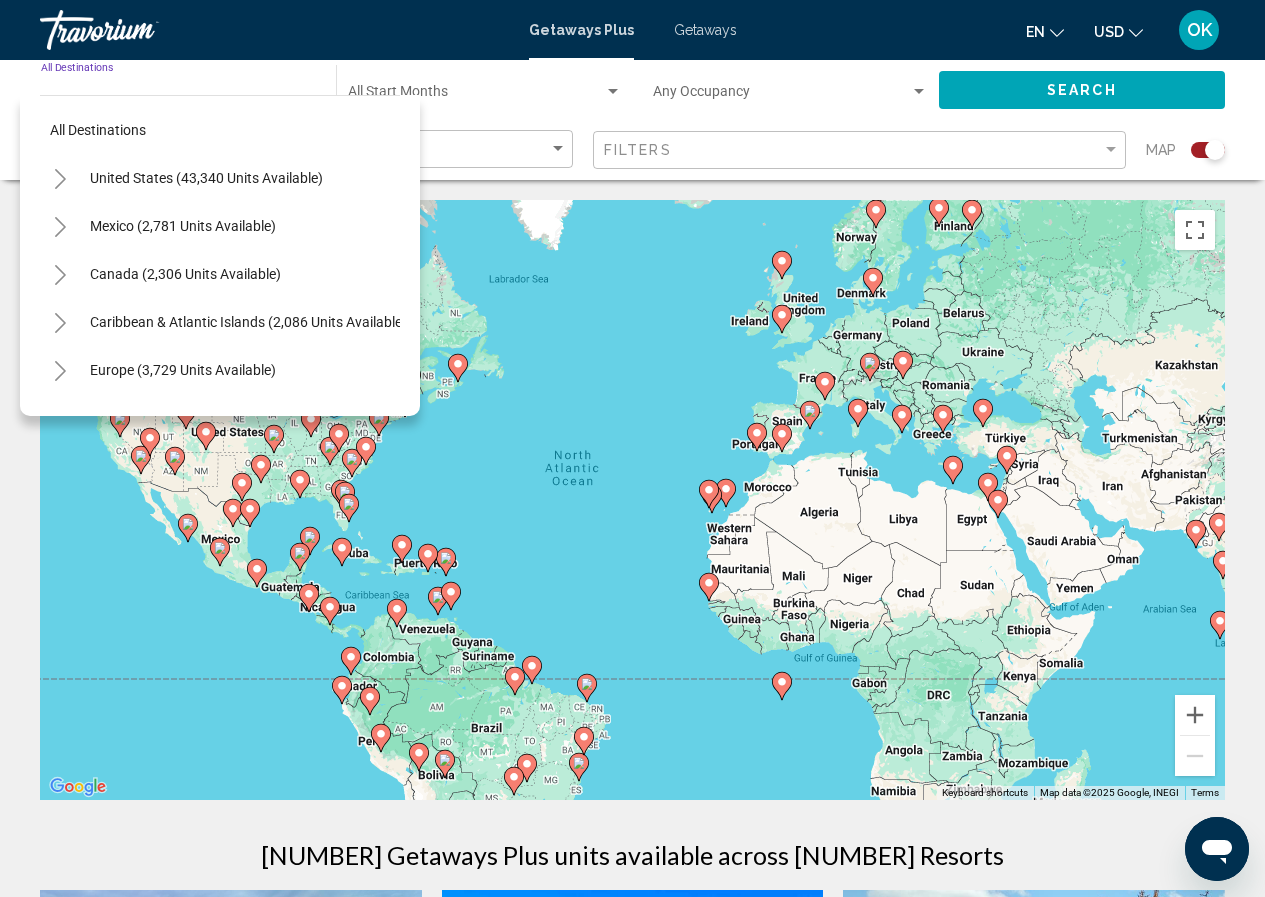 click 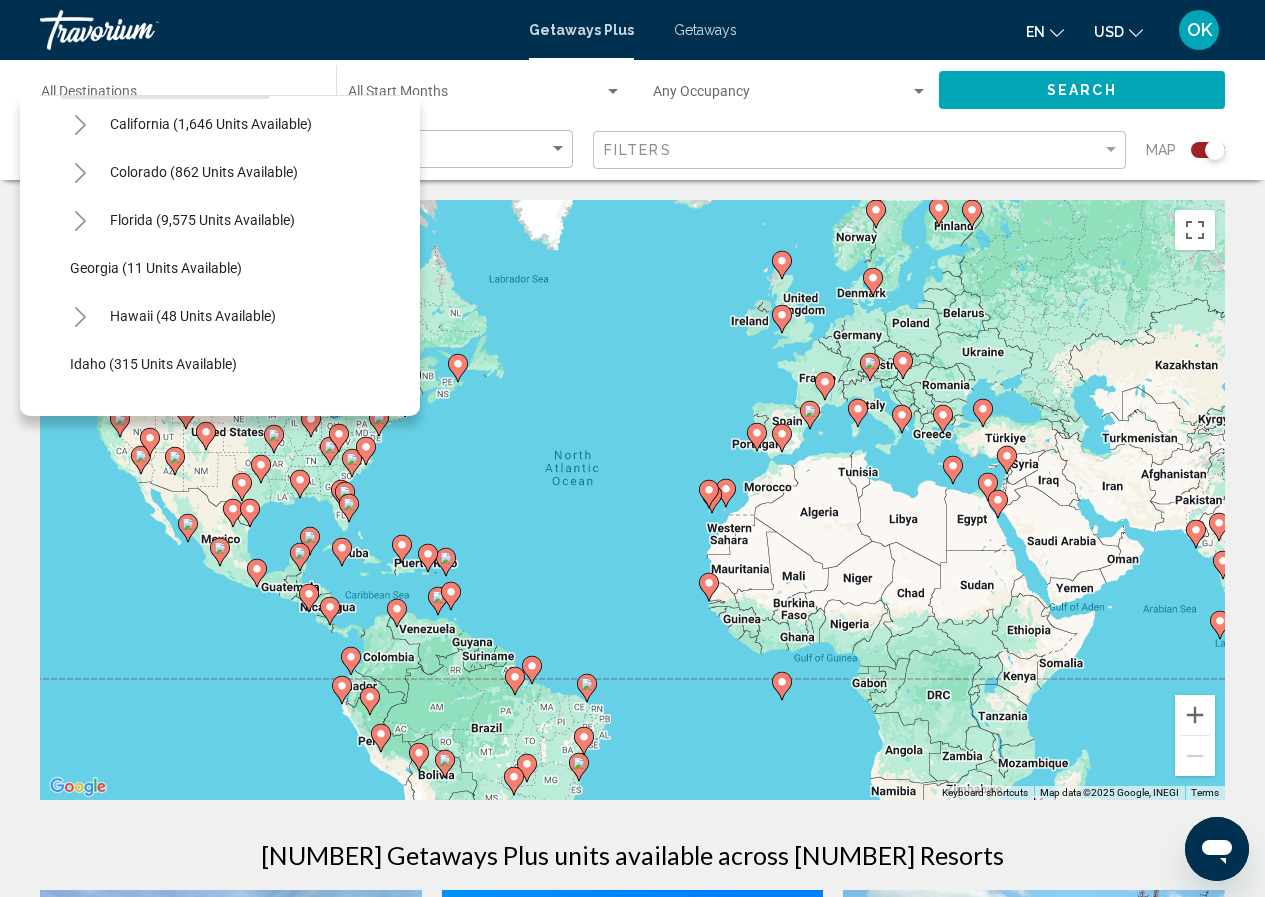 scroll, scrollTop: 200, scrollLeft: 0, axis: vertical 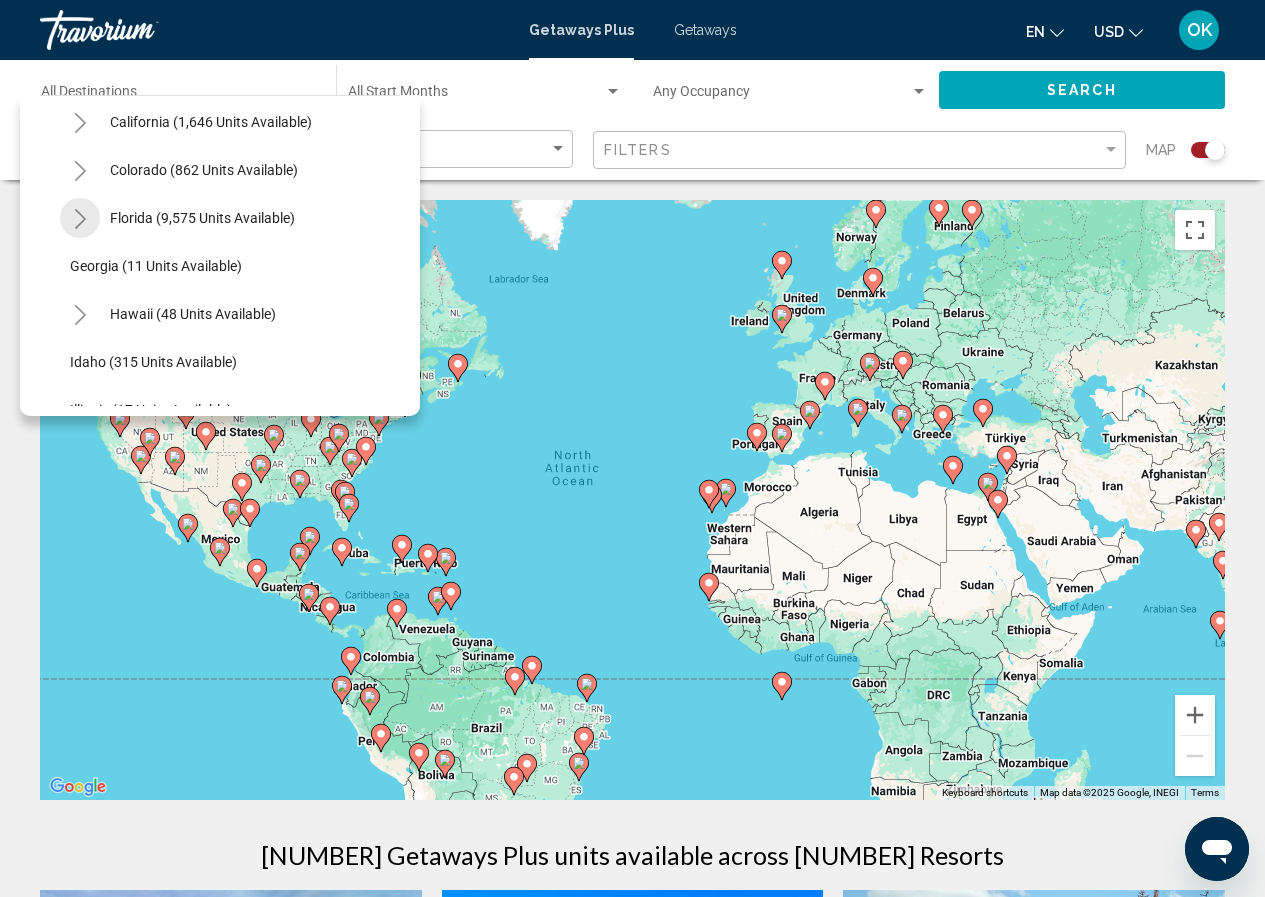 click 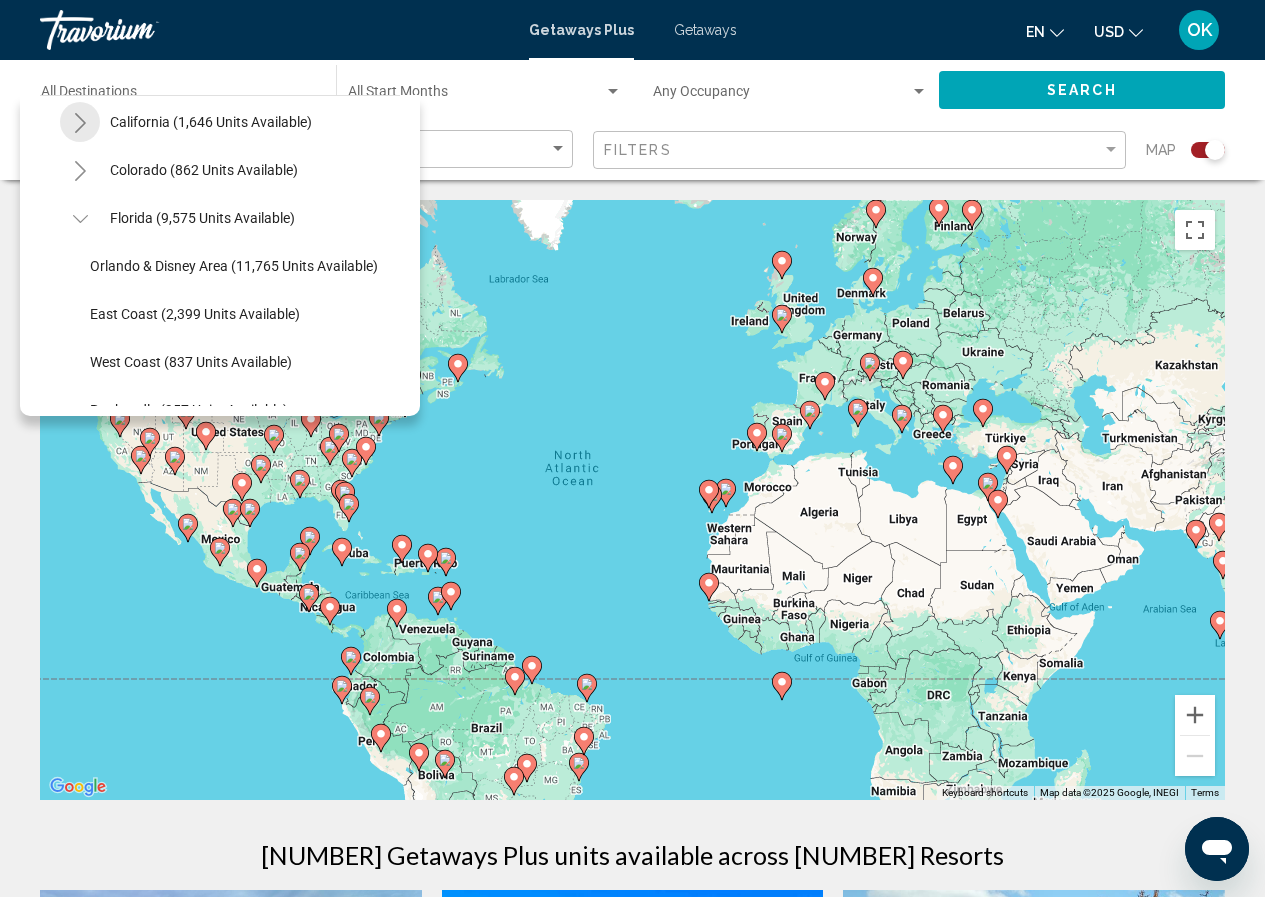 click 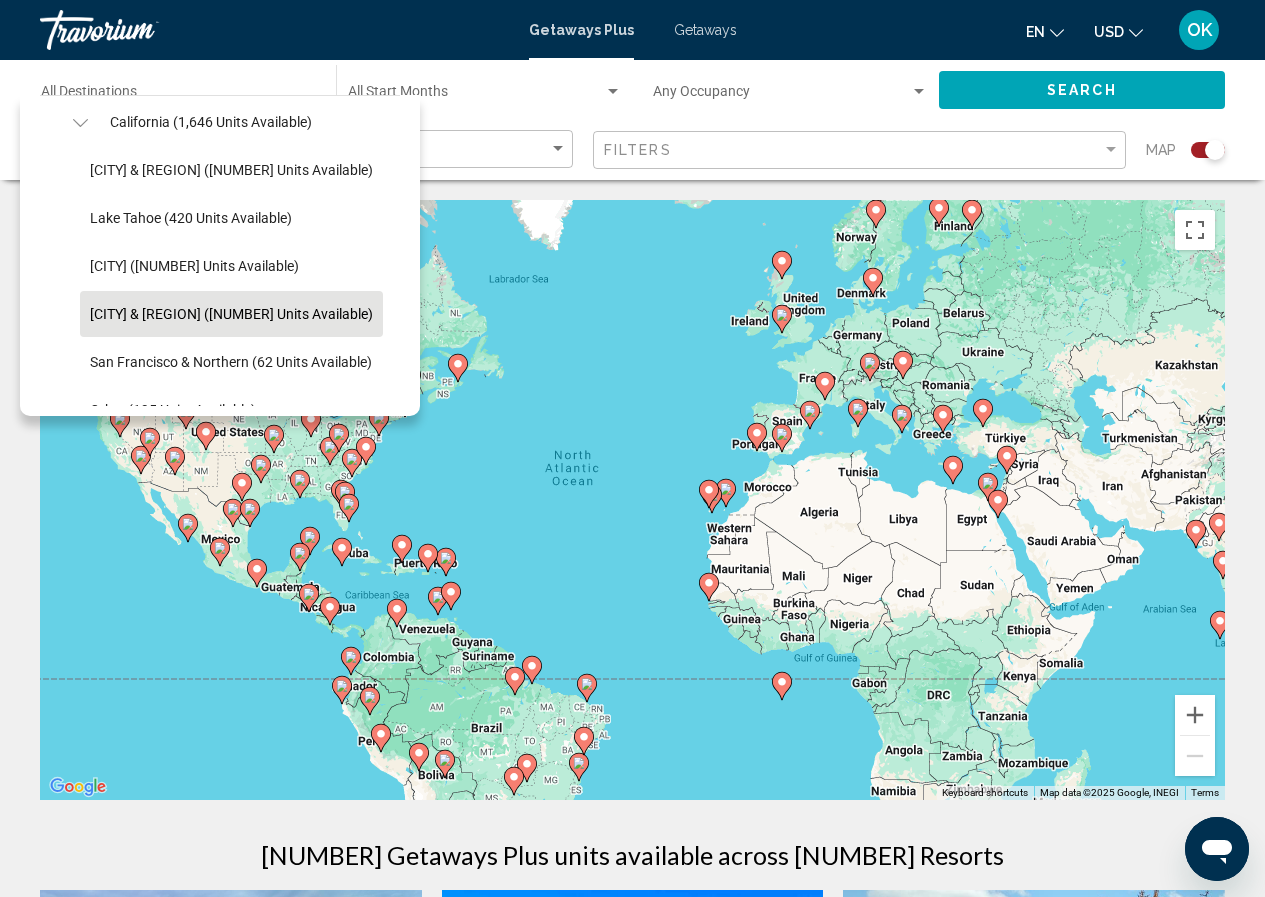 scroll, scrollTop: 300, scrollLeft: 0, axis: vertical 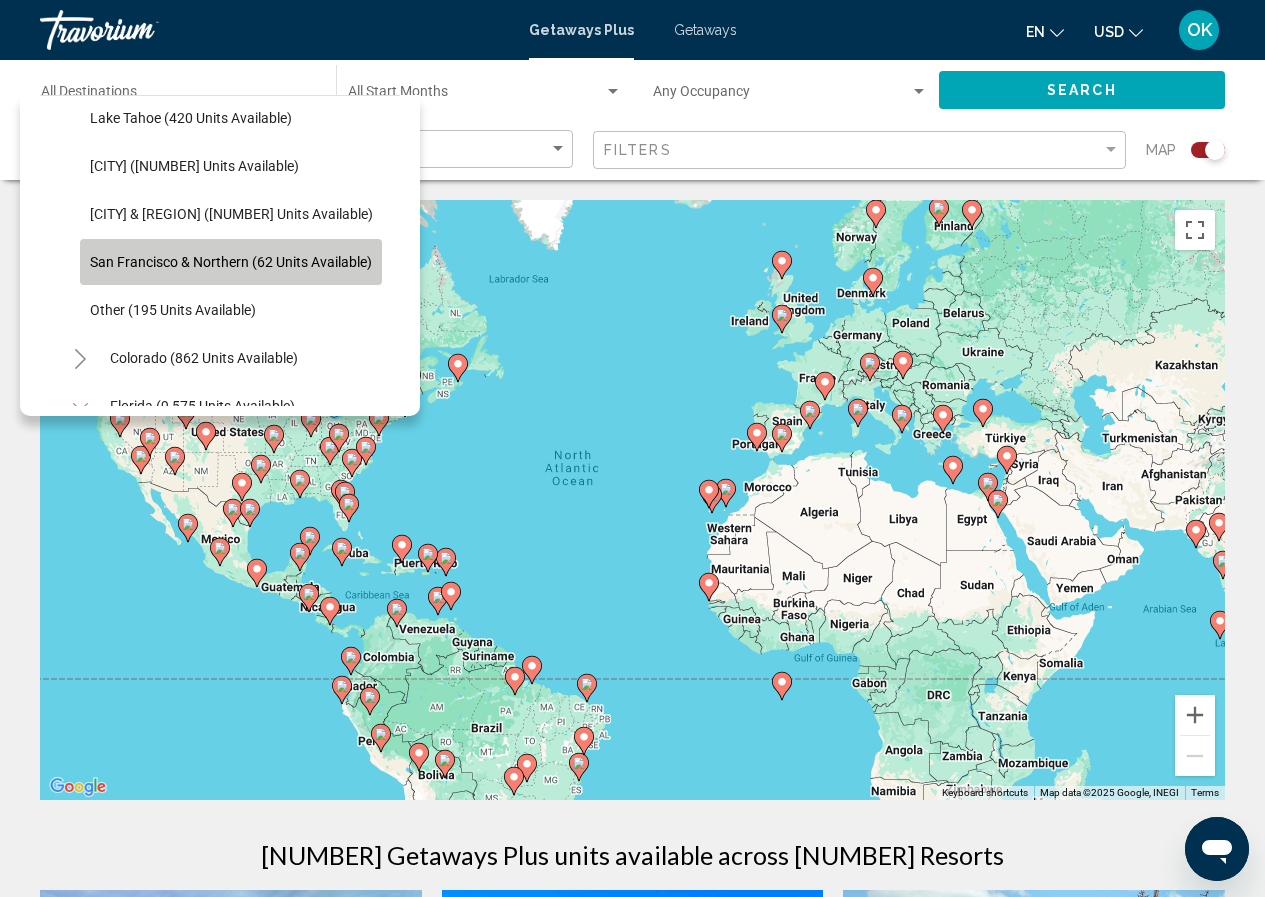 click on "San Francisco & Northern (62 units available)" 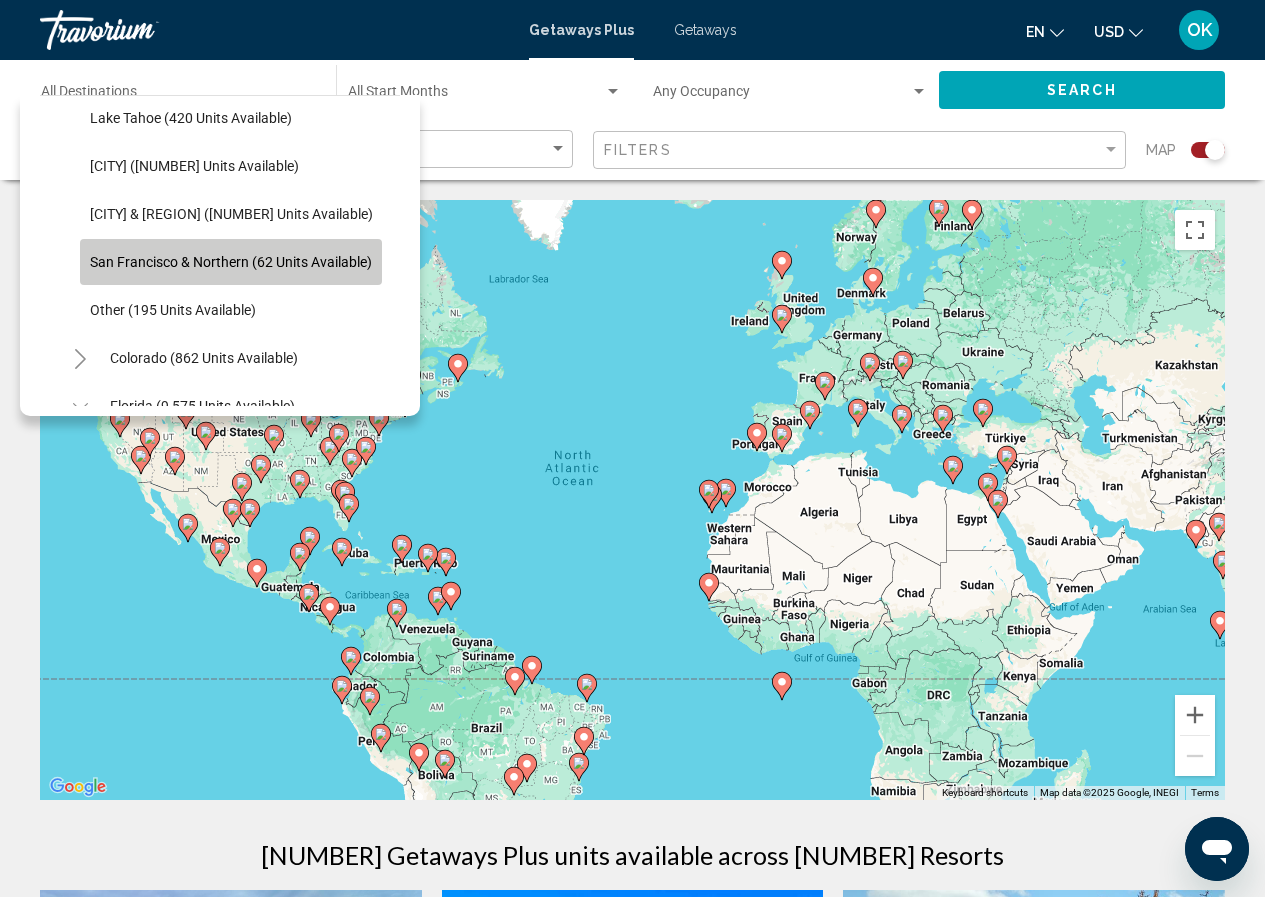 type on "**********" 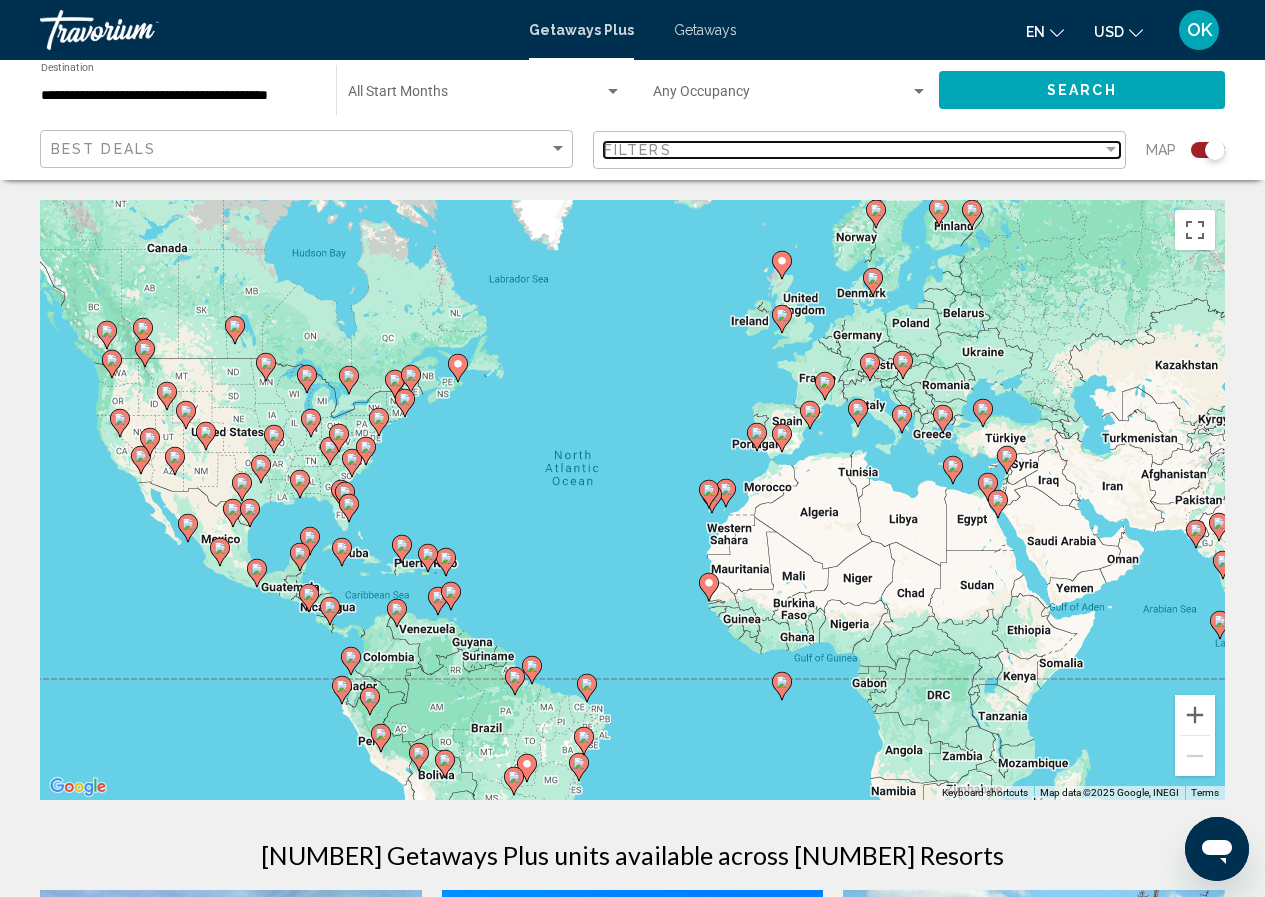 click at bounding box center (1111, 150) 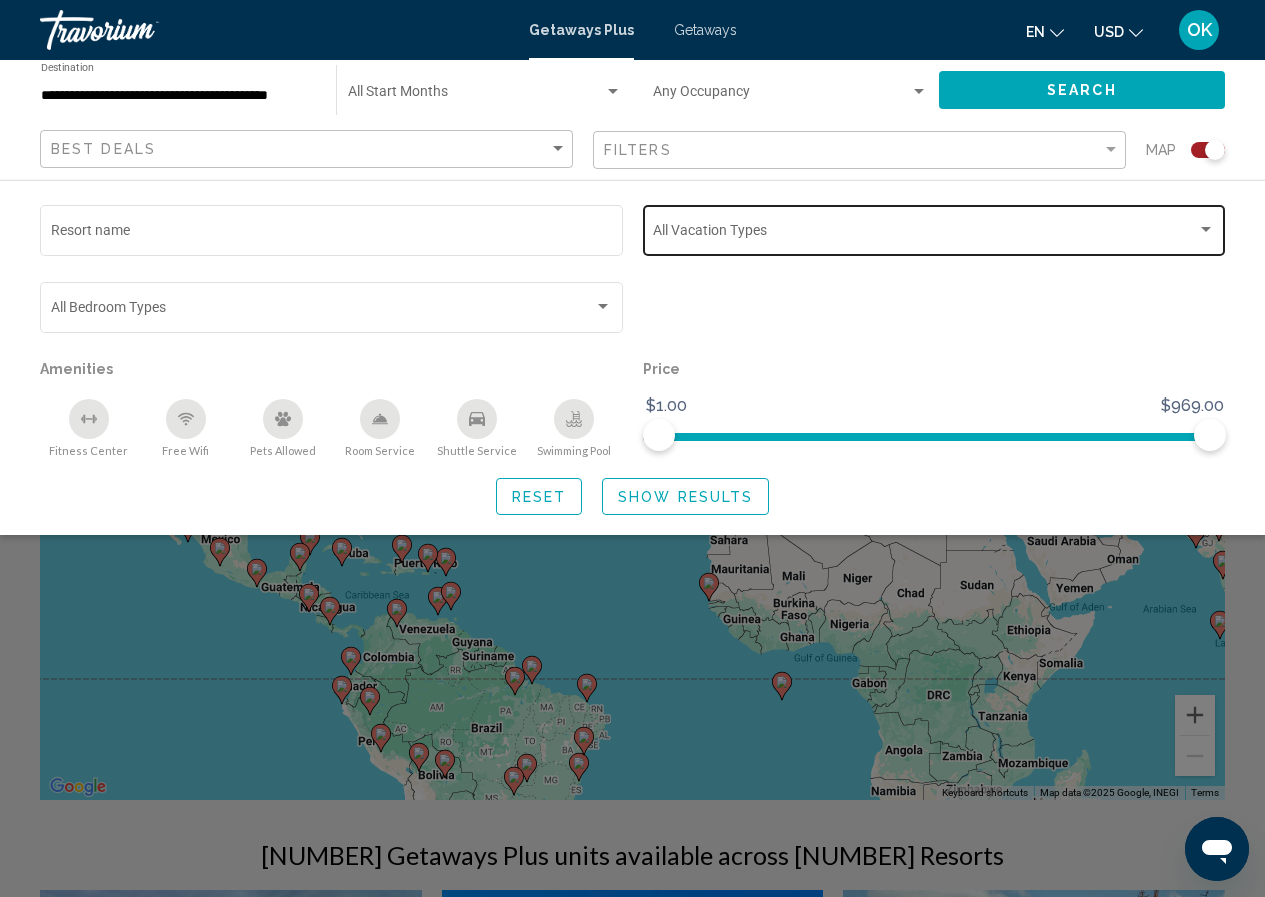 click at bounding box center (925, 234) 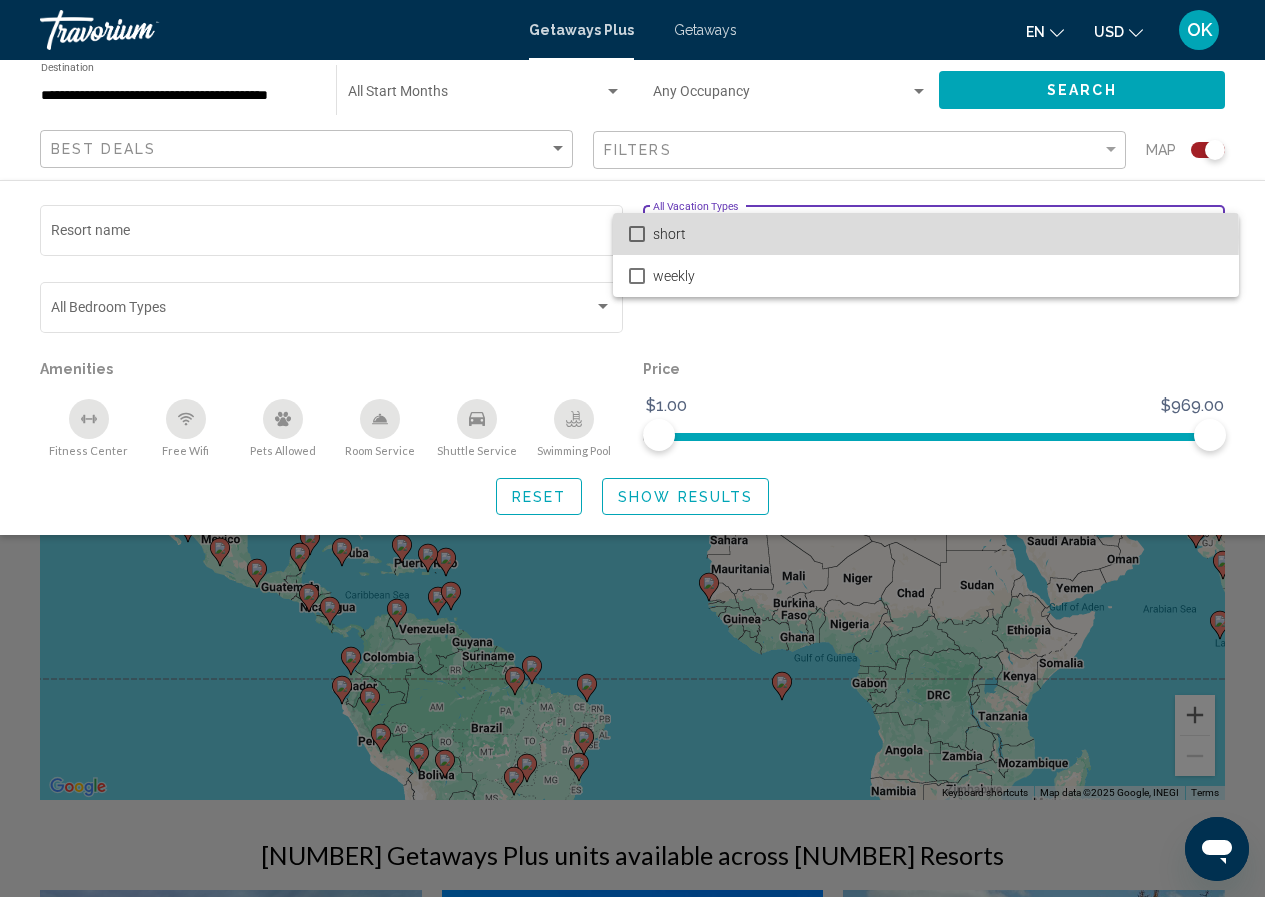 click at bounding box center [637, 234] 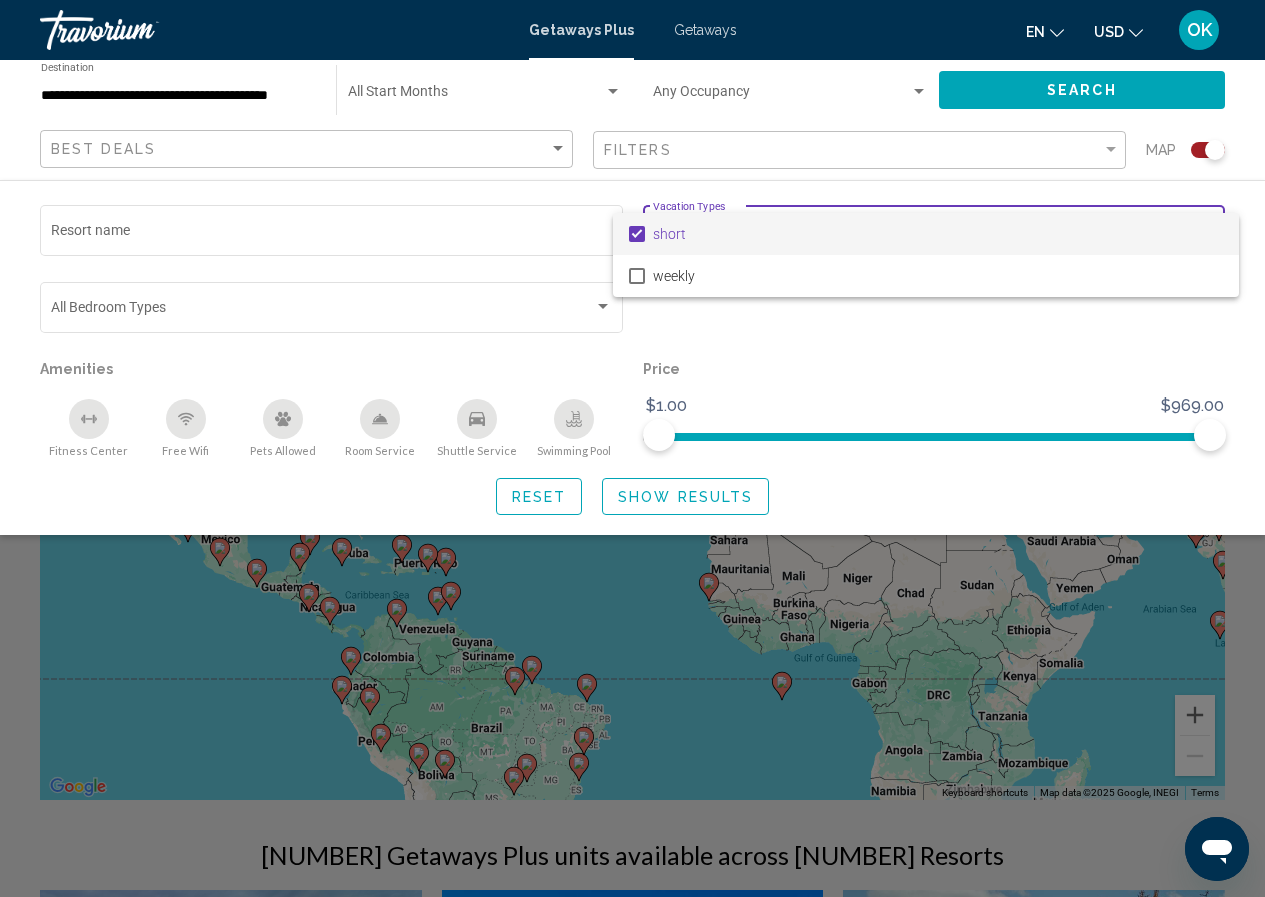 click at bounding box center [632, 448] 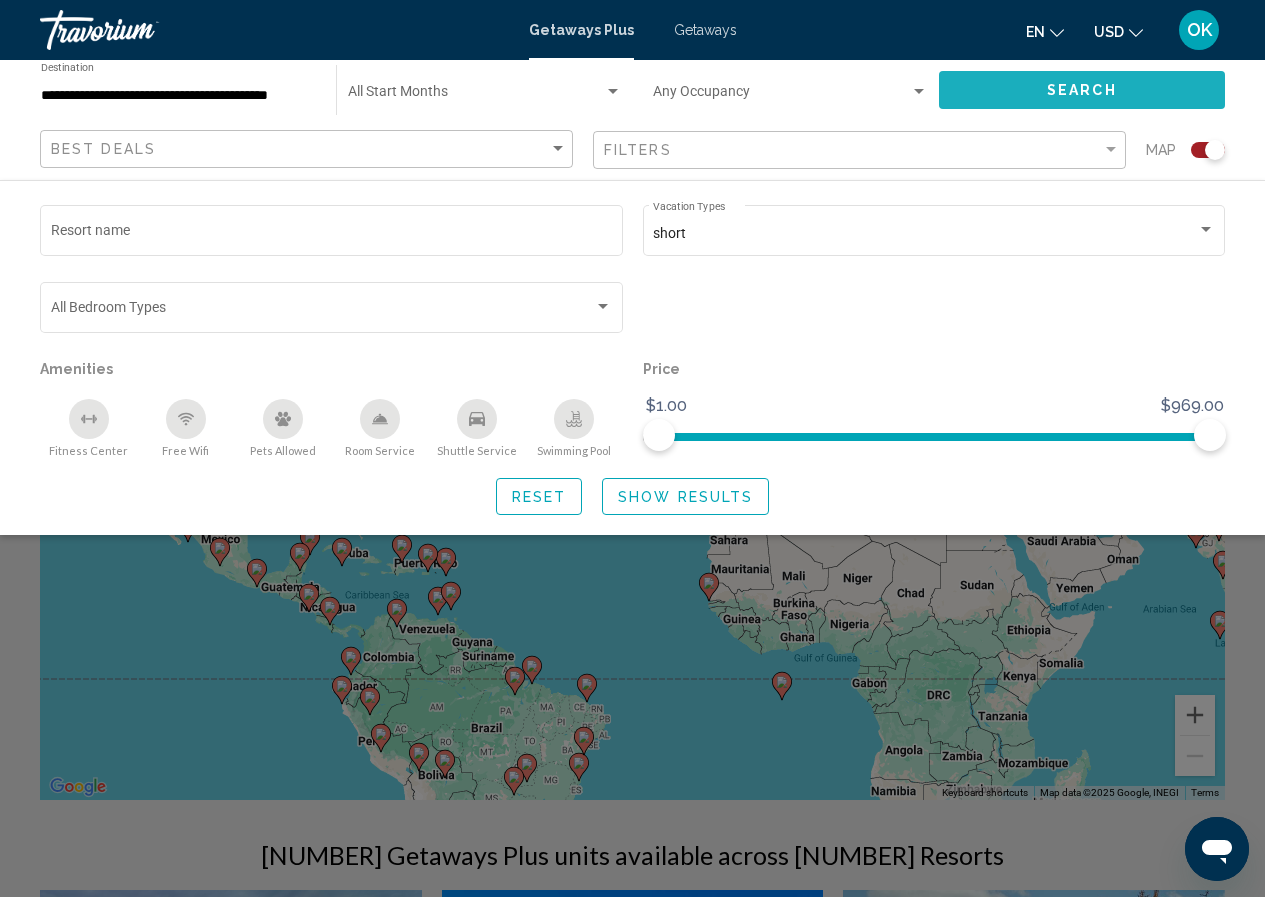 click on "Search" 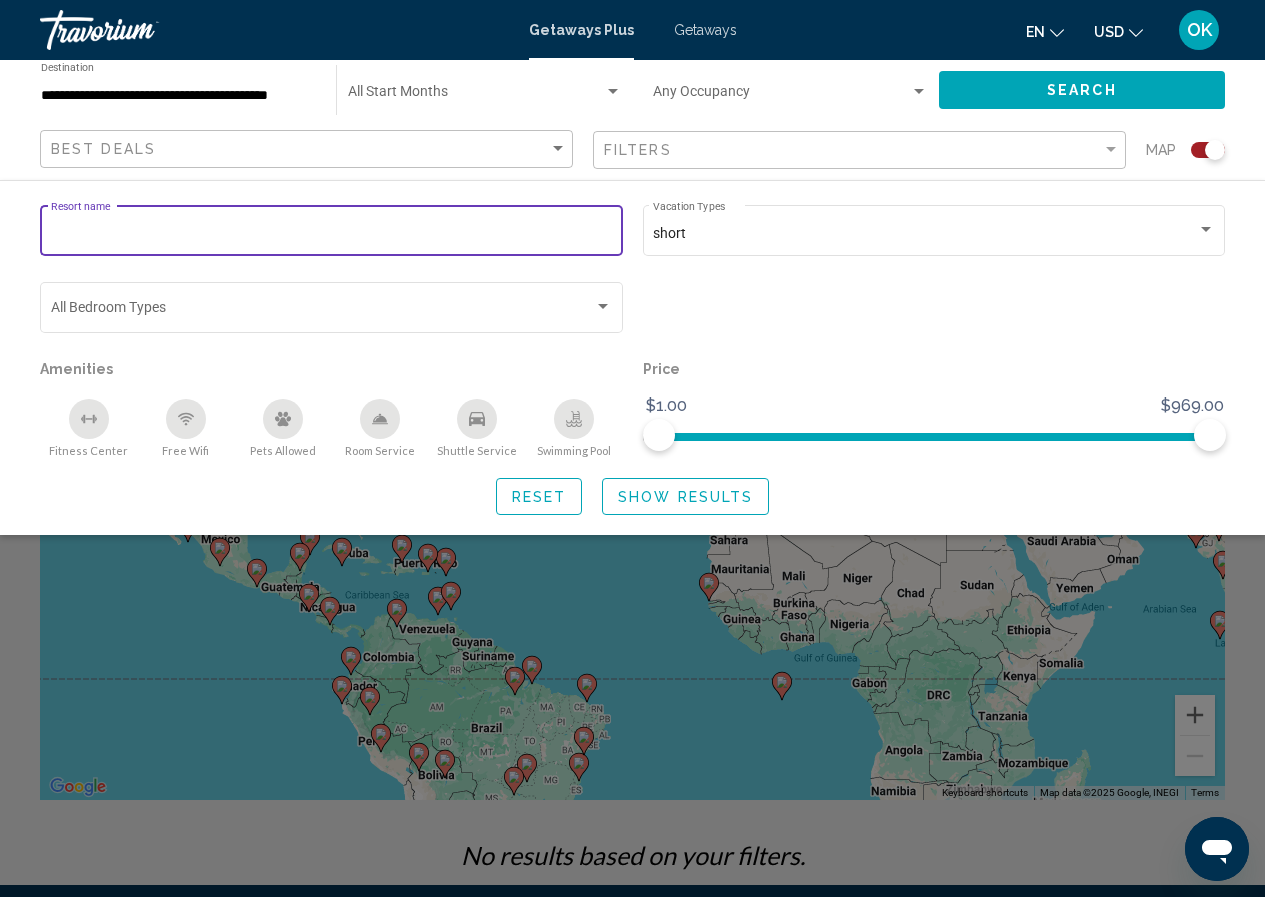 click on "Resort name" at bounding box center [332, 234] 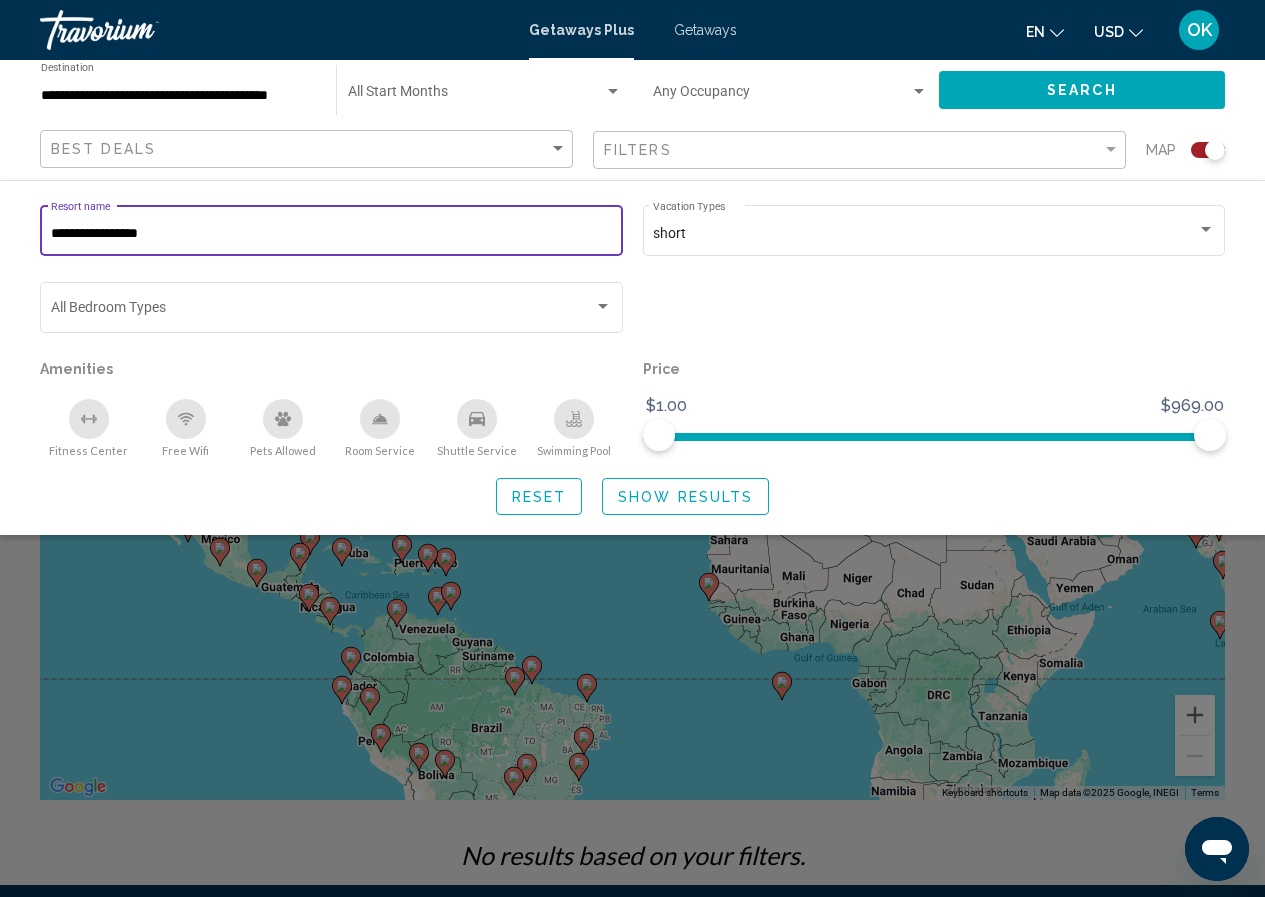 type on "**********" 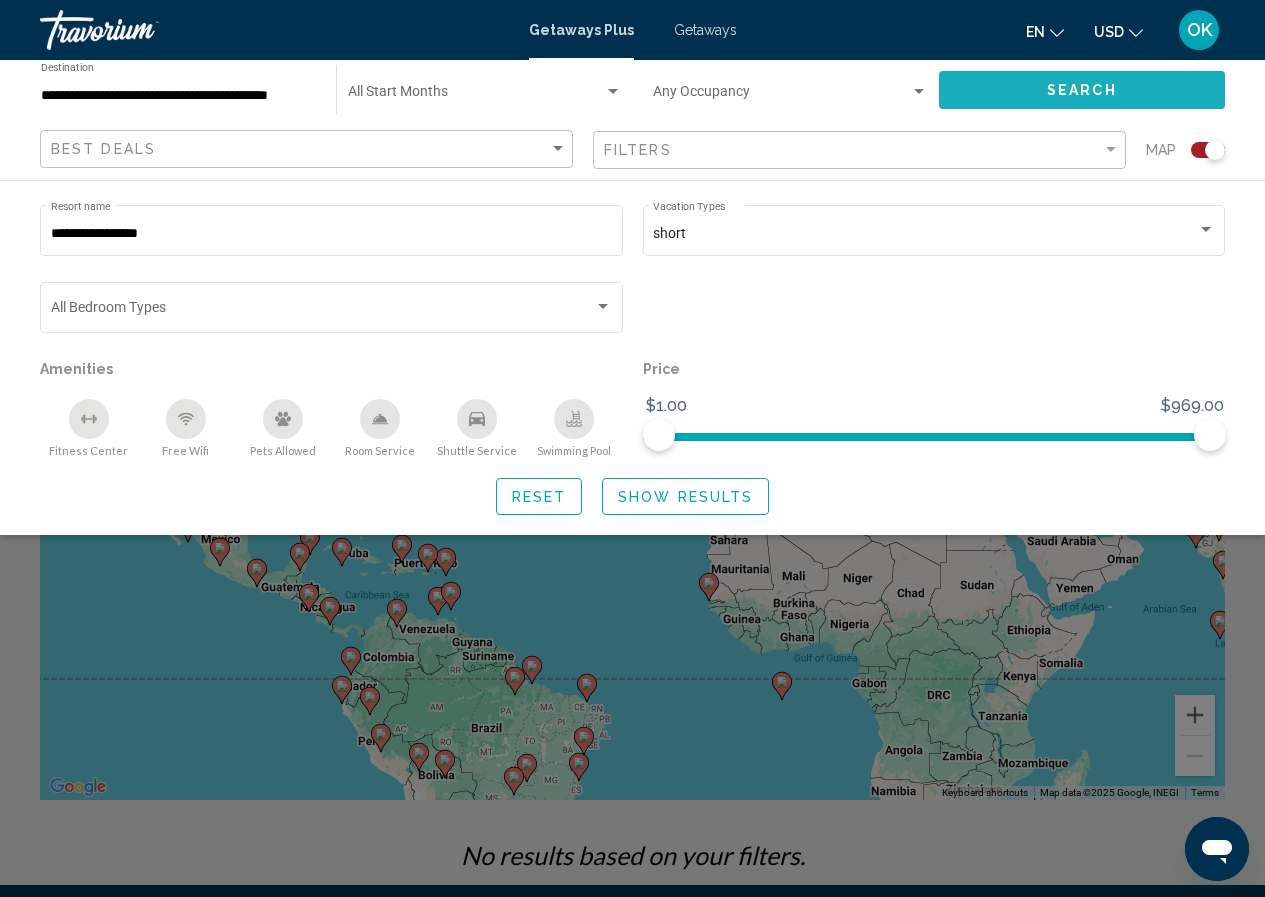 click on "Search" 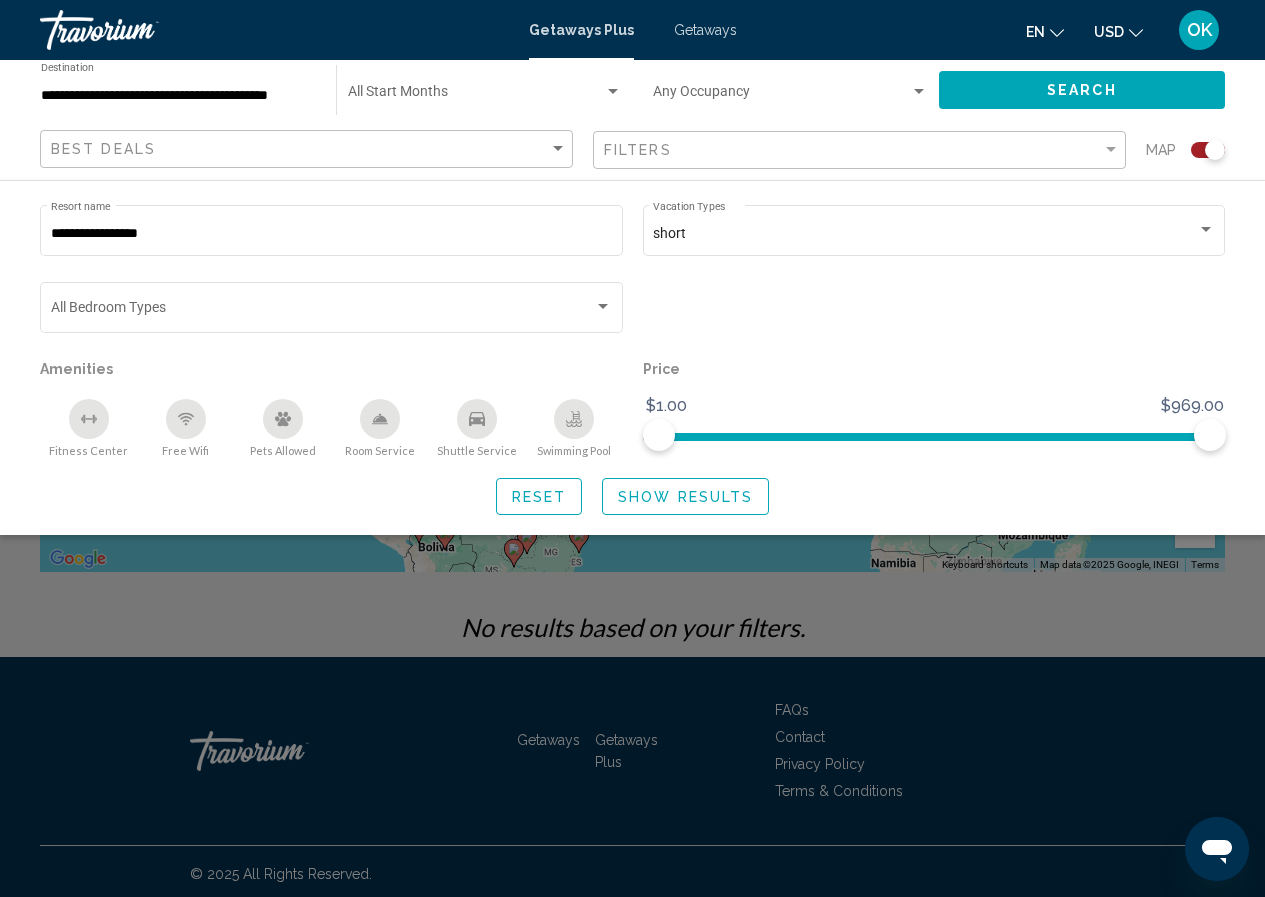 scroll, scrollTop: 233, scrollLeft: 0, axis: vertical 